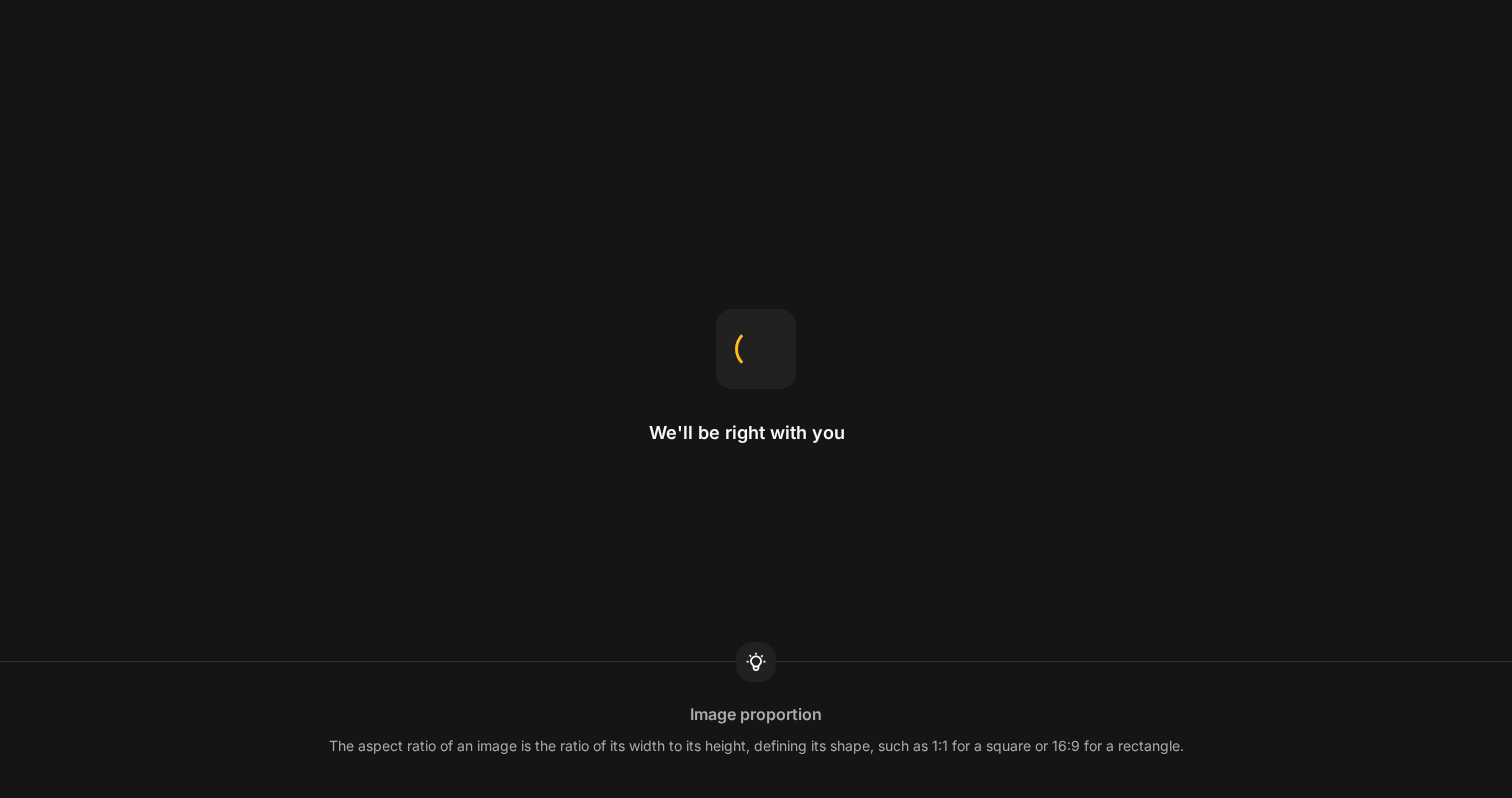 scroll, scrollTop: 0, scrollLeft: 0, axis: both 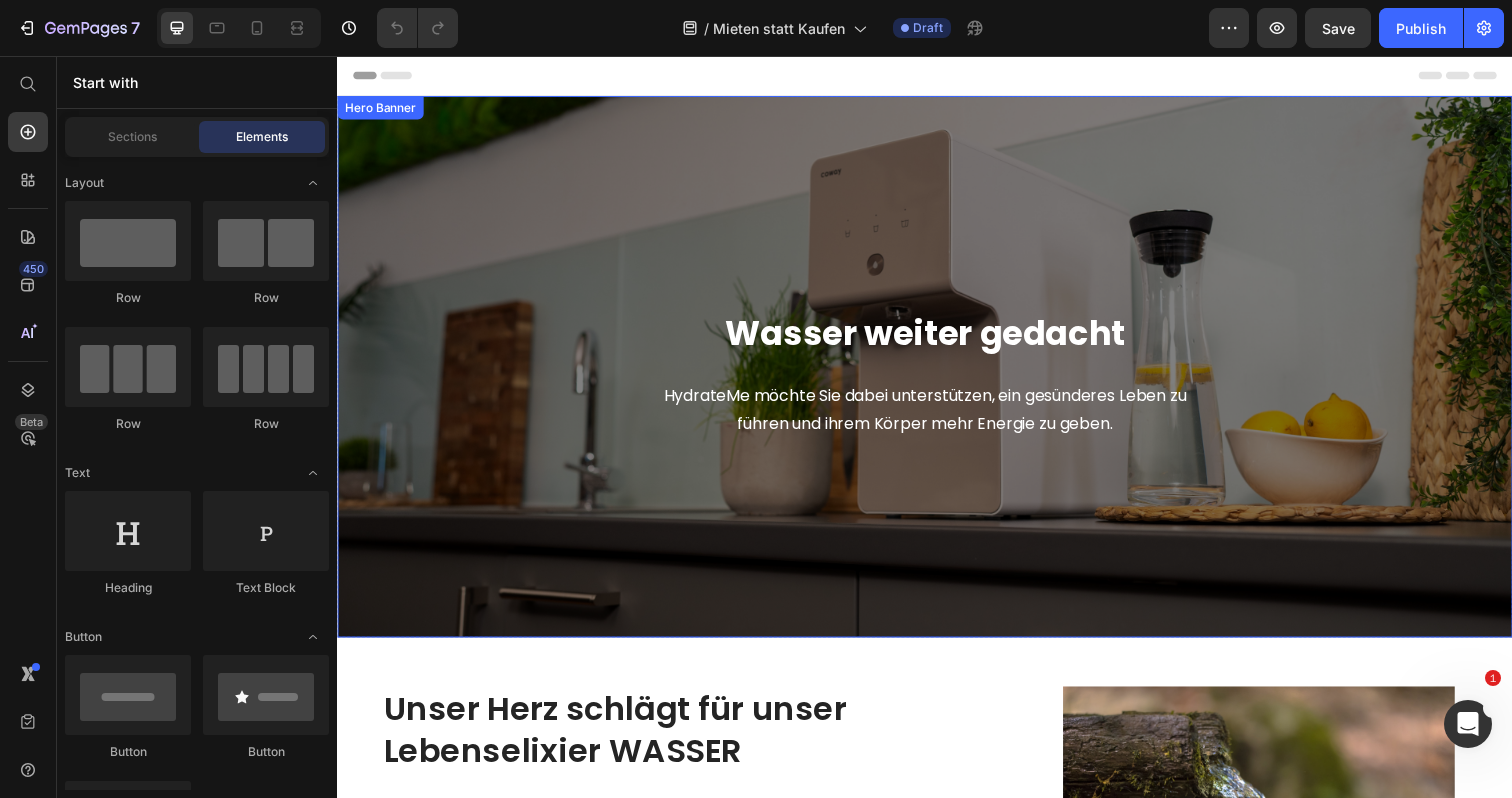 click on "Wasser weiter gedacht" at bounding box center [937, 339] 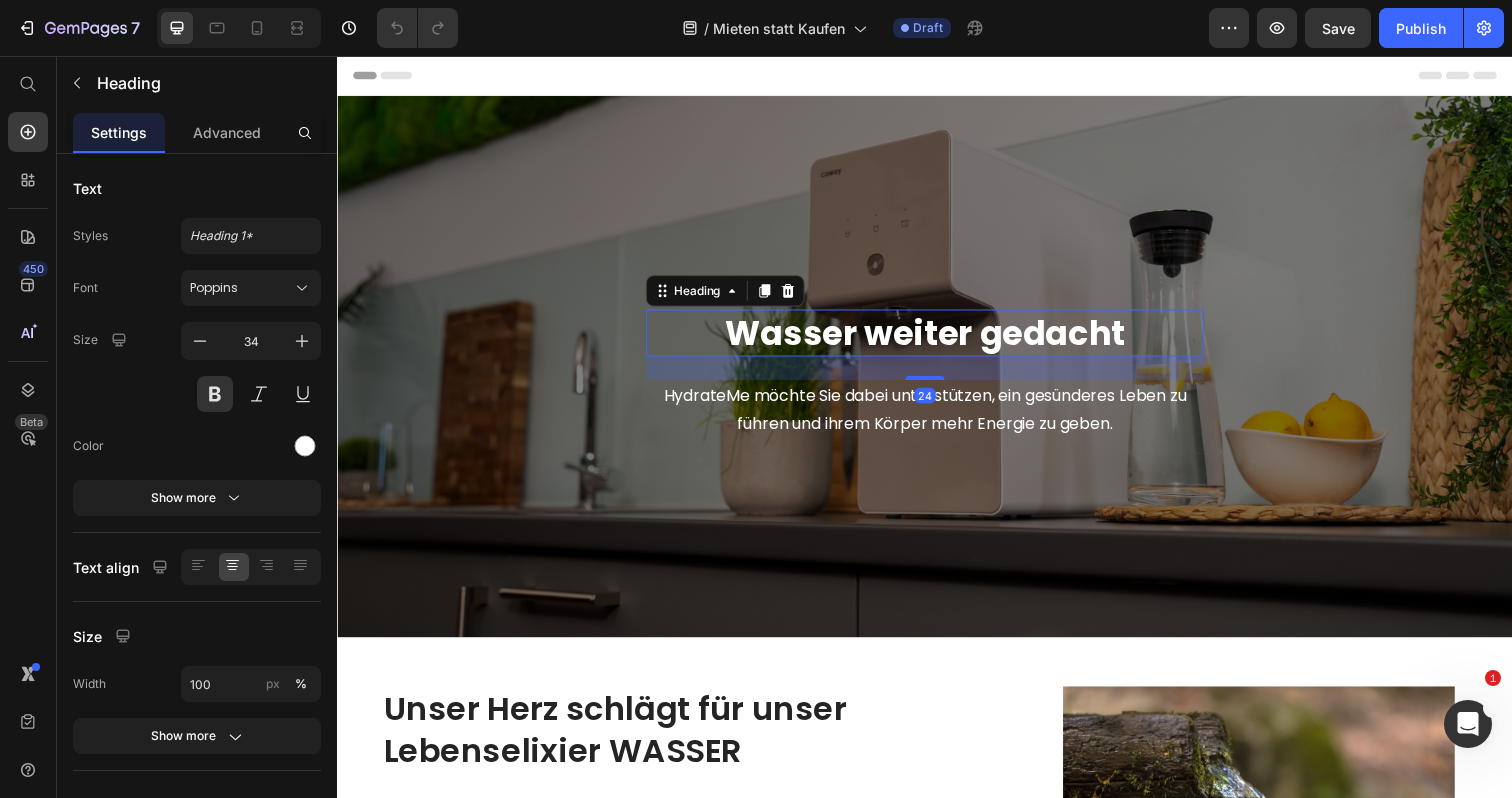 click on "Wasser weiter gedacht" at bounding box center [937, 339] 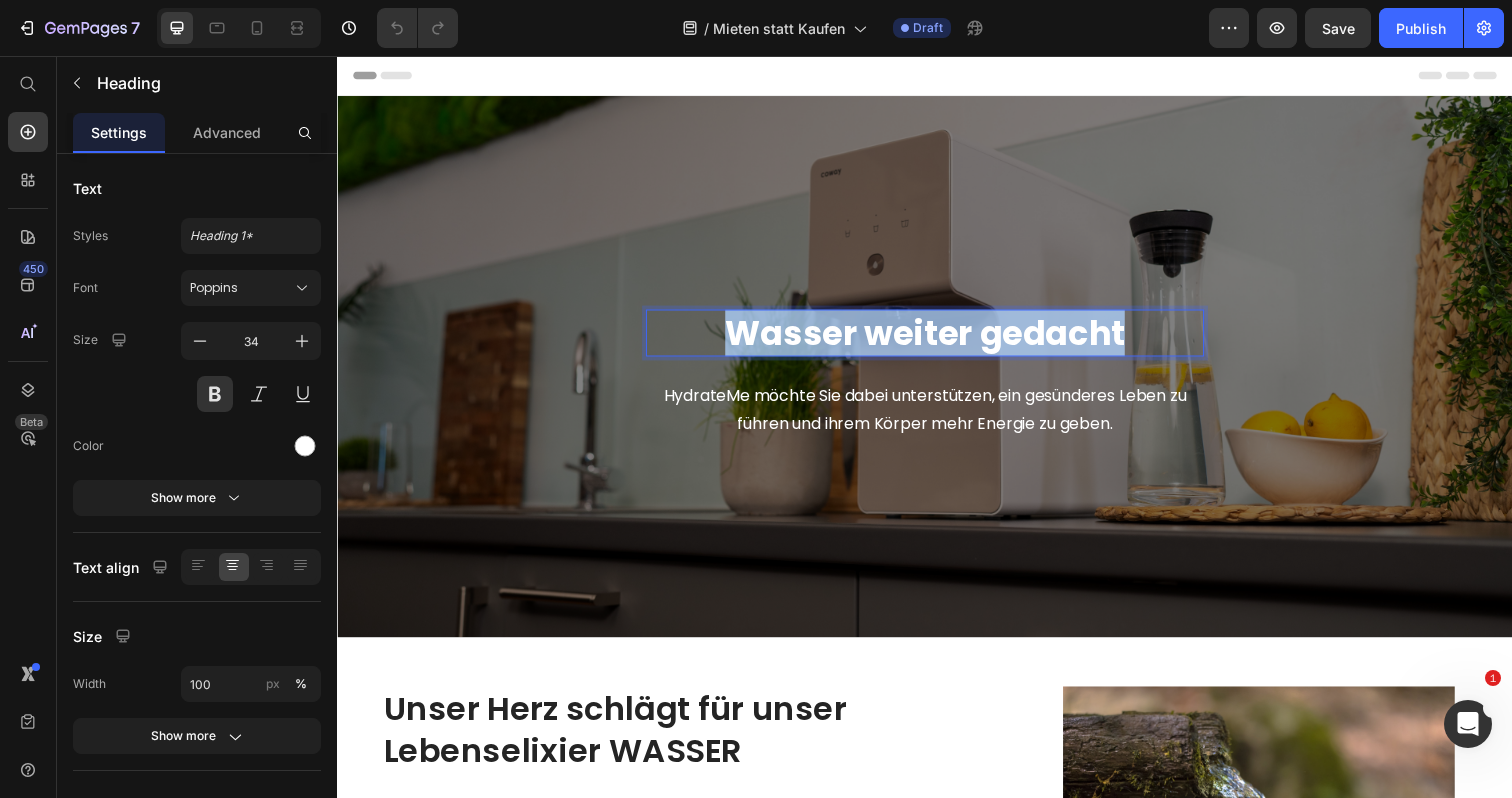click on "Wasser weiter gedacht" at bounding box center (937, 339) 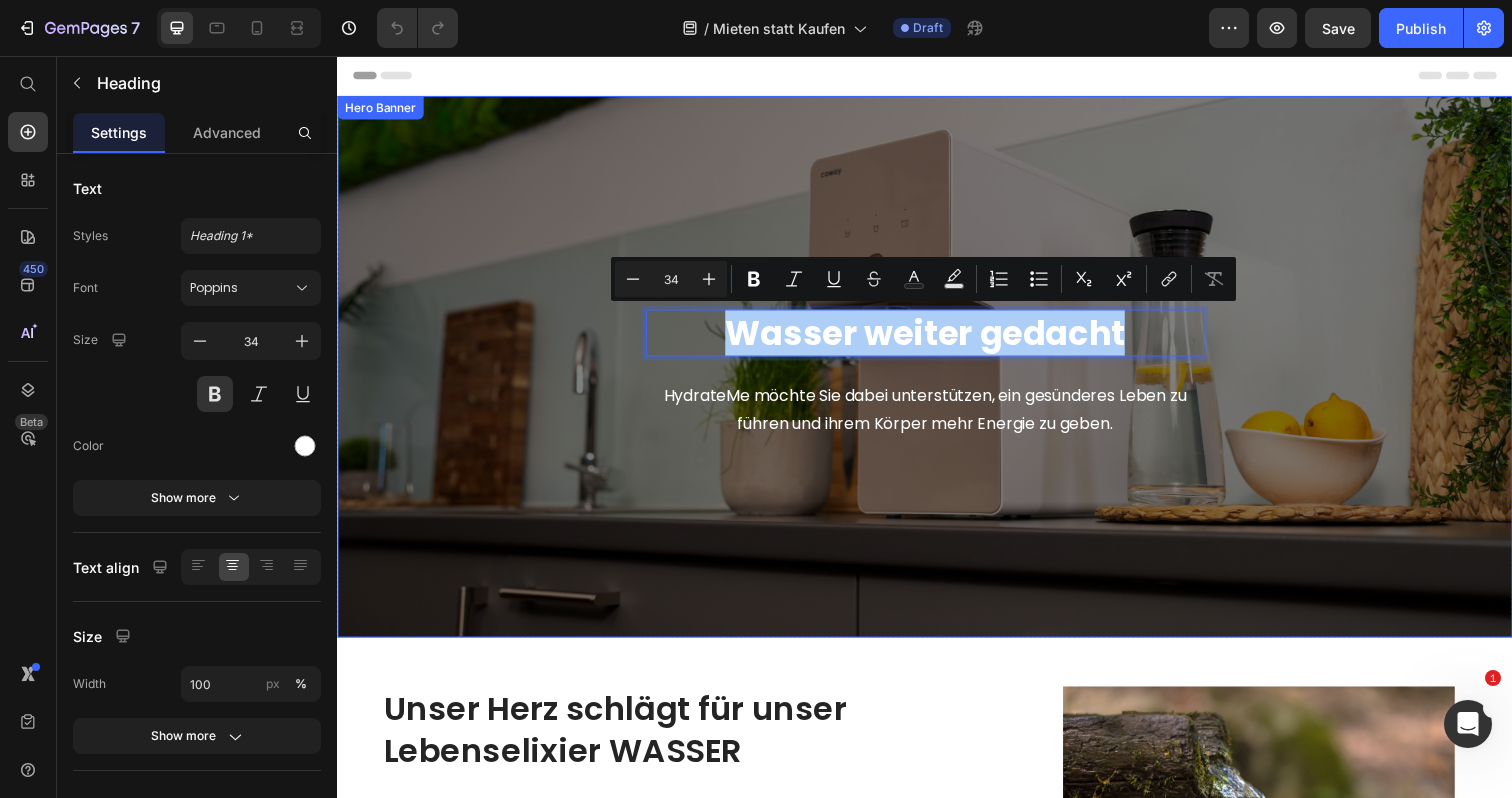 click on "Wasser weiter gedacht Heading 24 HydrateMe möchte Sie dabei unterstützen, ein gesünderes Leben zu führen und ihrem Körper mehr Energie zu geben. Text block Row" at bounding box center (937, 373) 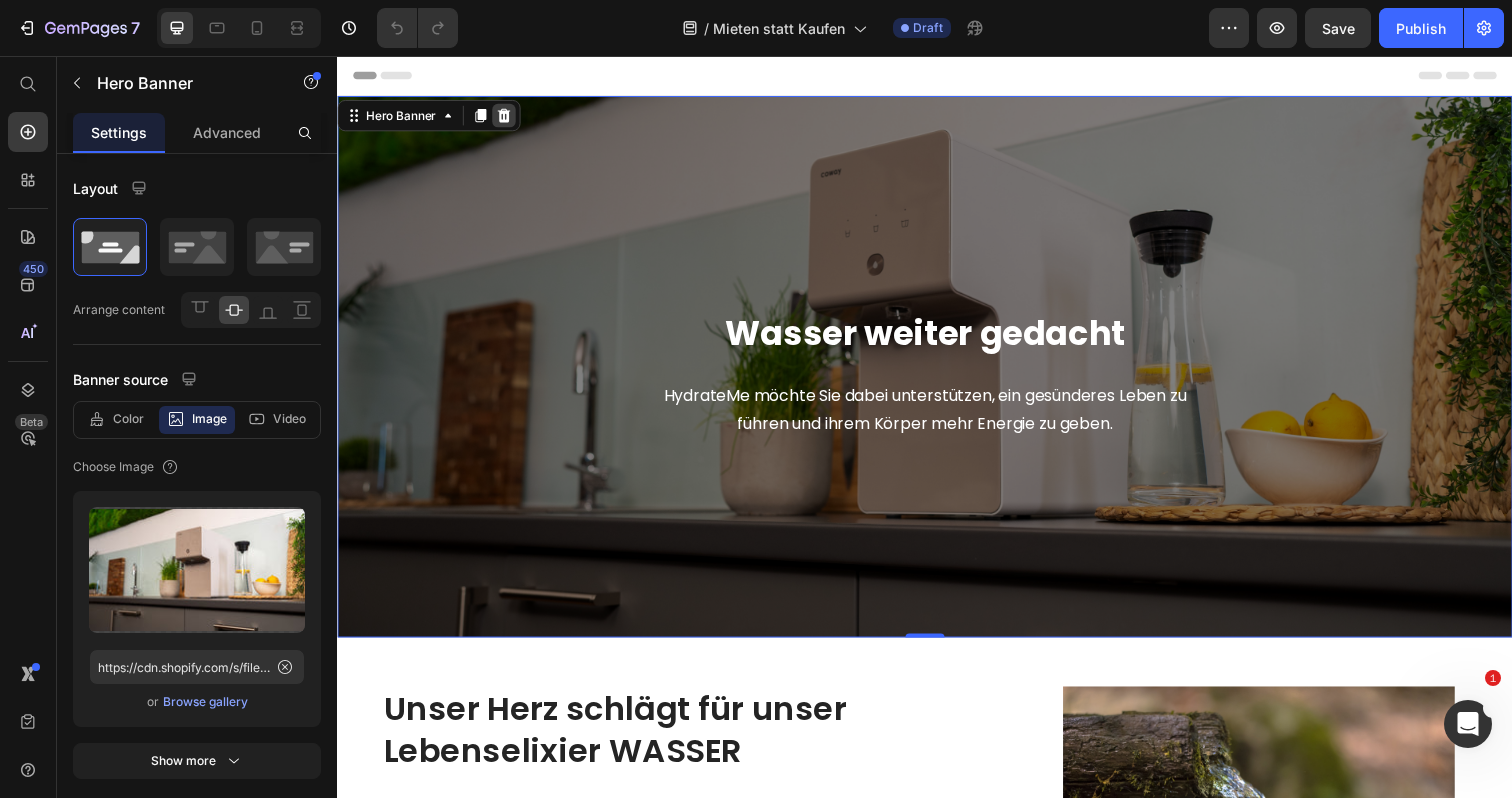 click 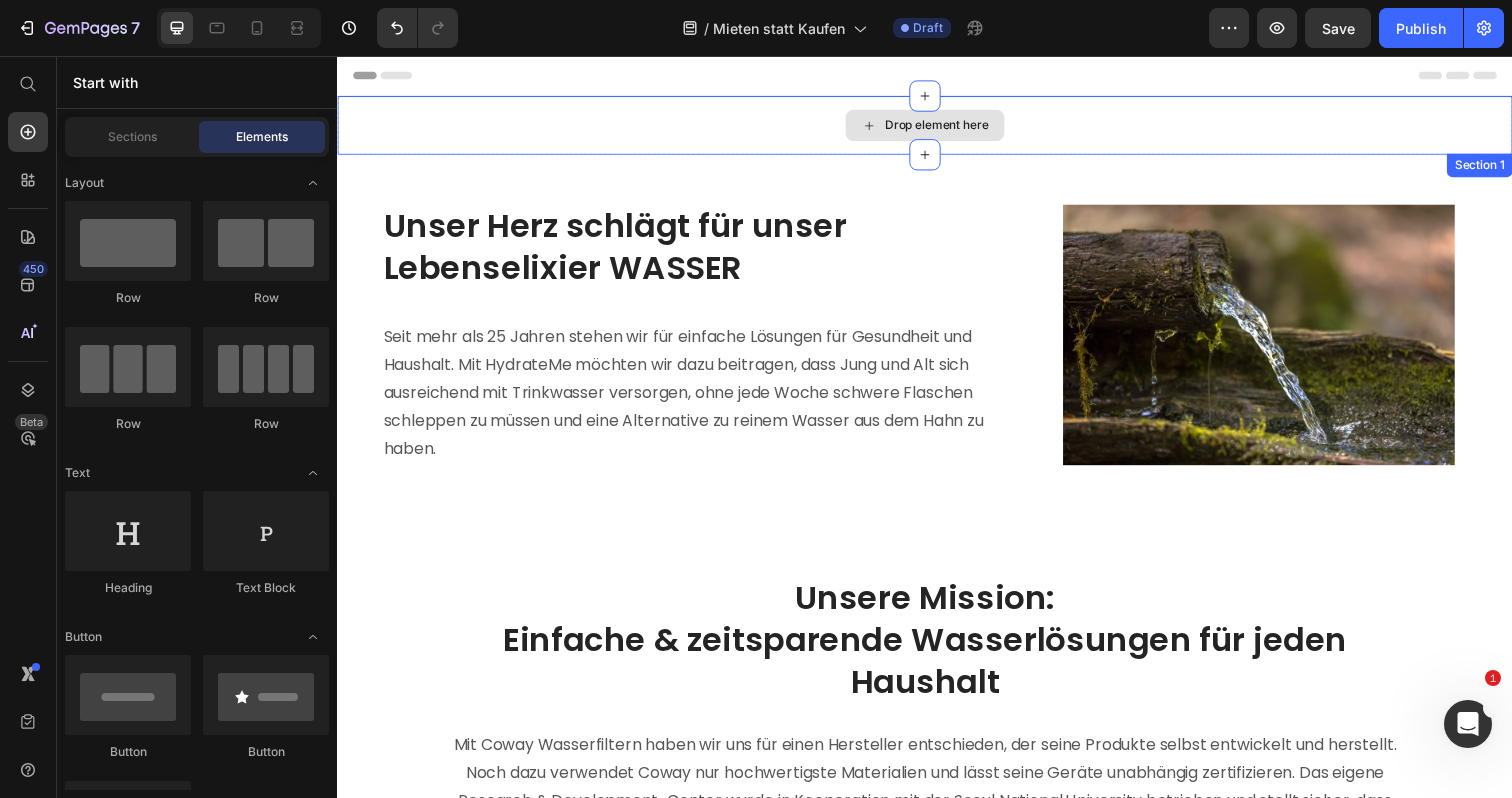 click on "Drop element here" at bounding box center (937, 127) 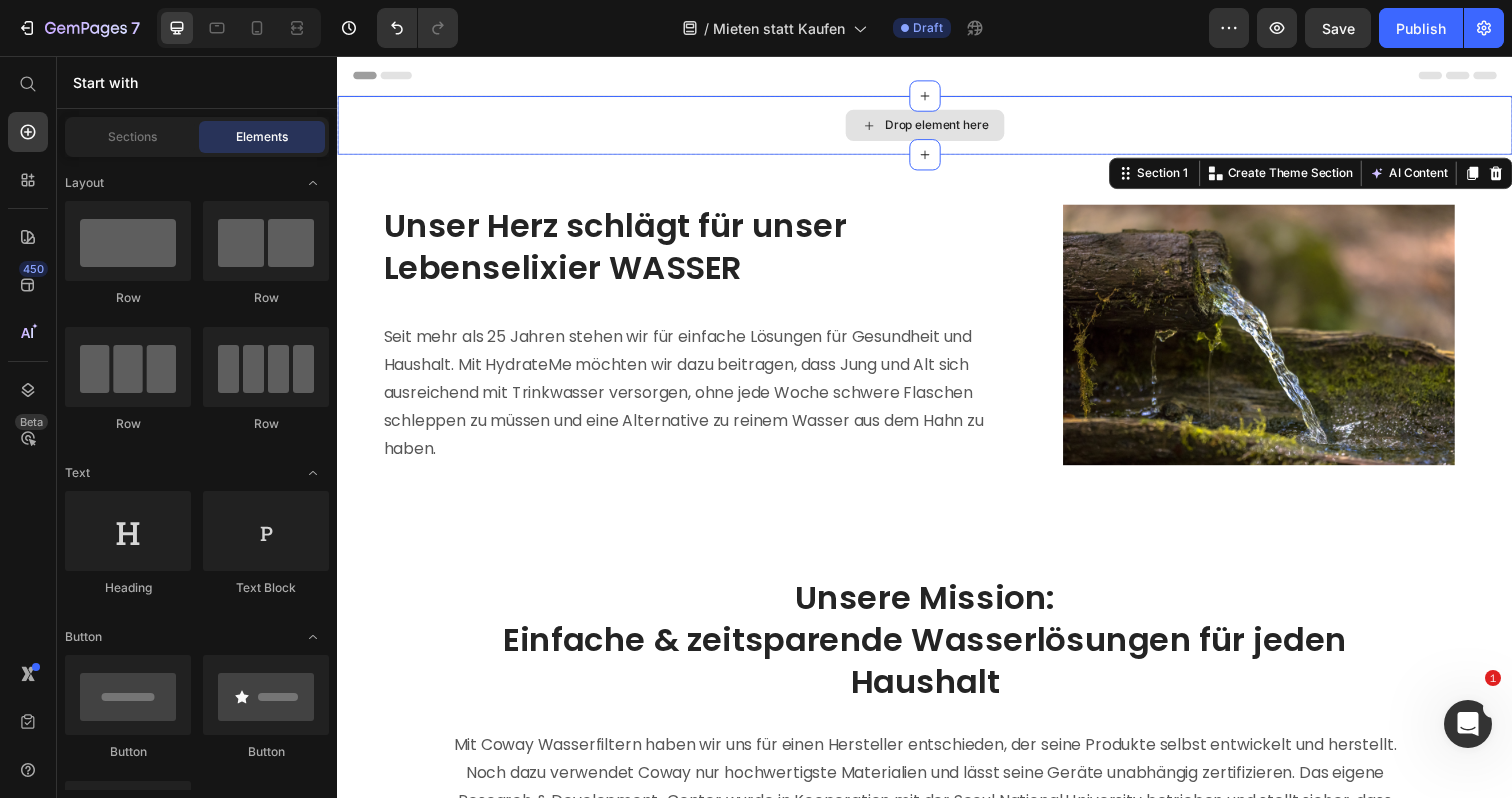 click on "Drop element here" at bounding box center (937, 127) 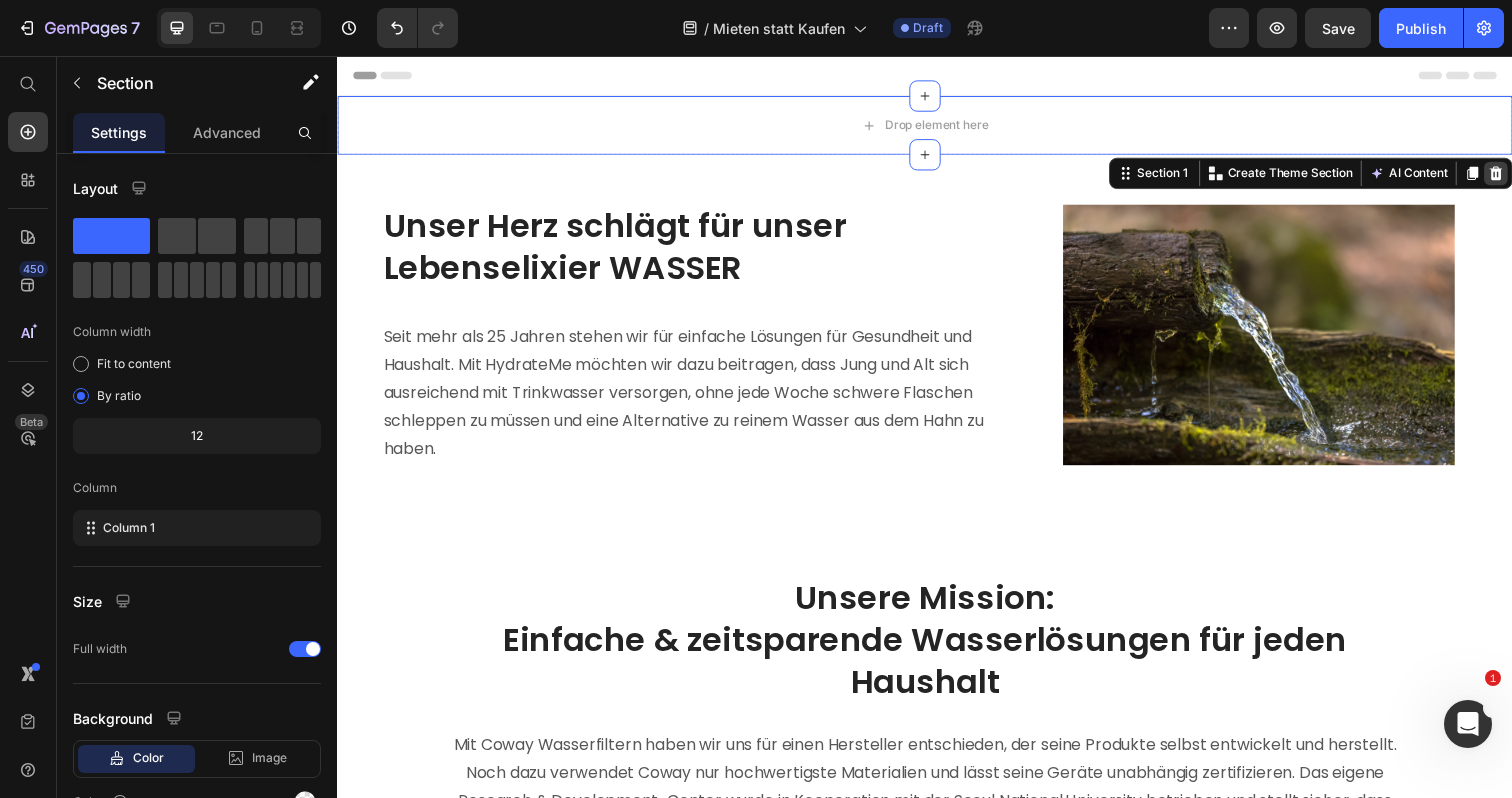 click 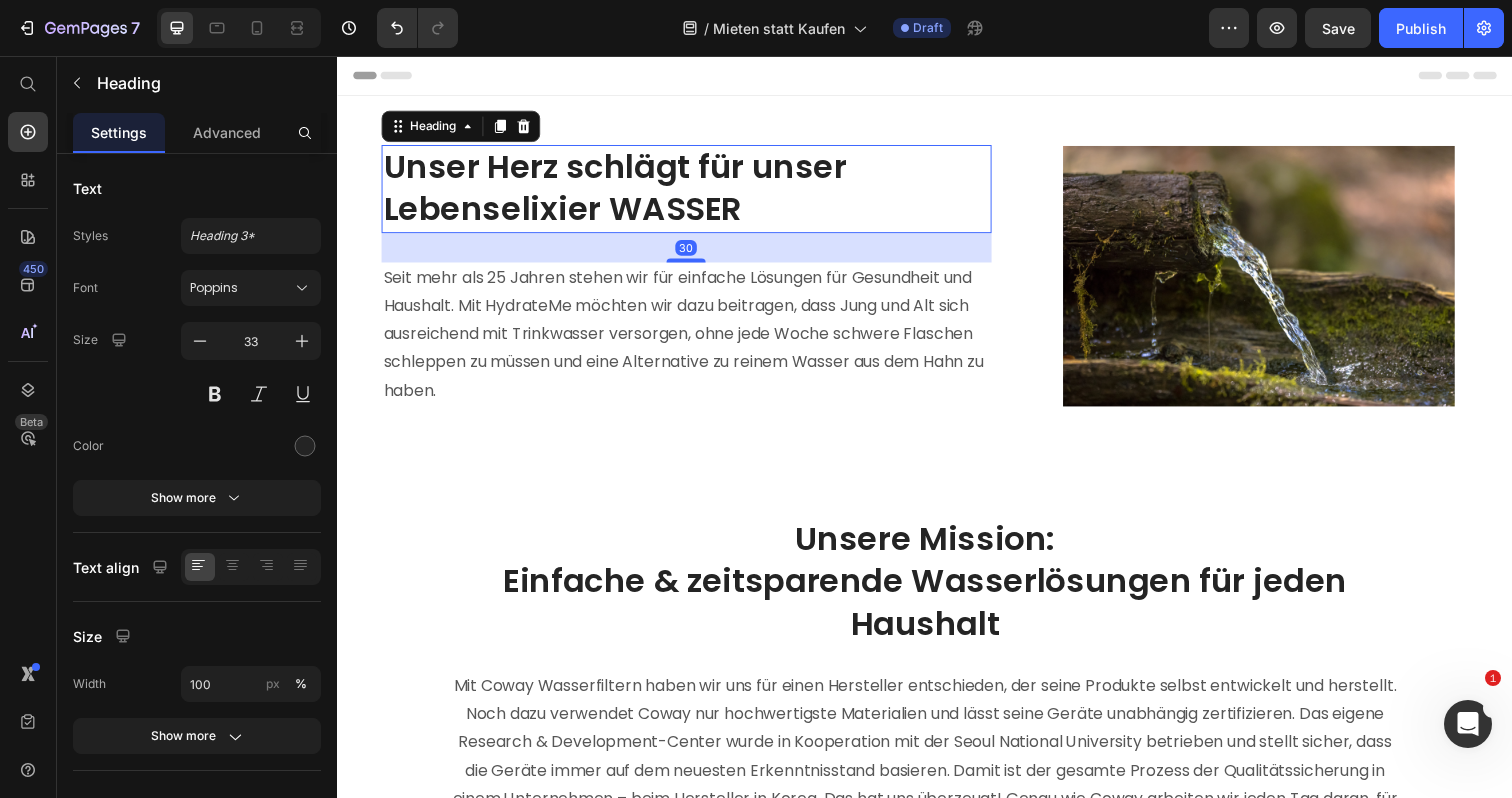 click on "Unser Herz schlägt für unser Lebenselixier WASSER" at bounding box center [693, 192] 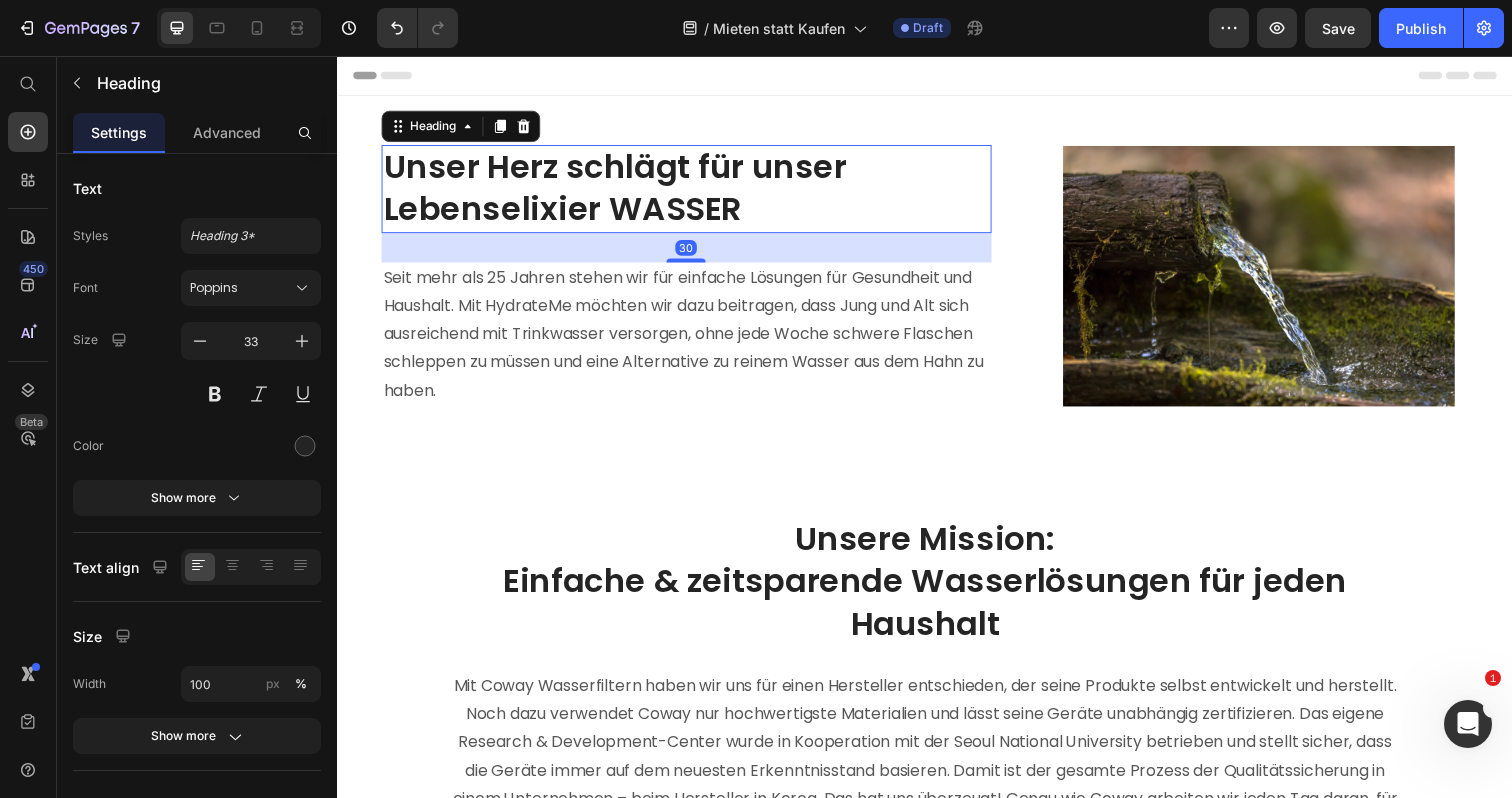 click on "Unser Herz schlägt für unser Lebenselixier WASSER" at bounding box center (693, 192) 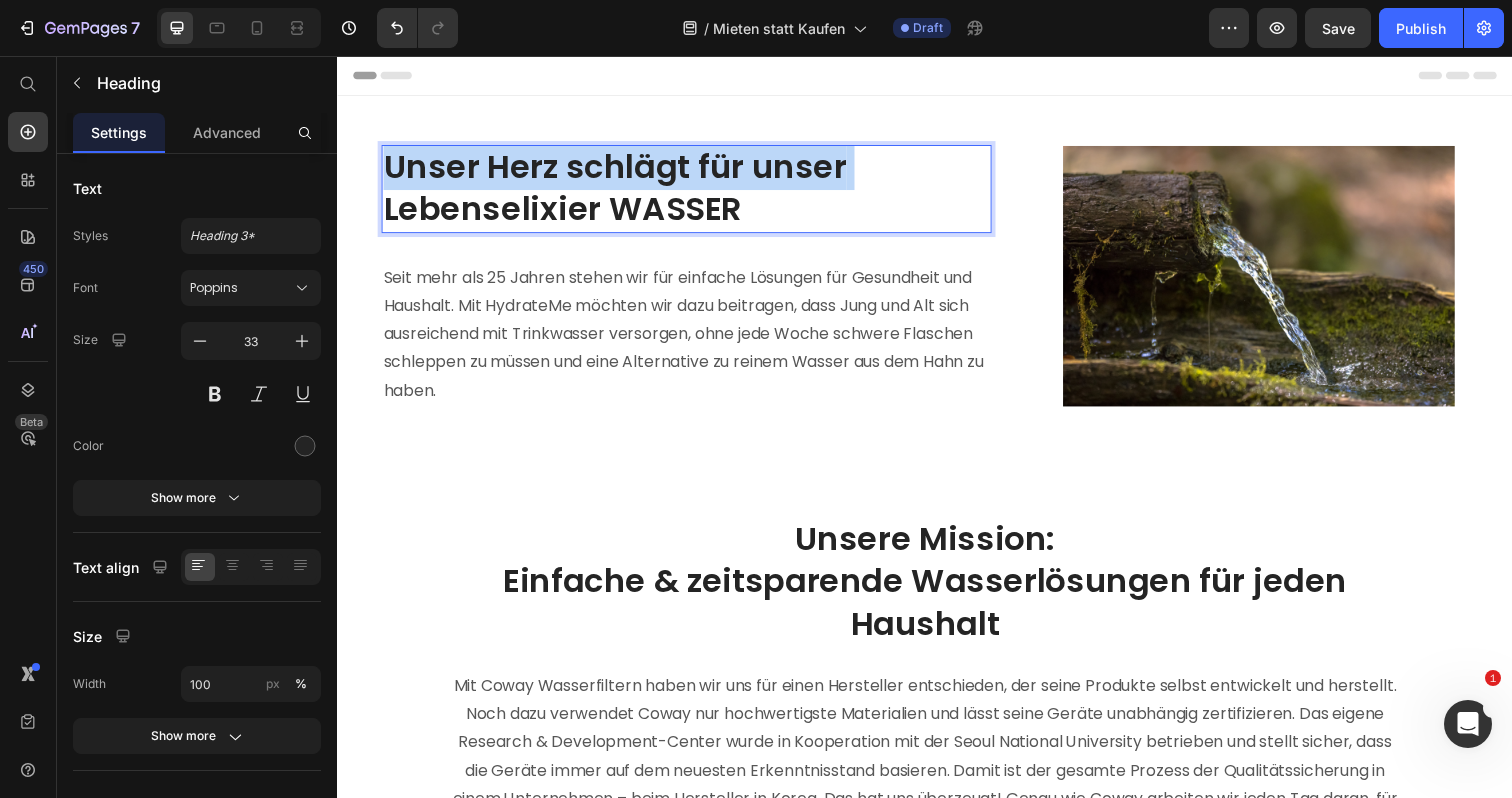 click on "Unser Herz schlägt für unser Lebenselixier WASSER" at bounding box center (693, 192) 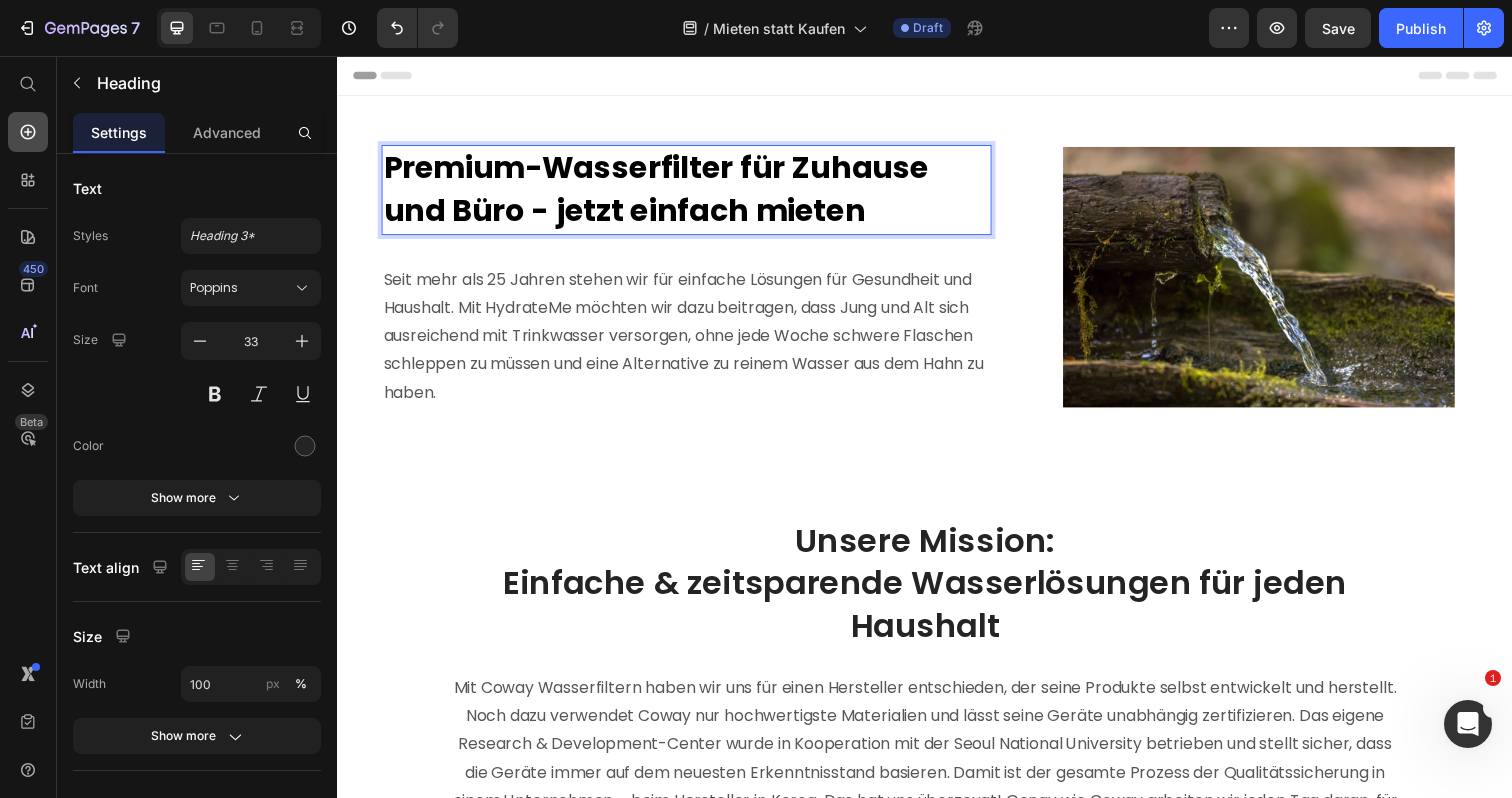 click 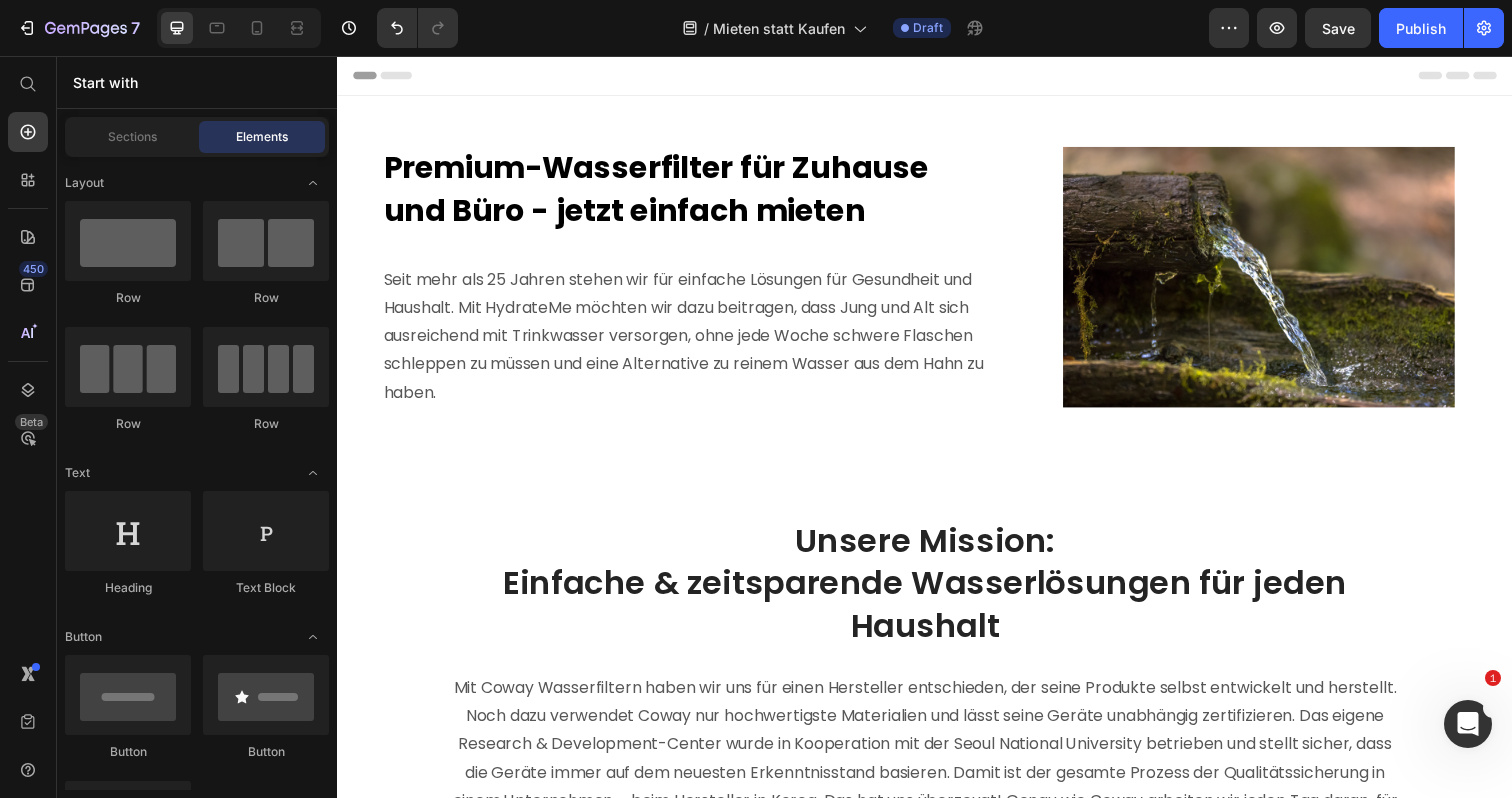 scroll, scrollTop: 39, scrollLeft: 0, axis: vertical 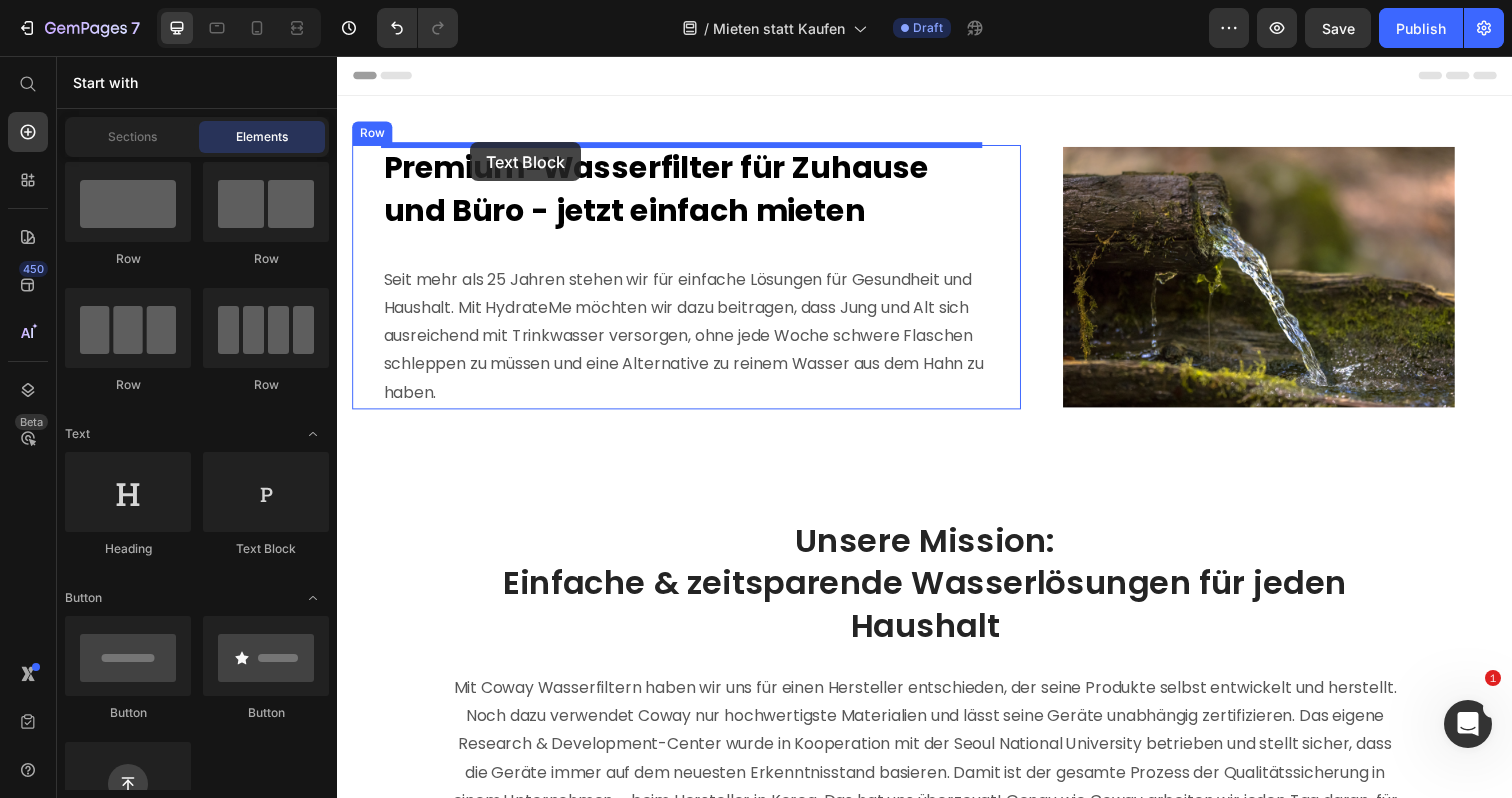 drag, startPoint x: 588, startPoint y: 558, endPoint x: 473, endPoint y: 144, distance: 429.67545 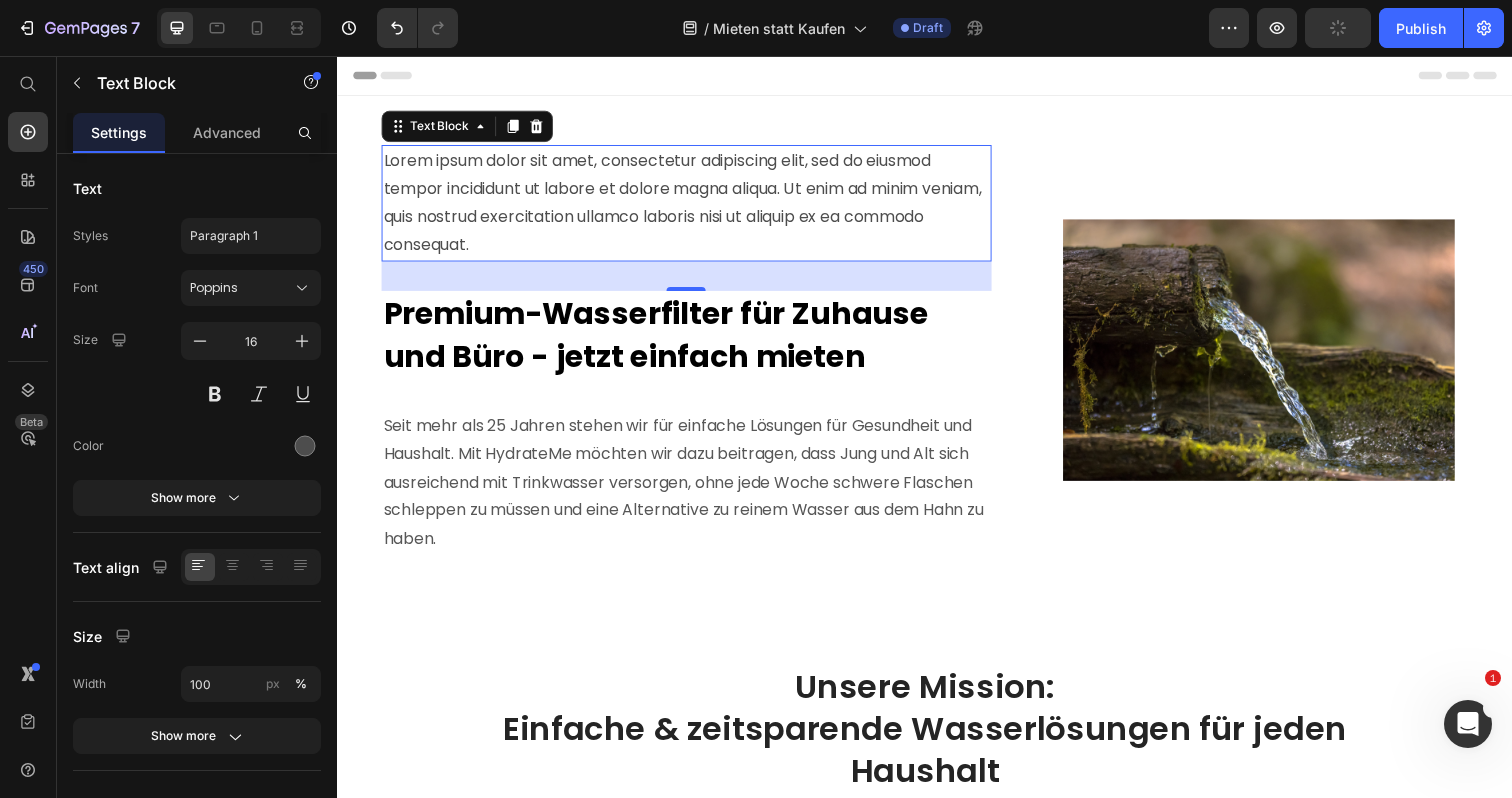 click on "Lorem ipsum dolor sit amet, consectetur adipiscing elit, sed do eiusmod tempor incididunt ut labore et dolore magna aliqua. Ut enim ad minim veniam, quis nostrud exercitation ullamco laboris nisi ut aliquip ex ea commodo consequat." at bounding box center (693, 206) 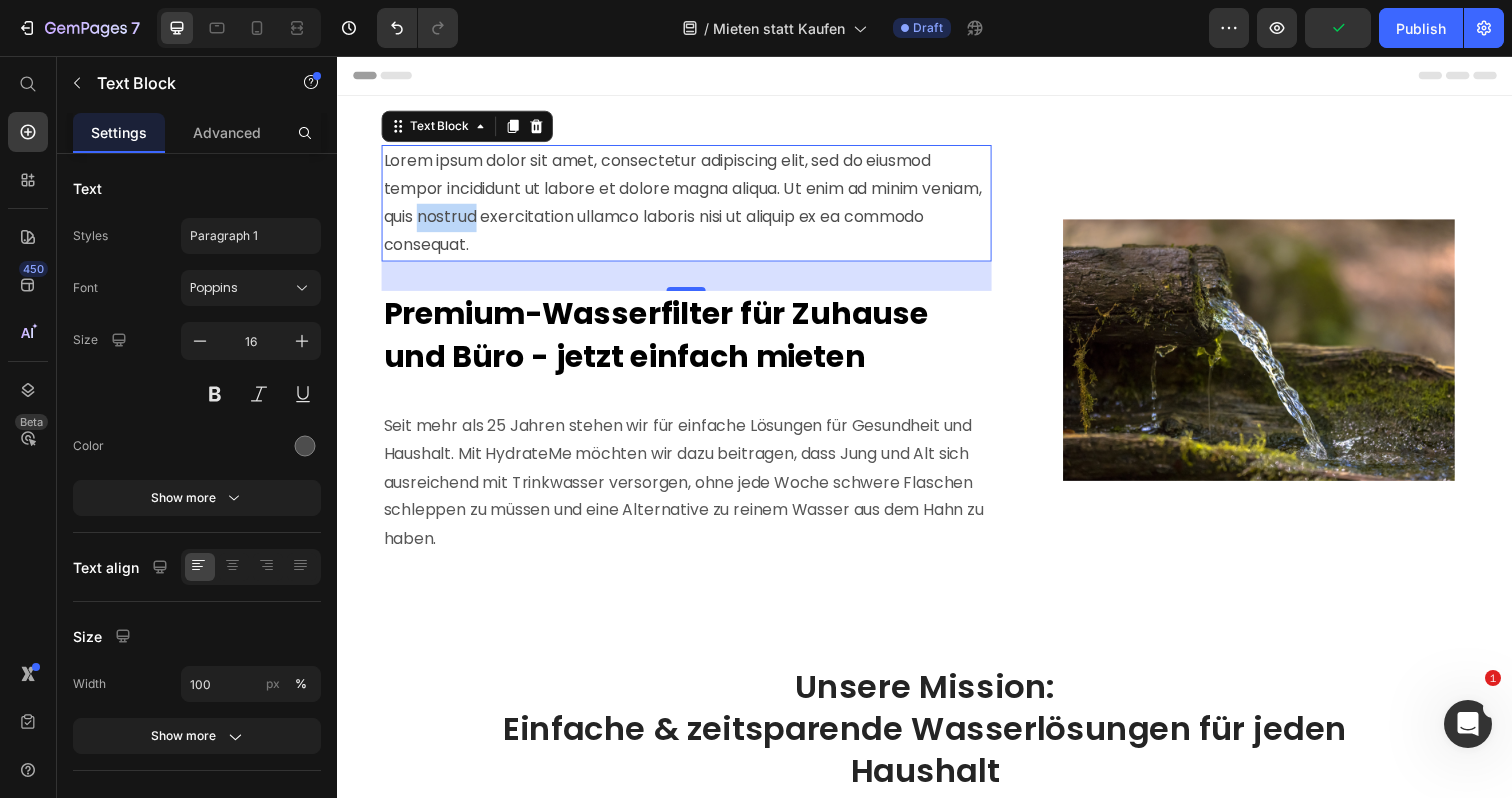 click on "Lorem ipsum dolor sit amet, consectetur adipiscing elit, sed do eiusmod tempor incididunt ut labore et dolore magna aliqua. Ut enim ad minim veniam, quis nostrud exercitation ullamco laboris nisi ut aliquip ex ea commodo consequat." at bounding box center (693, 206) 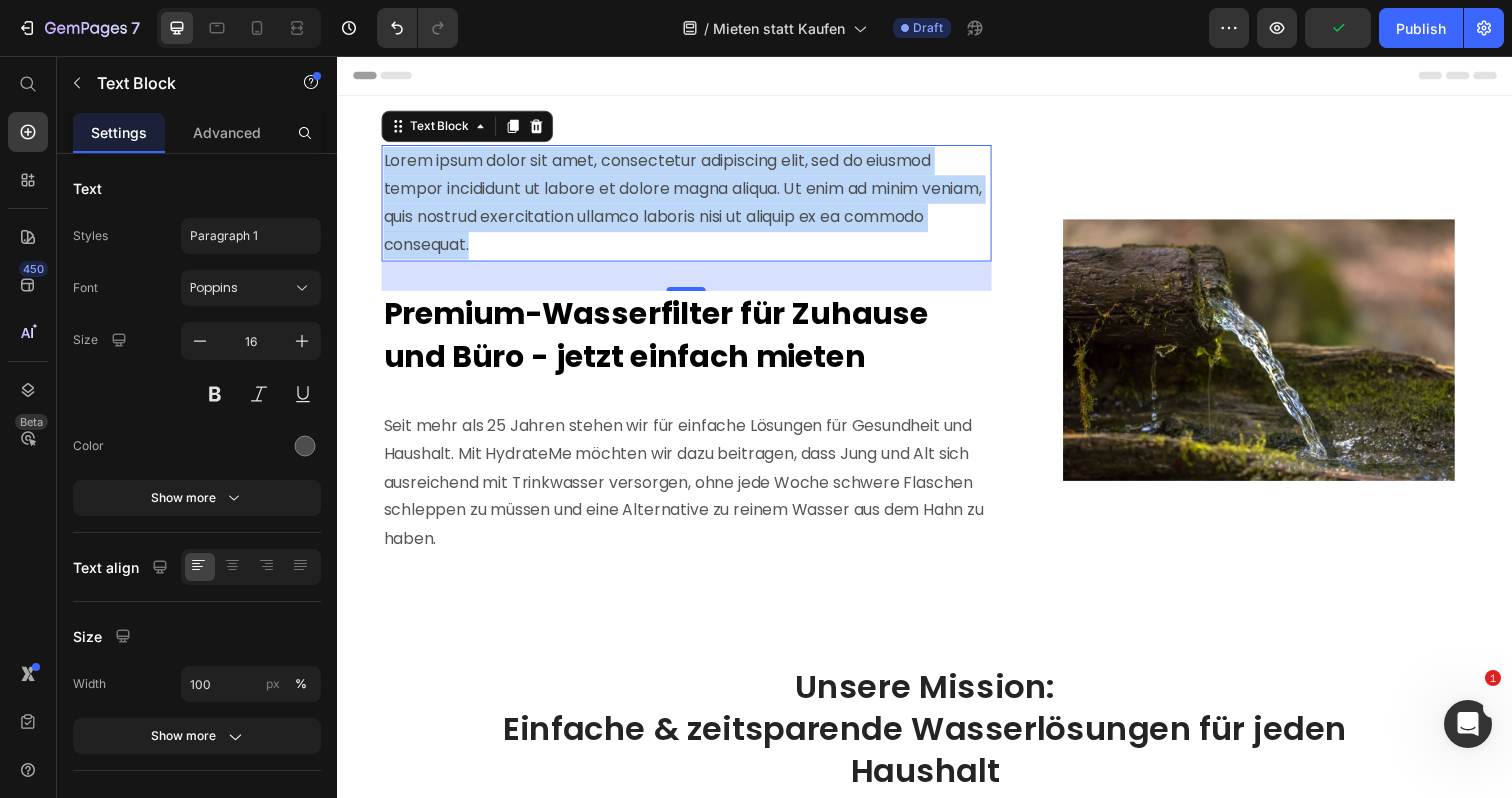 click on "Lorem ipsum dolor sit amet, consectetur adipiscing elit, sed do eiusmod tempor incididunt ut labore et dolore magna aliqua. Ut enim ad minim veniam, quis nostrud exercitation ullamco laboris nisi ut aliquip ex ea commodo consequat." at bounding box center [693, 206] 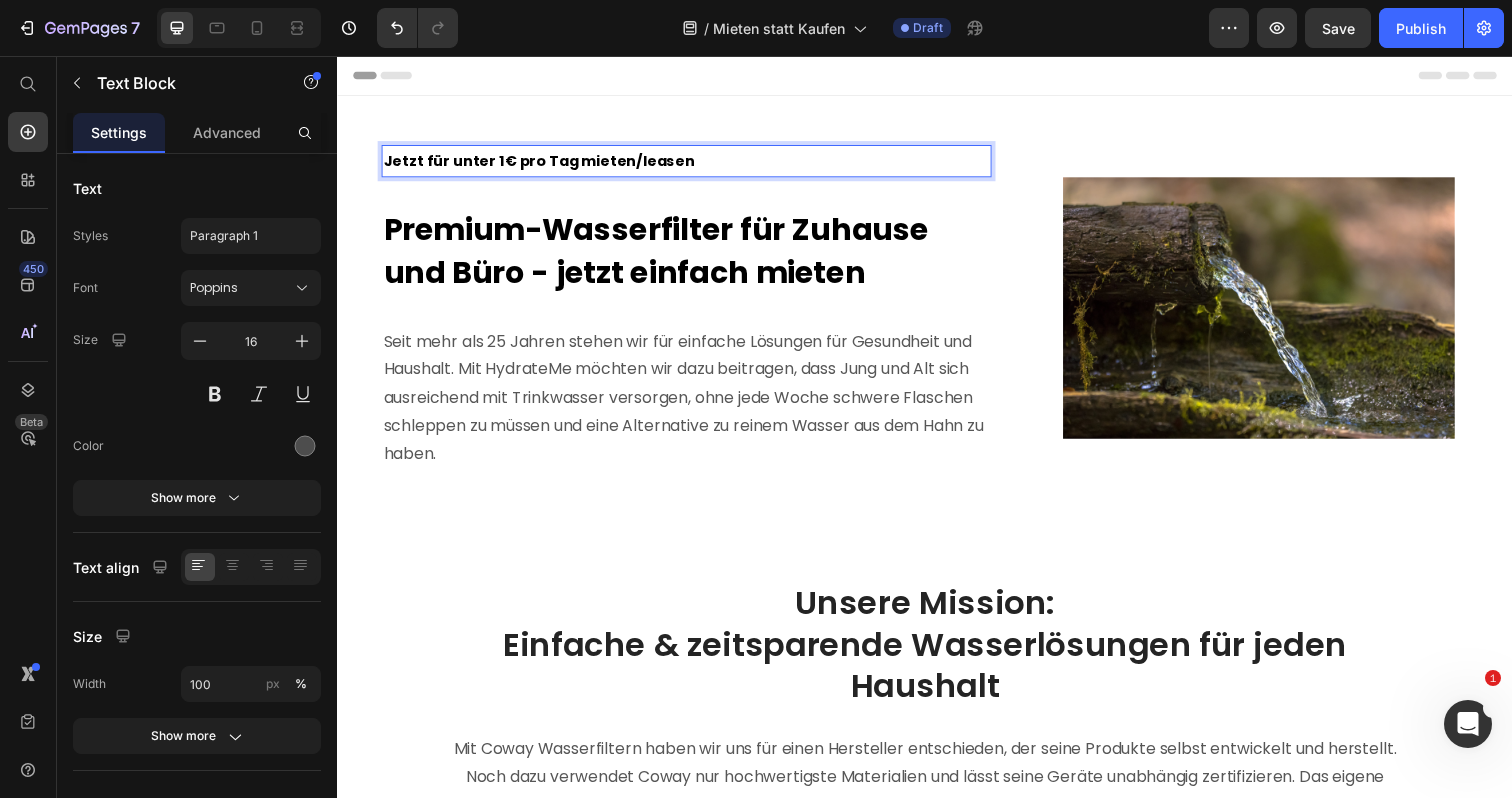 click on "Jetzt für unter 1€ pro Tag mieten/leasen" at bounding box center (543, 163) 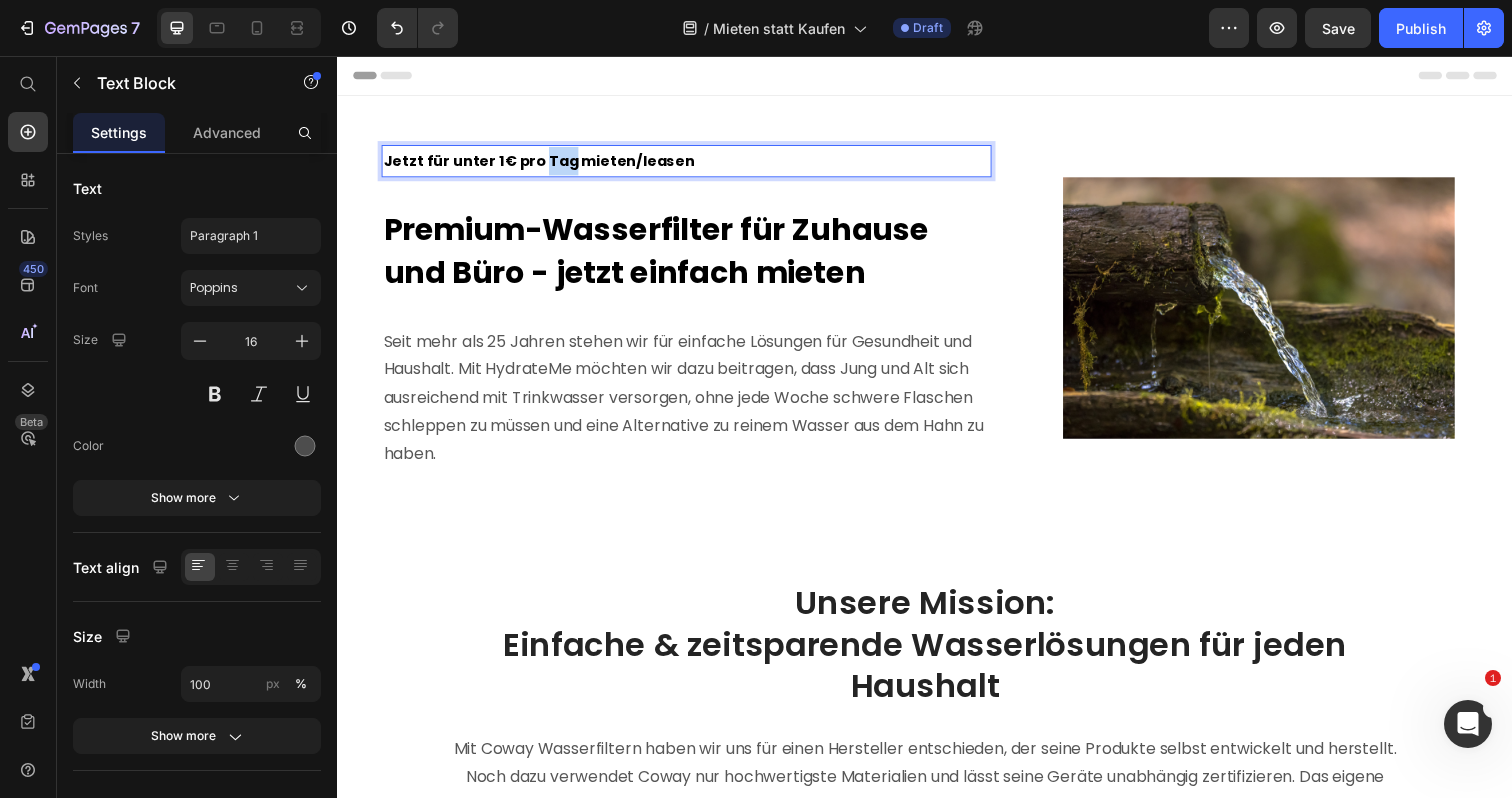 click on "Jetzt für unter 1€ pro Tag mieten/leasen" at bounding box center [543, 163] 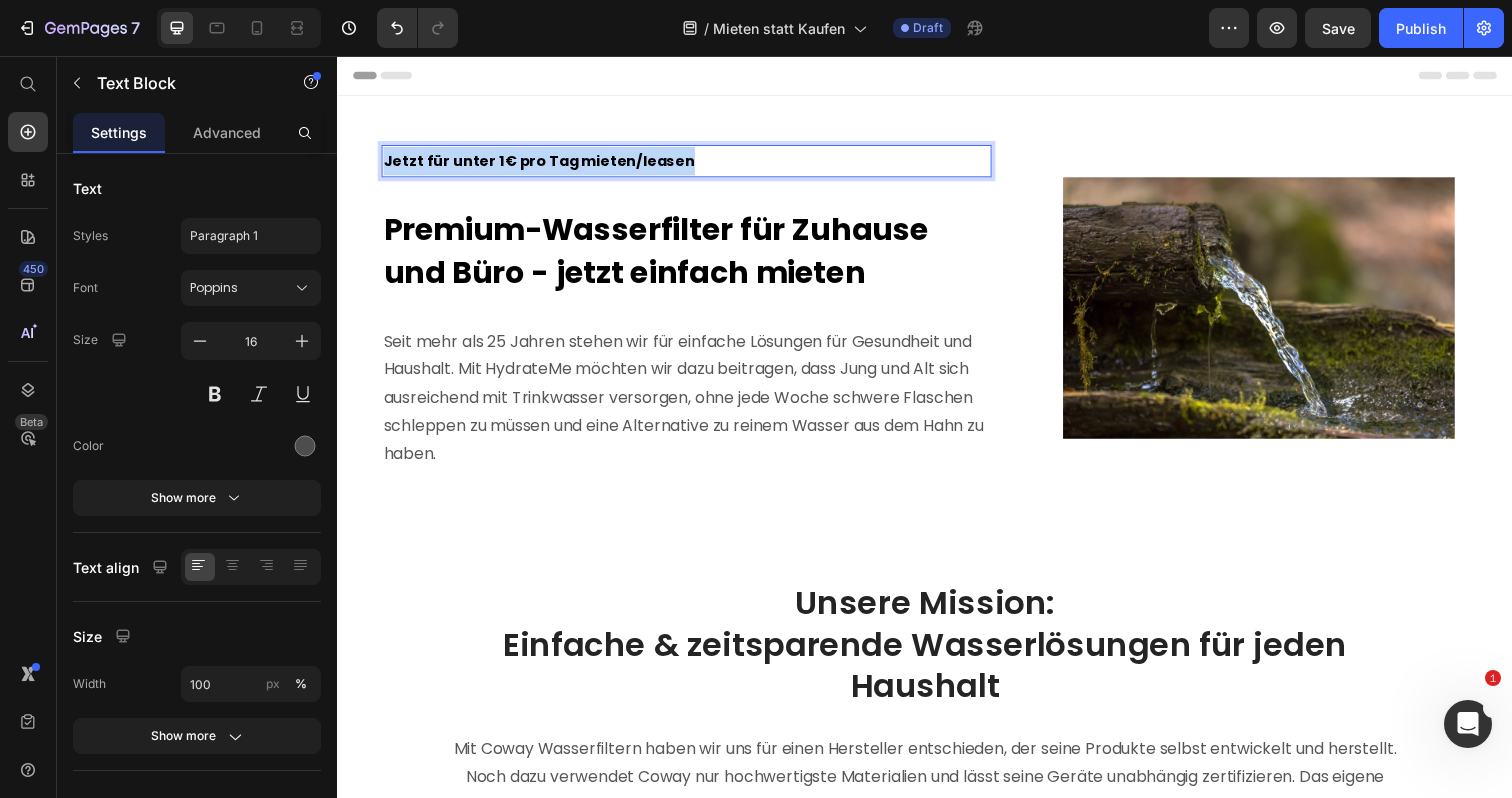 click on "Jetzt für unter 1€ pro Tag mieten/leasen" at bounding box center (543, 163) 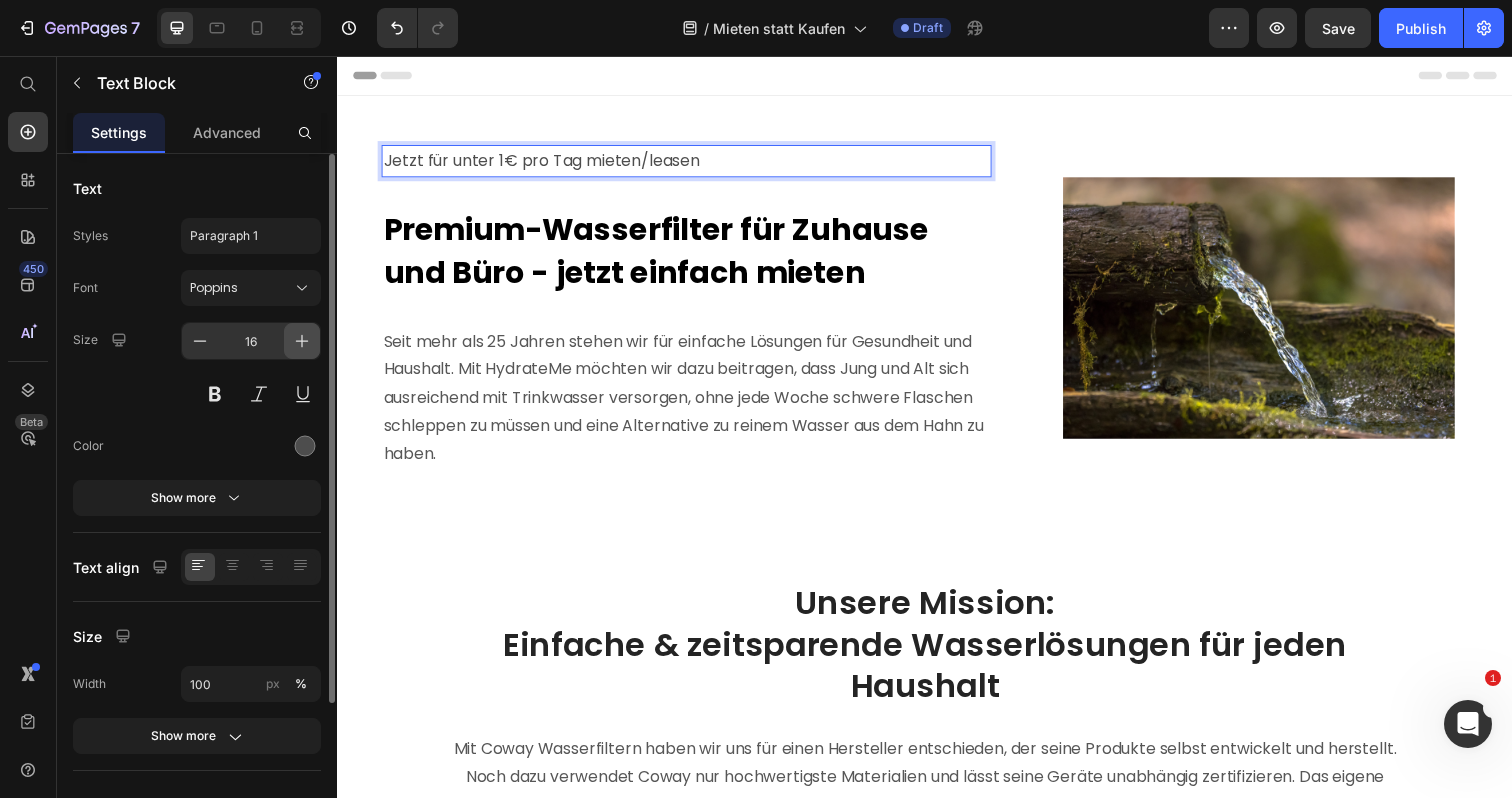 click at bounding box center (302, 341) 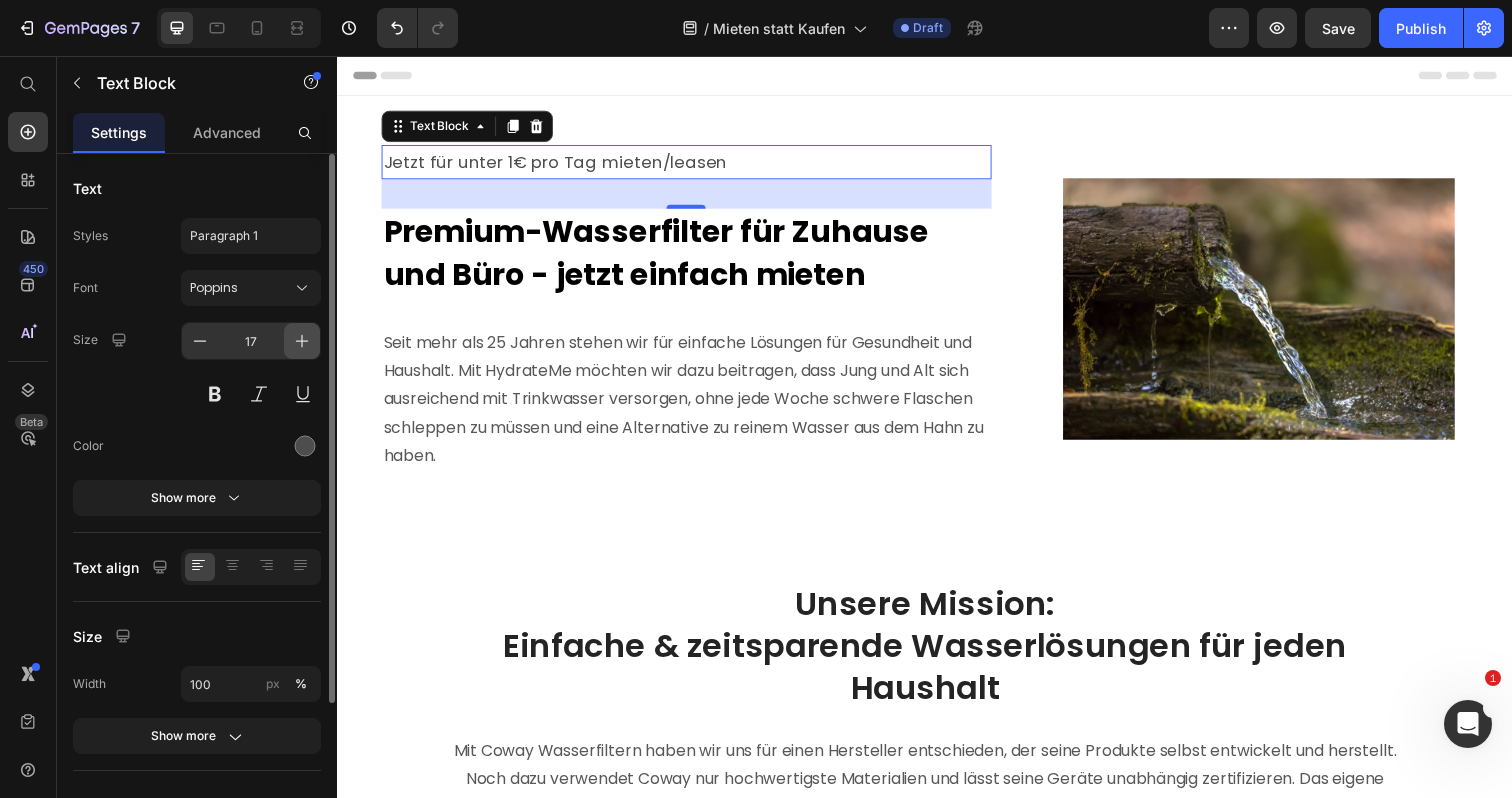 click at bounding box center (302, 341) 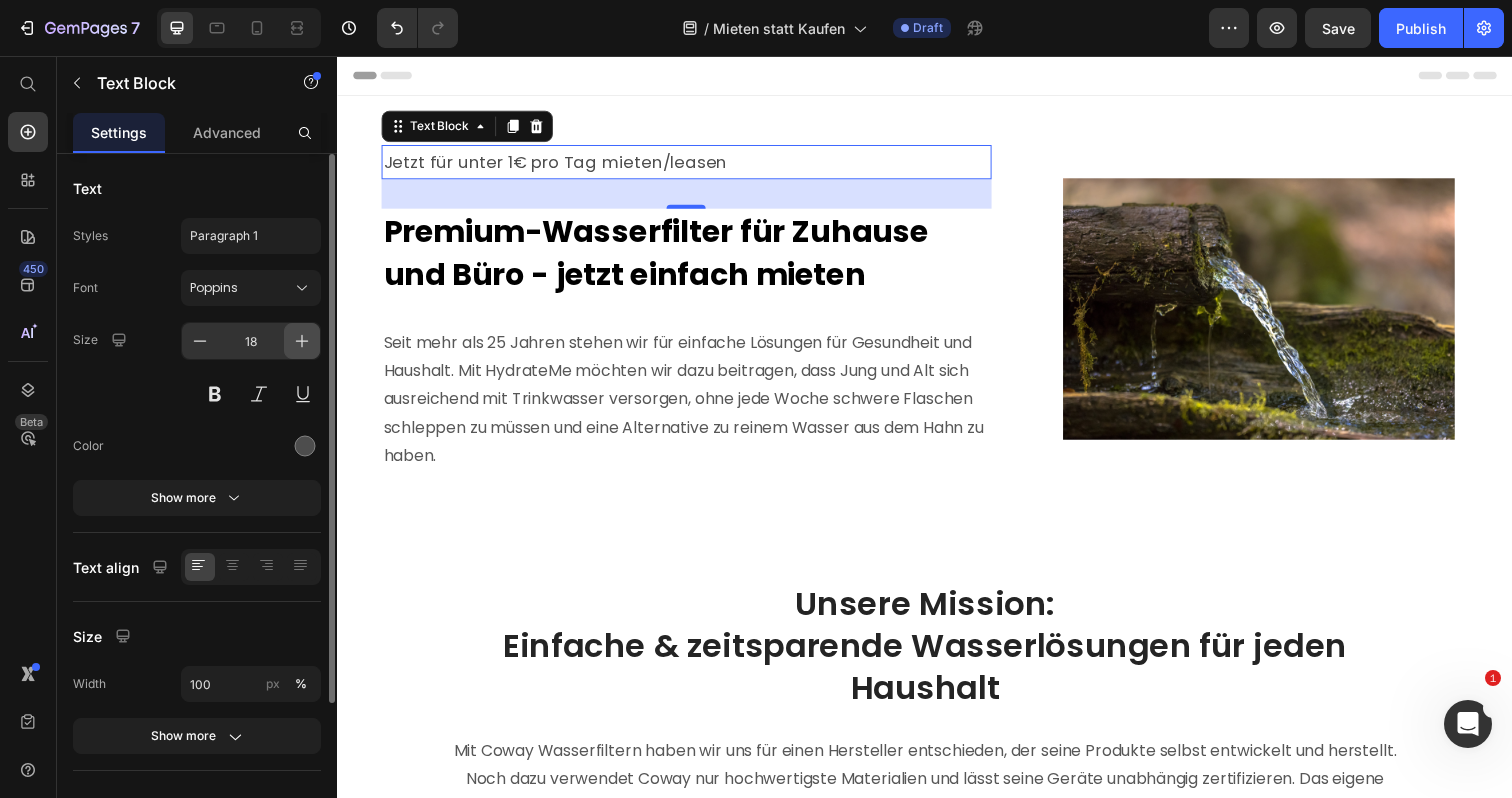 click at bounding box center (302, 341) 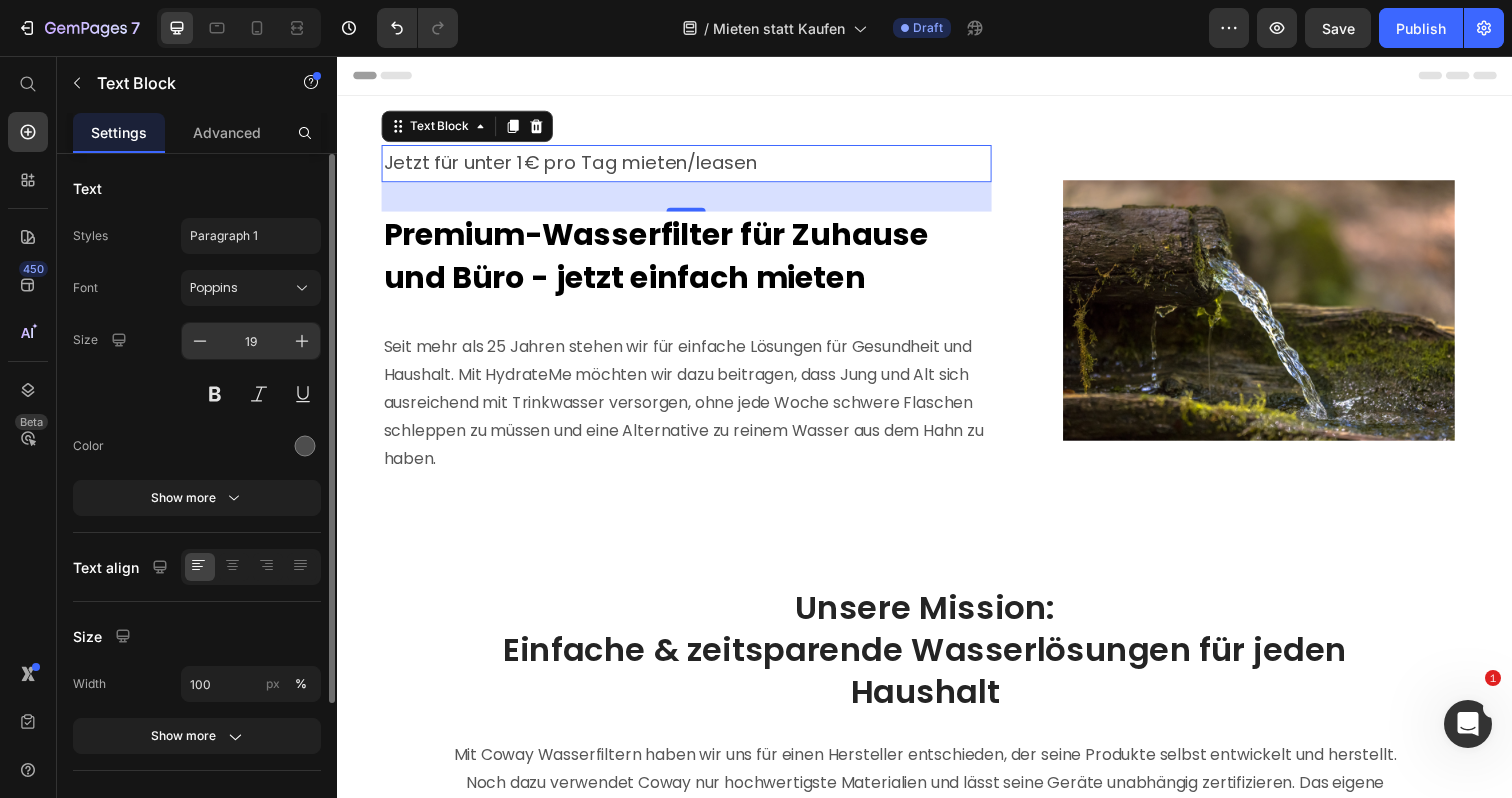 click on "19" at bounding box center (251, 341) 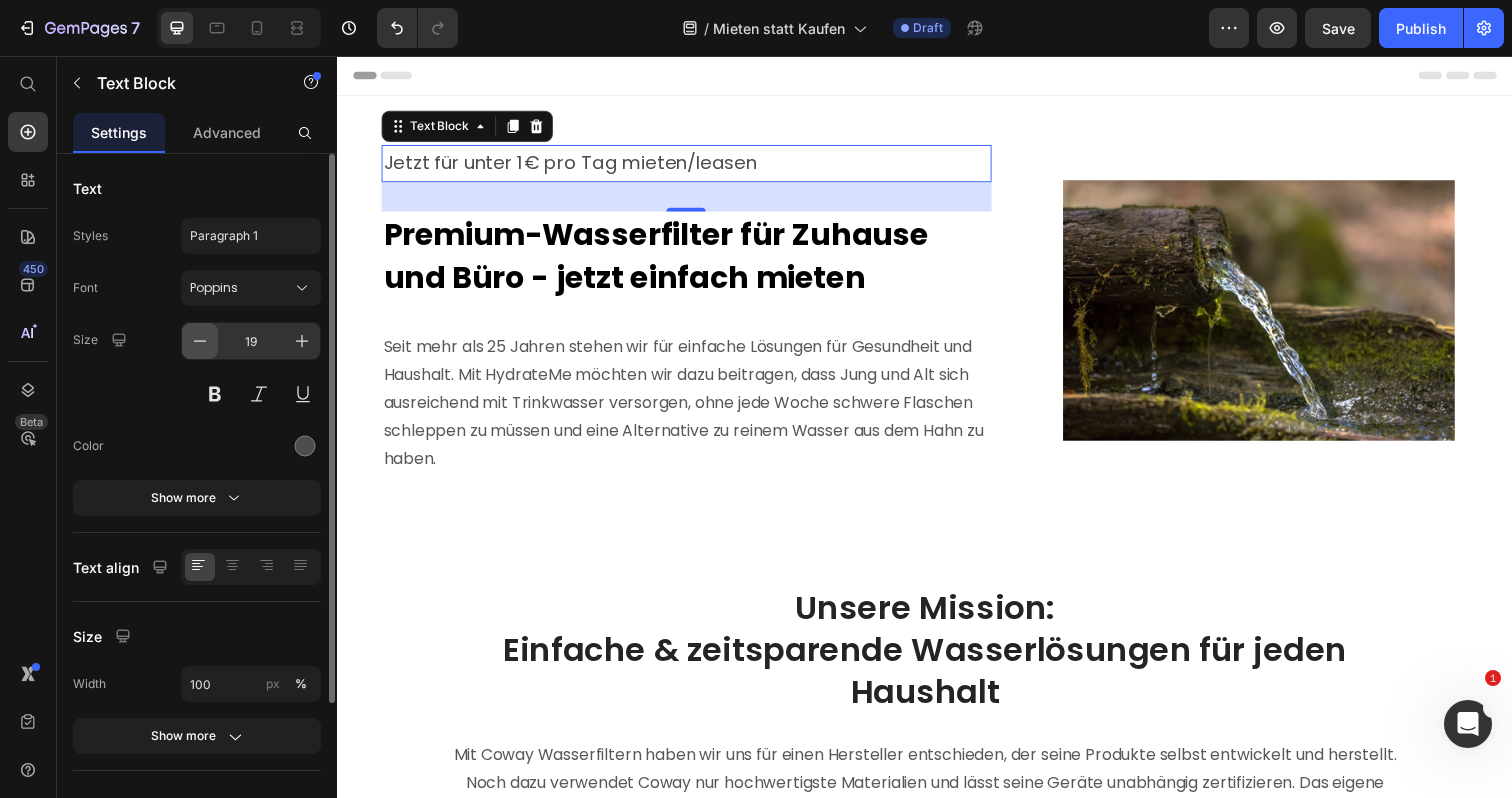 click 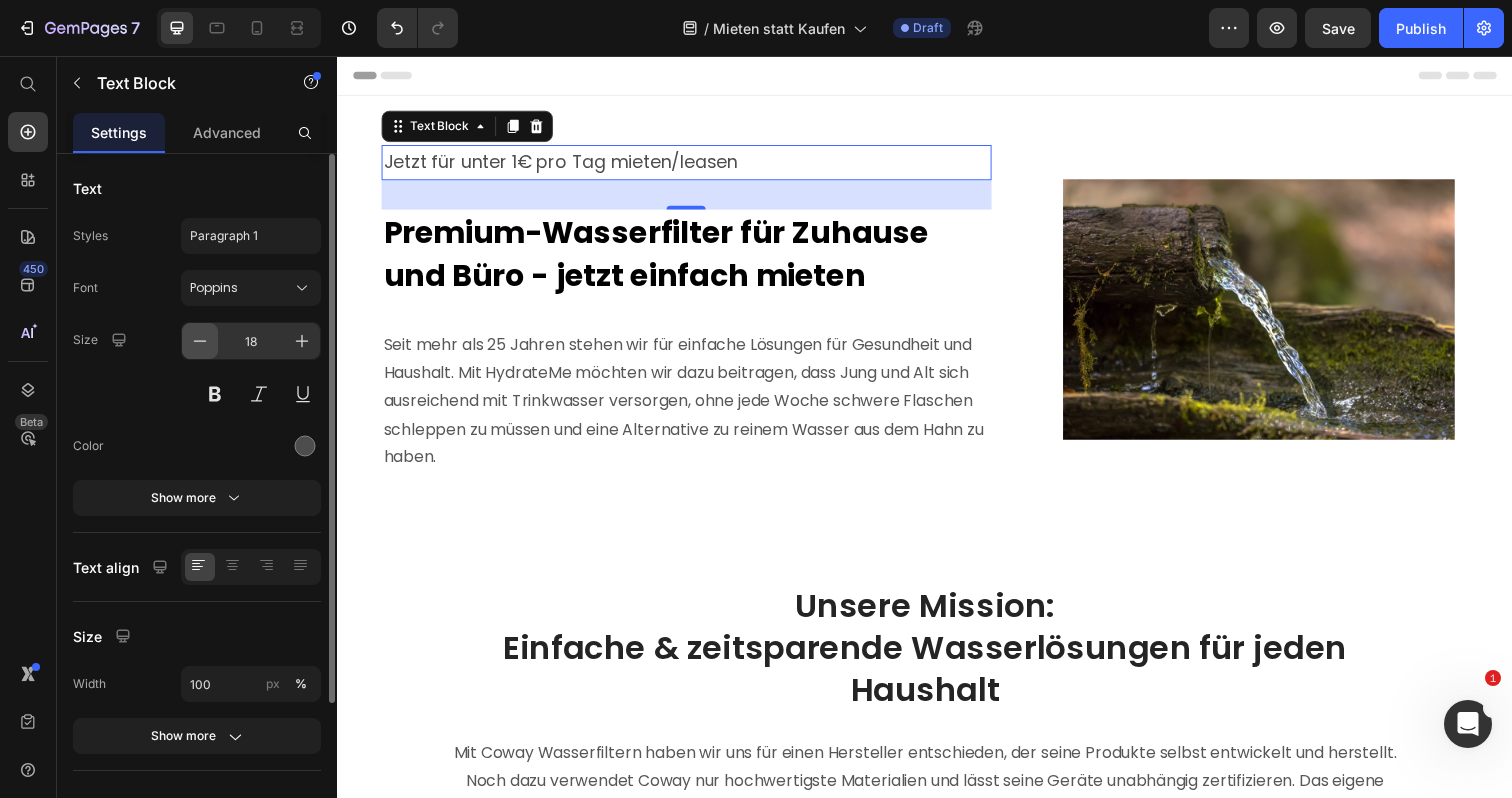 click 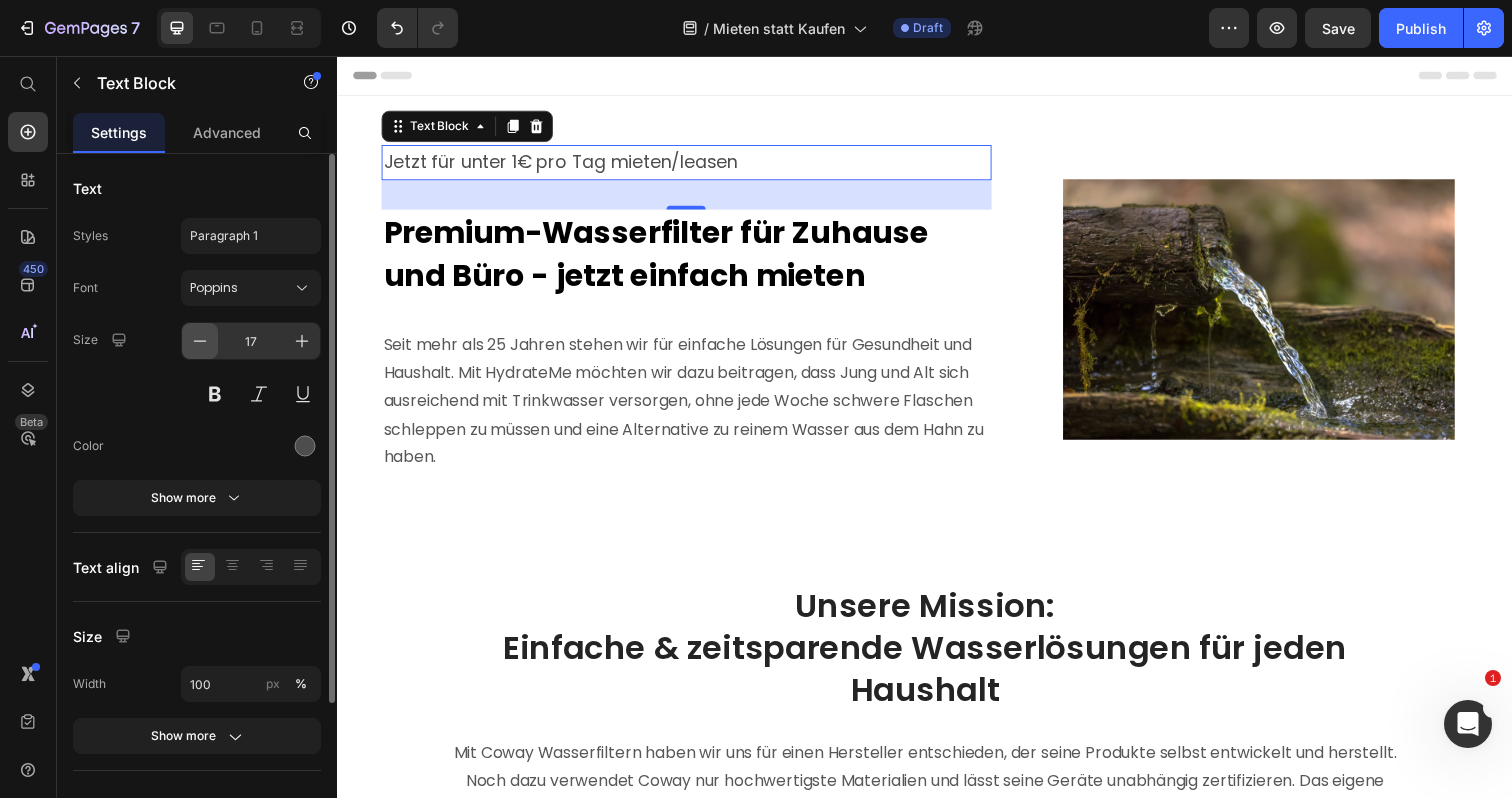 click 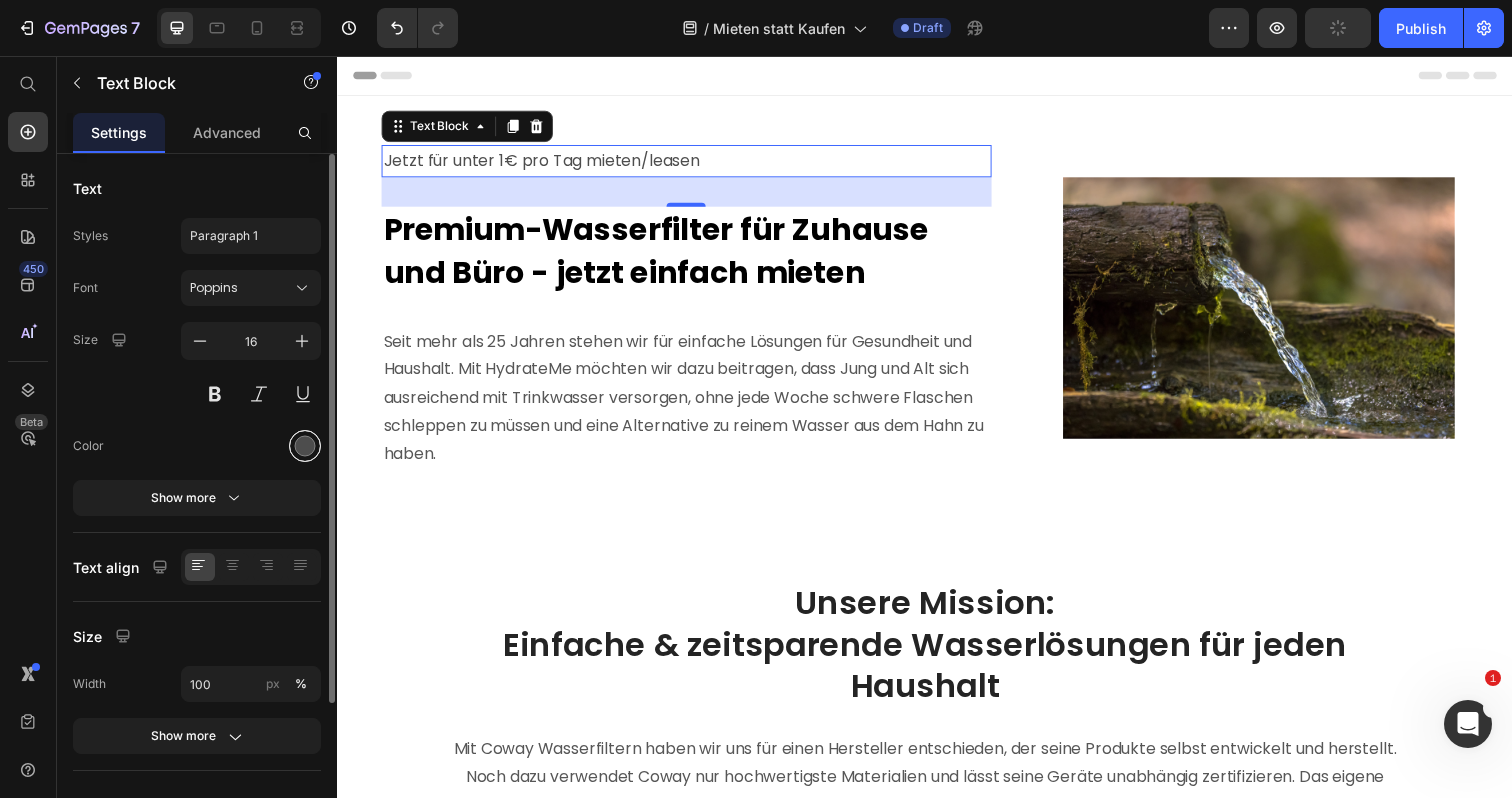click at bounding box center (305, 446) 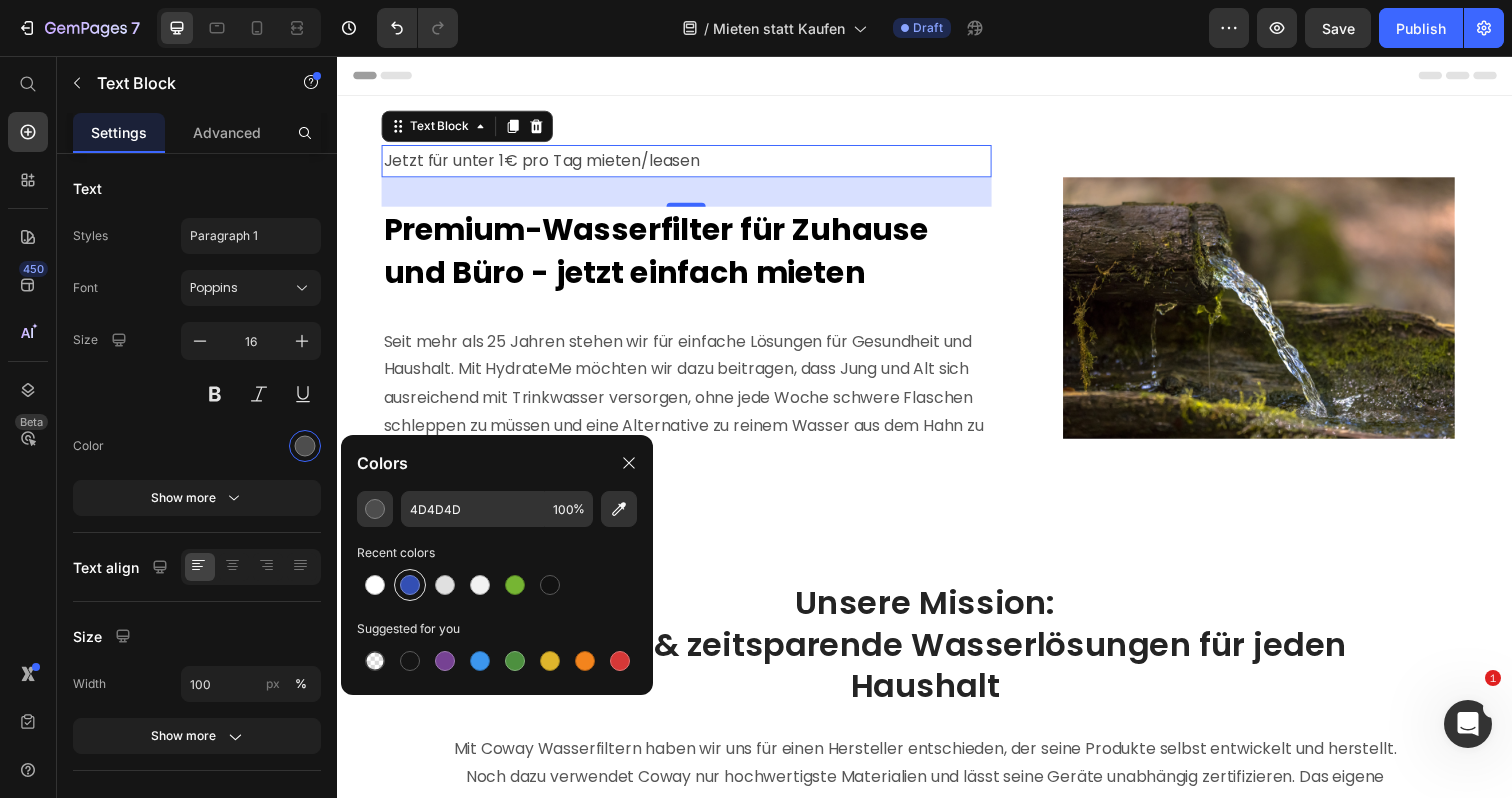 click at bounding box center [410, 585] 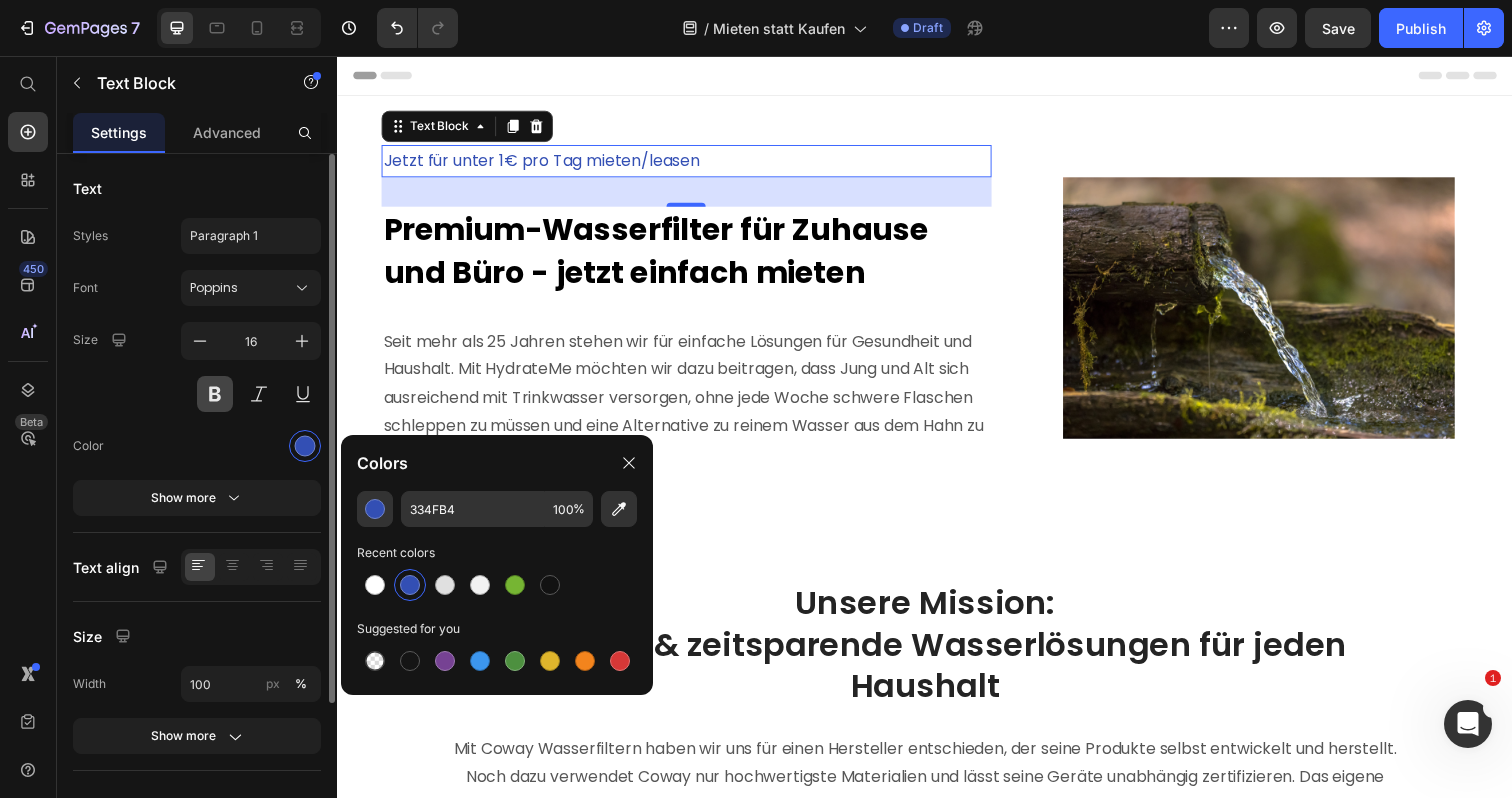 click at bounding box center (215, 394) 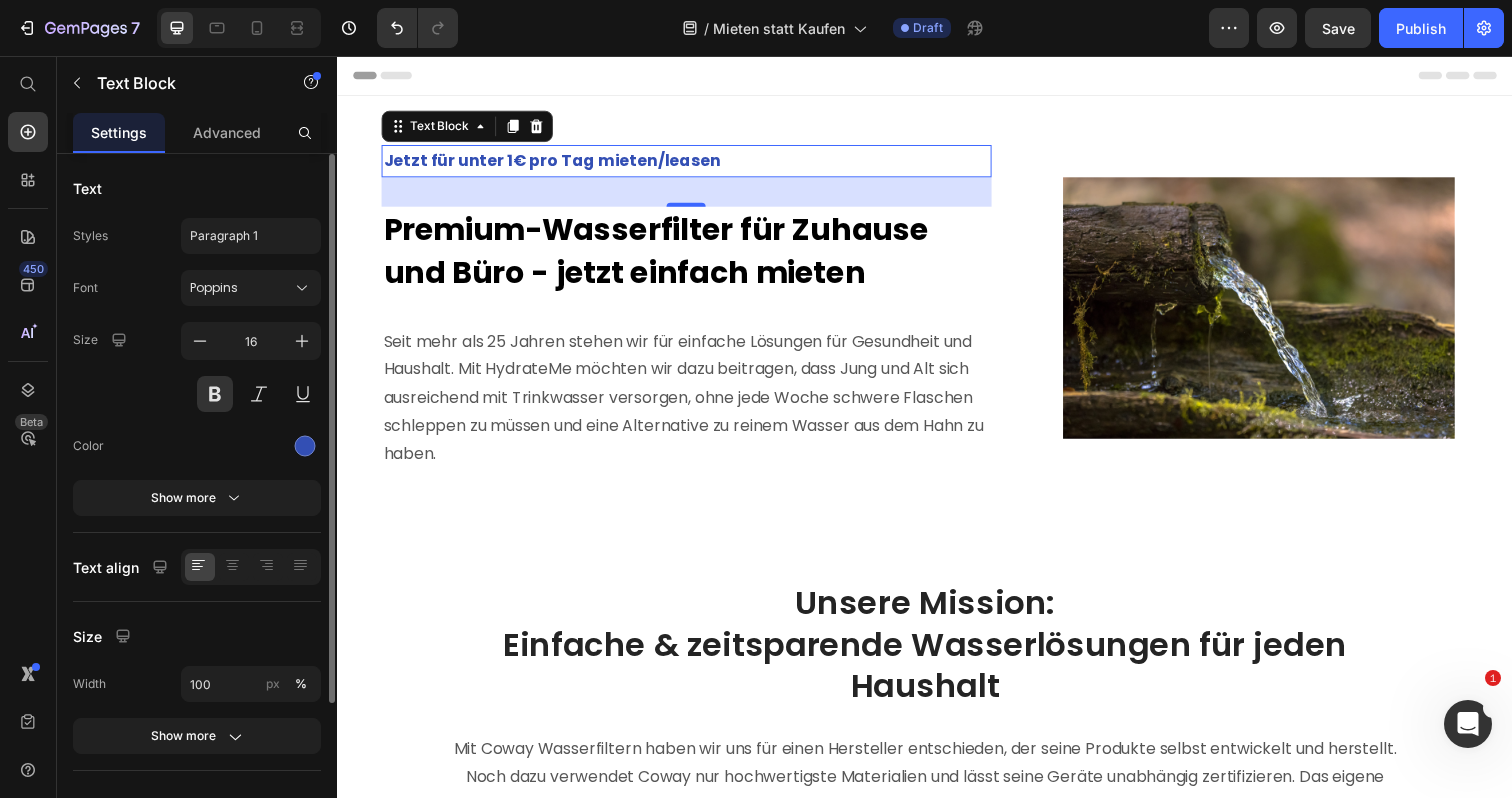 click on "Size 16" at bounding box center (197, 367) 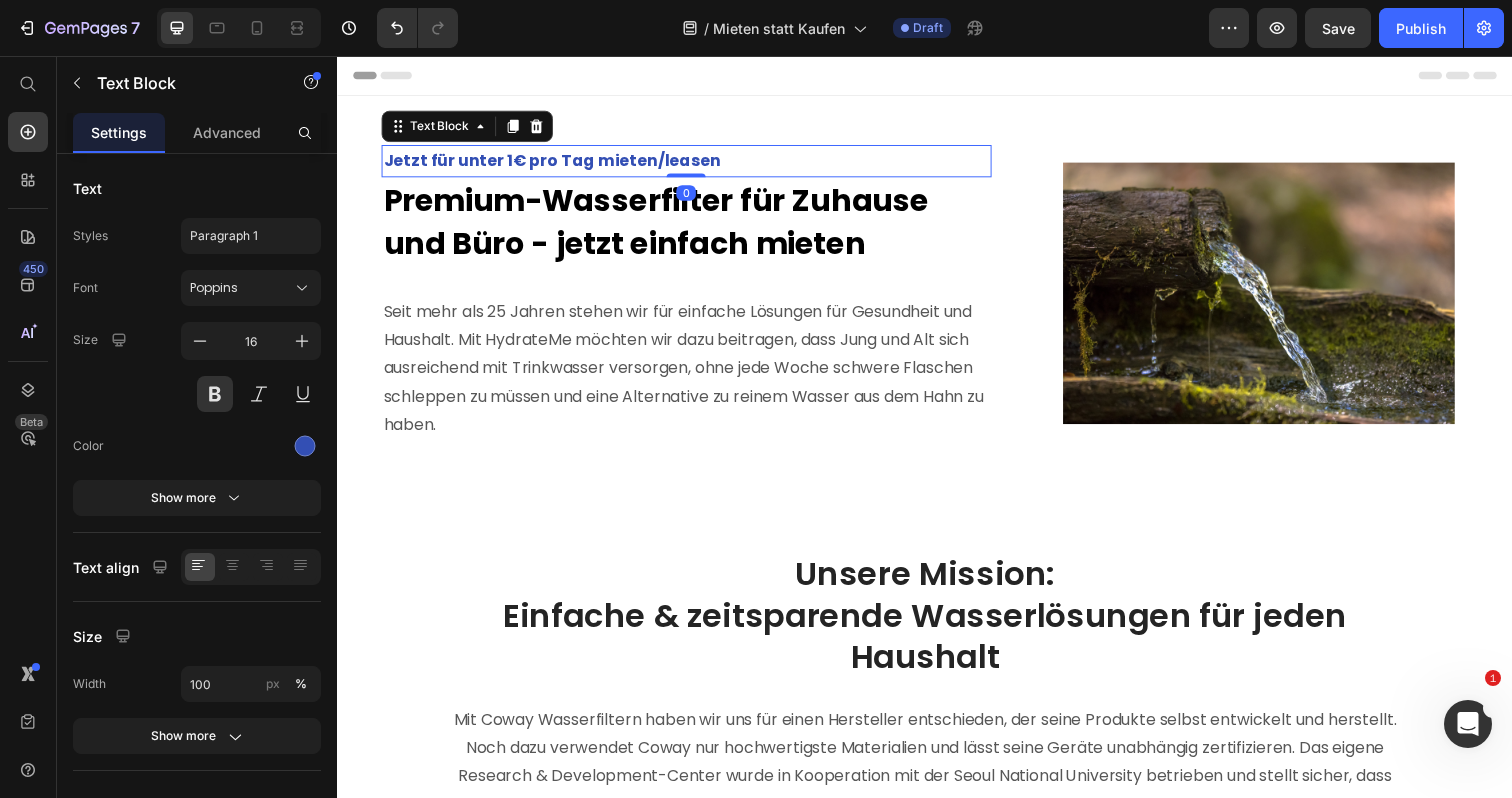 drag, startPoint x: 690, startPoint y: 206, endPoint x: 701, endPoint y: 152, distance: 55.108982 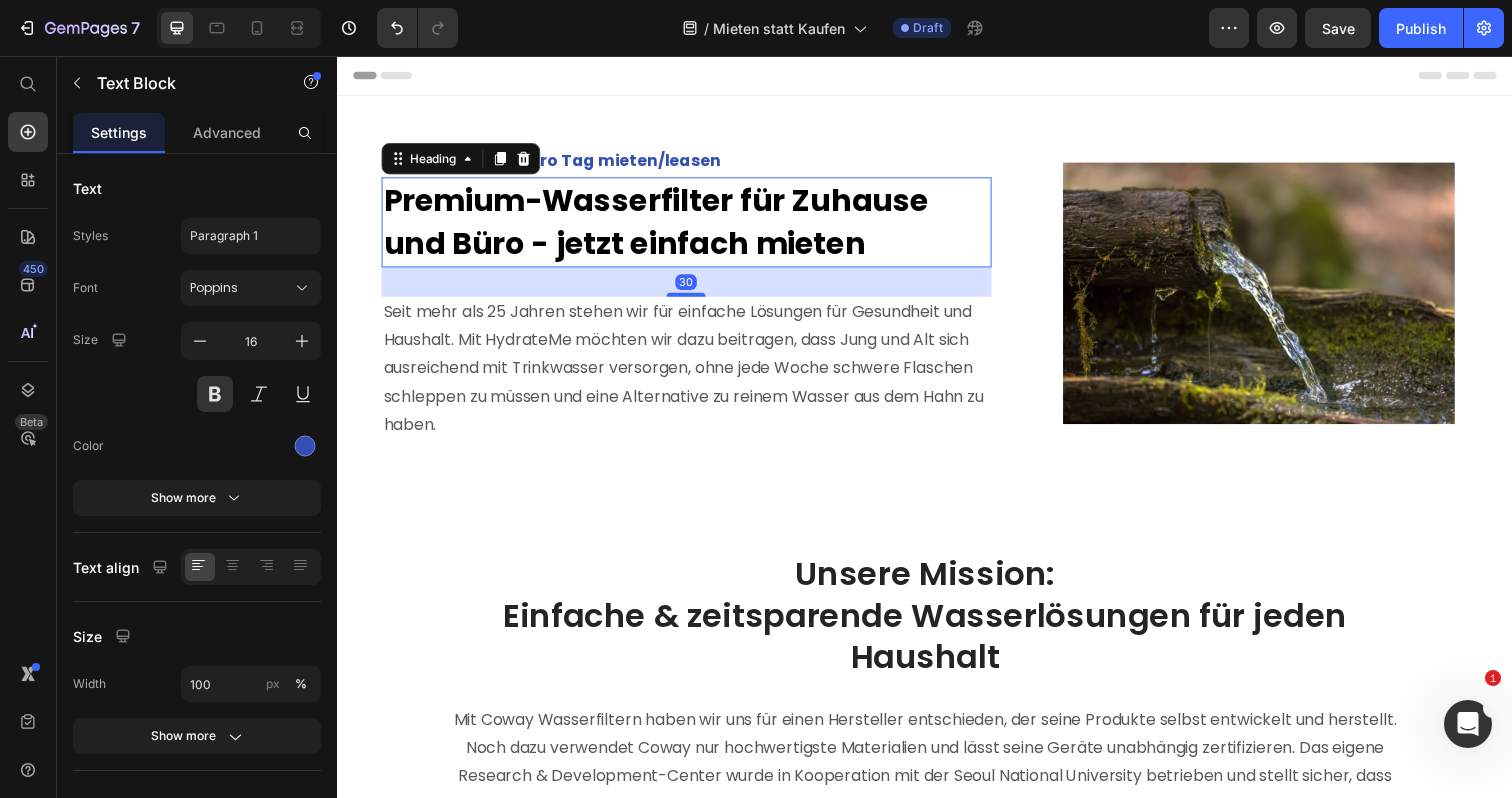 click on "Premium-Wasserfilter für Zuhause und Büro - jetzt einfach mieten" at bounding box center [662, 225] 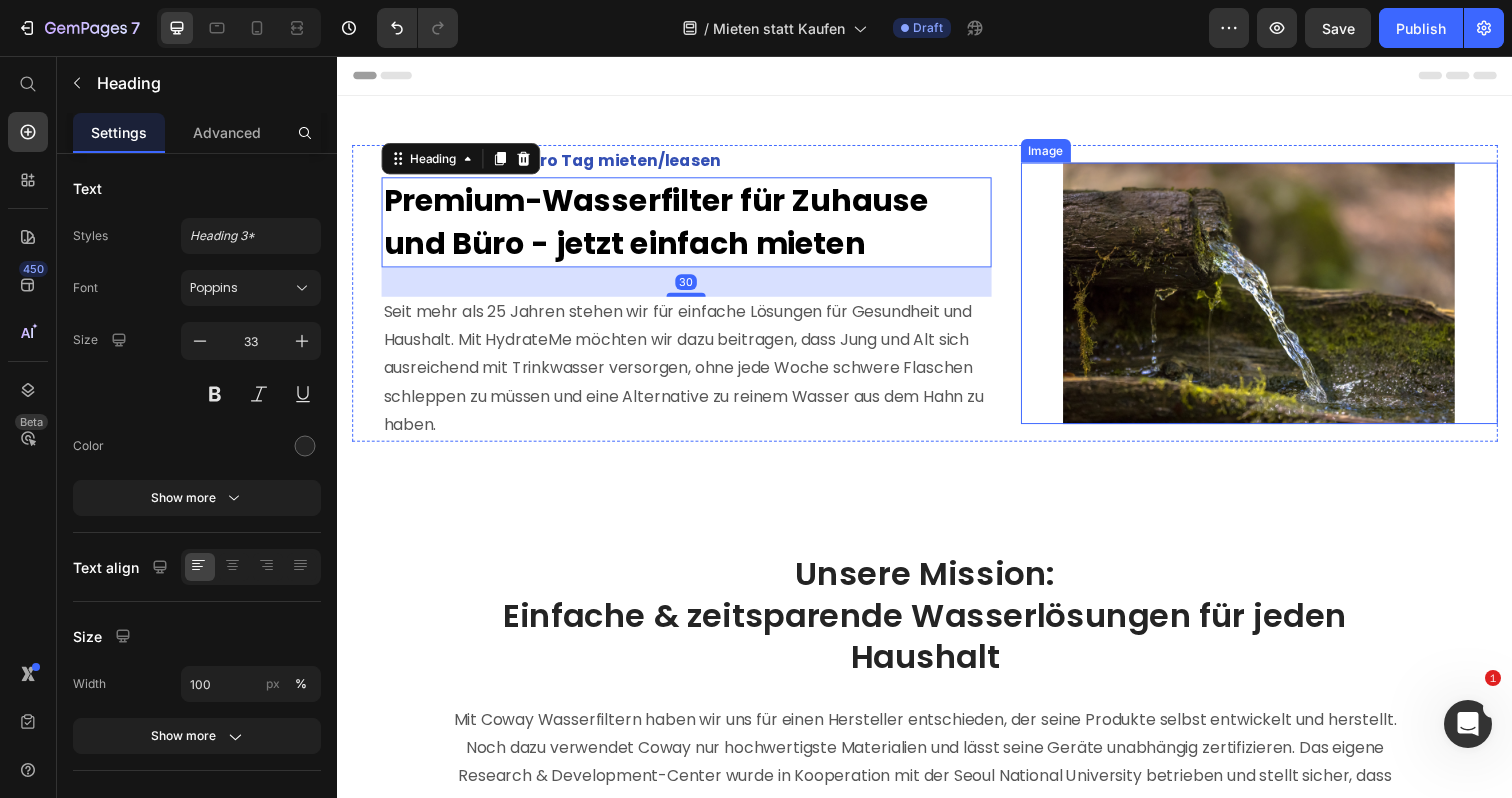 click at bounding box center [1279, 298] 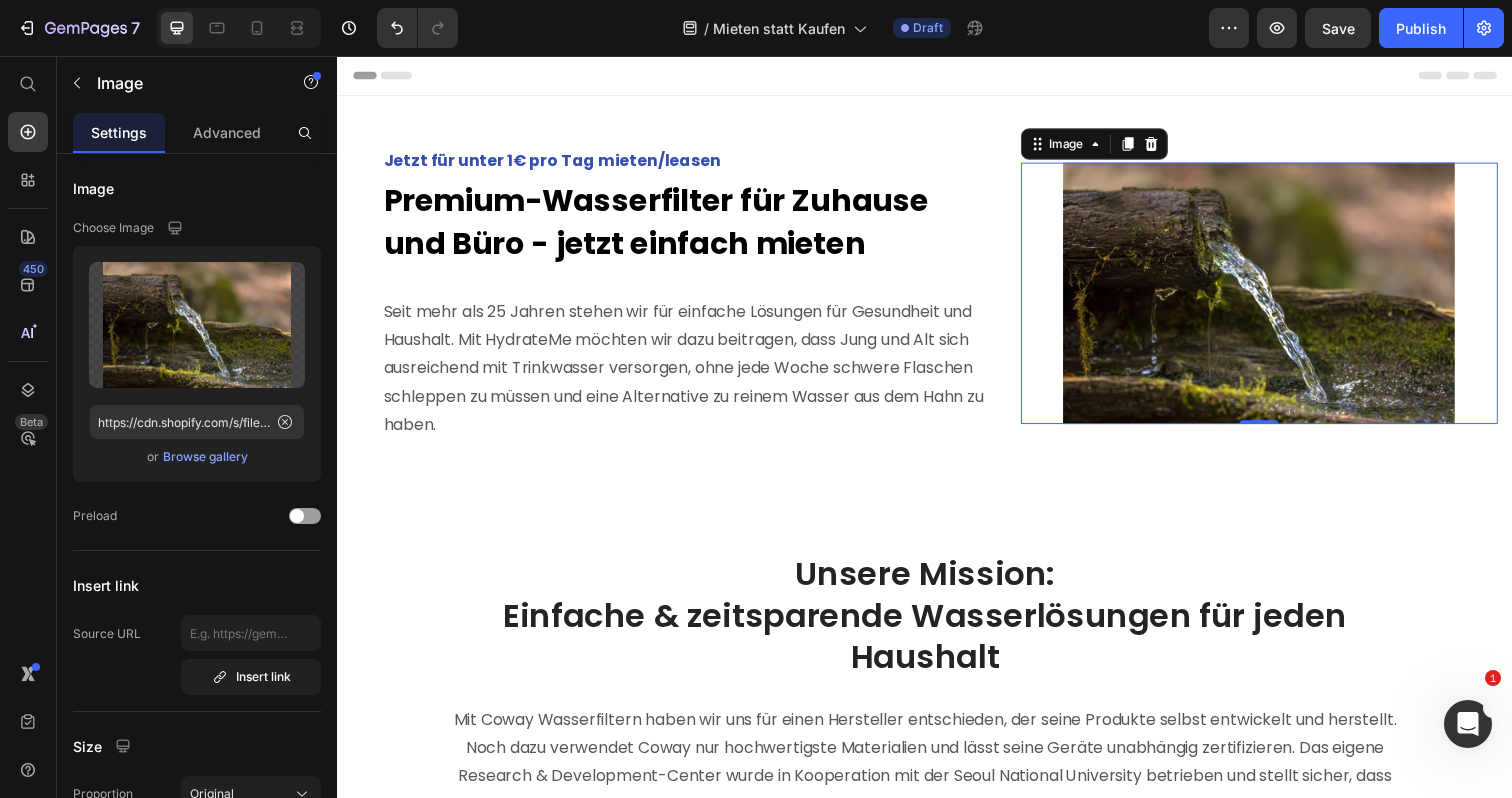 click on "Seit mehr als 25 Jahren stehen wir für einfache Lösungen für Gesundheit und Haushalt. Mit HydrateMe möchten wir dazu beitragen, dass Jung und Alt sich ausreichend mit Trinkwasser versorgen, ohne jede Woche schwere Flaschen schleppen zu müssen und eine Alternative zu reinem Wasser aus dem Hahn zu haben." at bounding box center [693, 376] 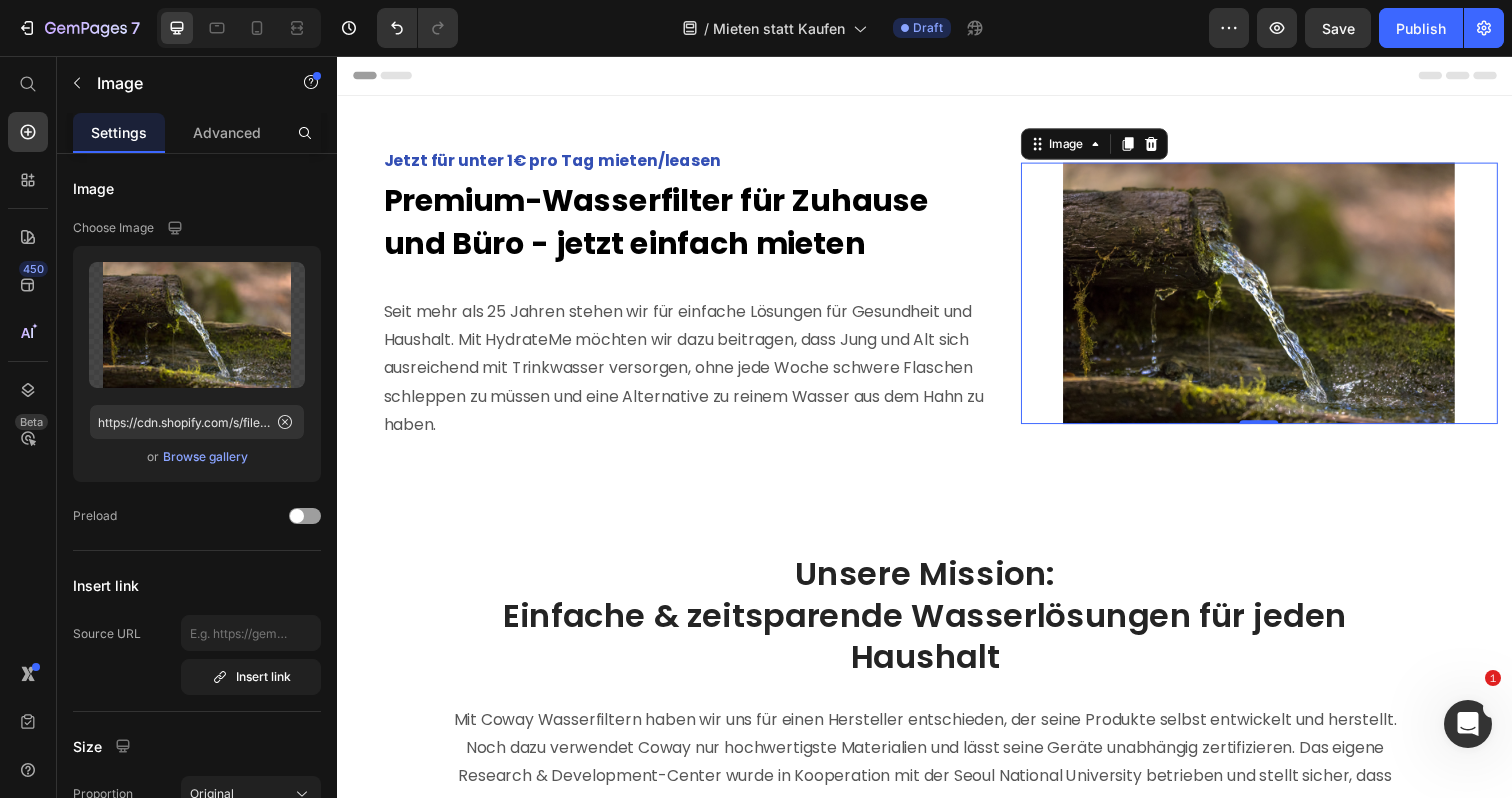 click on "Seit mehr als 25 Jahren stehen wir für einfache Lösungen für Gesundheit und Haushalt. Mit HydrateMe möchten wir dazu beitragen, dass Jung und Alt sich ausreichend mit Trinkwasser versorgen, ohne jede Woche schwere Flaschen schleppen zu müssen und eine Alternative zu reinem Wasser aus dem Hahn zu haben." at bounding box center [693, 376] 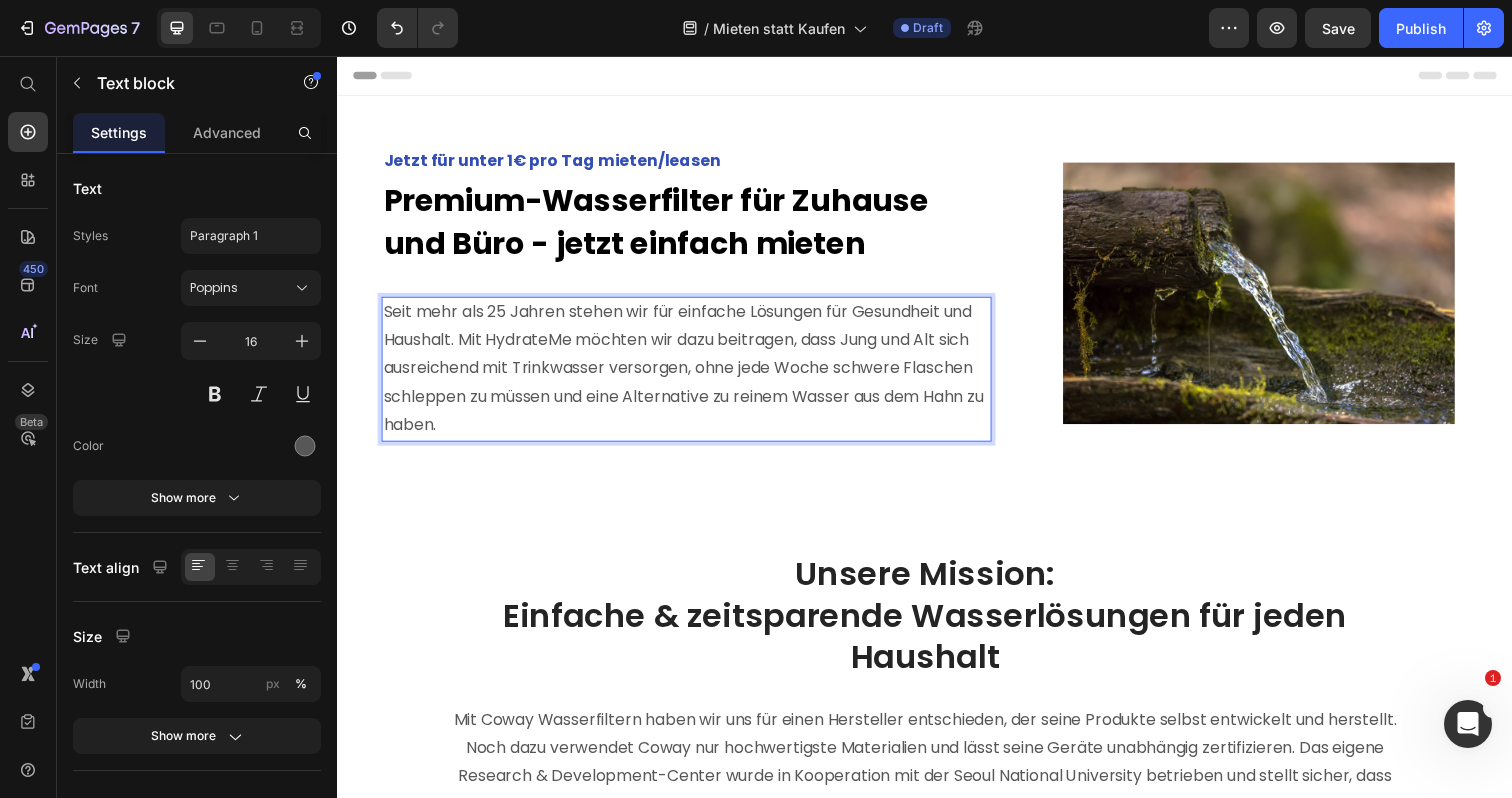 click on "Seit mehr als 25 Jahren stehen wir für einfache Lösungen für Gesundheit und Haushalt. Mit HydrateMe möchten wir dazu beitragen, dass Jung und Alt sich ausreichend mit Trinkwasser versorgen, ohne jede Woche schwere Flaschen schleppen zu müssen und eine Alternative zu reinem Wasser aus dem Hahn zu haben." at bounding box center (693, 376) 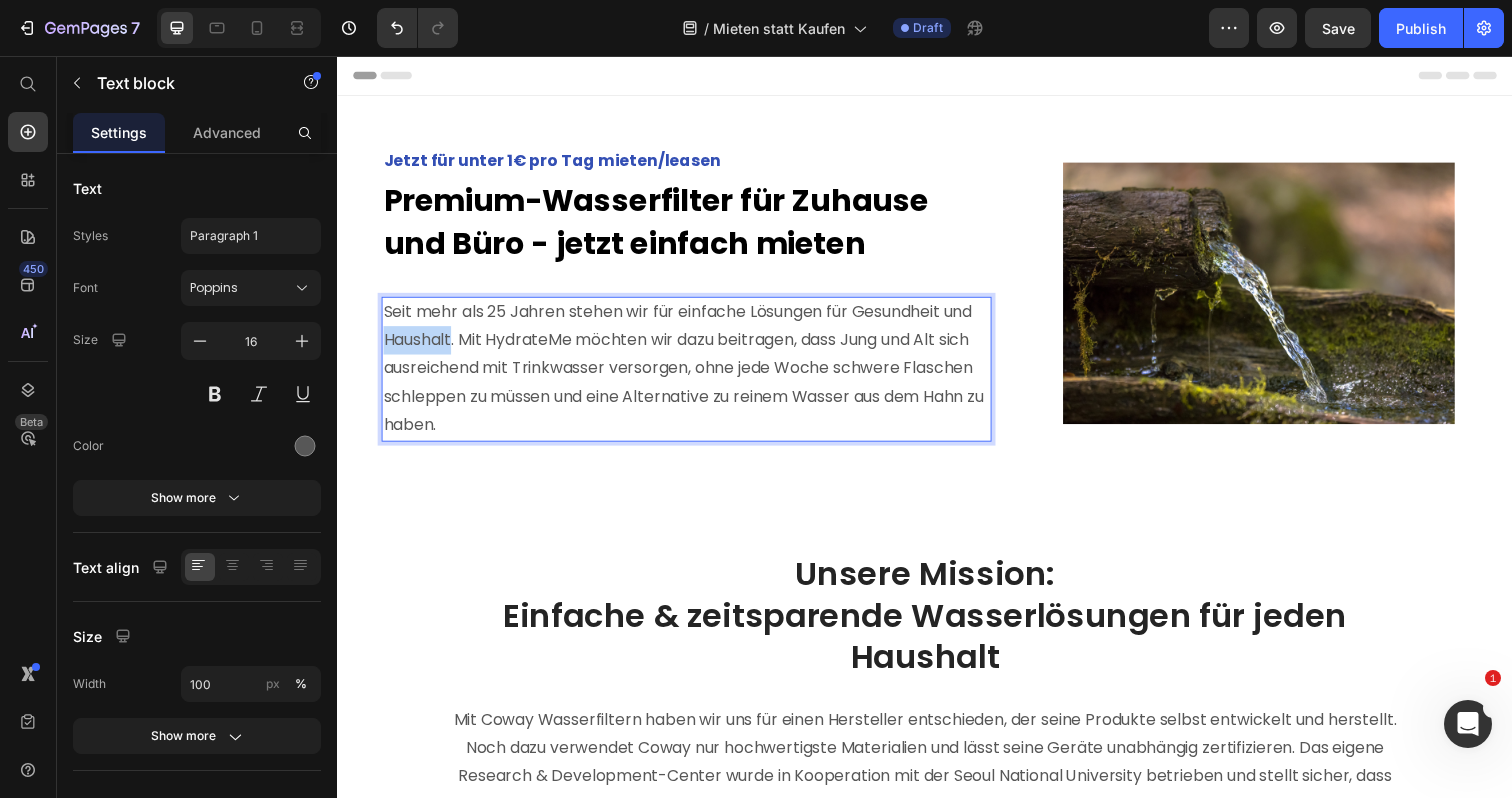 click on "Seit mehr als 25 Jahren stehen wir für einfache Lösungen für Gesundheit und Haushalt. Mit HydrateMe möchten wir dazu beitragen, dass Jung und Alt sich ausreichend mit Trinkwasser versorgen, ohne jede Woche schwere Flaschen schleppen zu müssen und eine Alternative zu reinem Wasser aus dem Hahn zu haben." at bounding box center [693, 376] 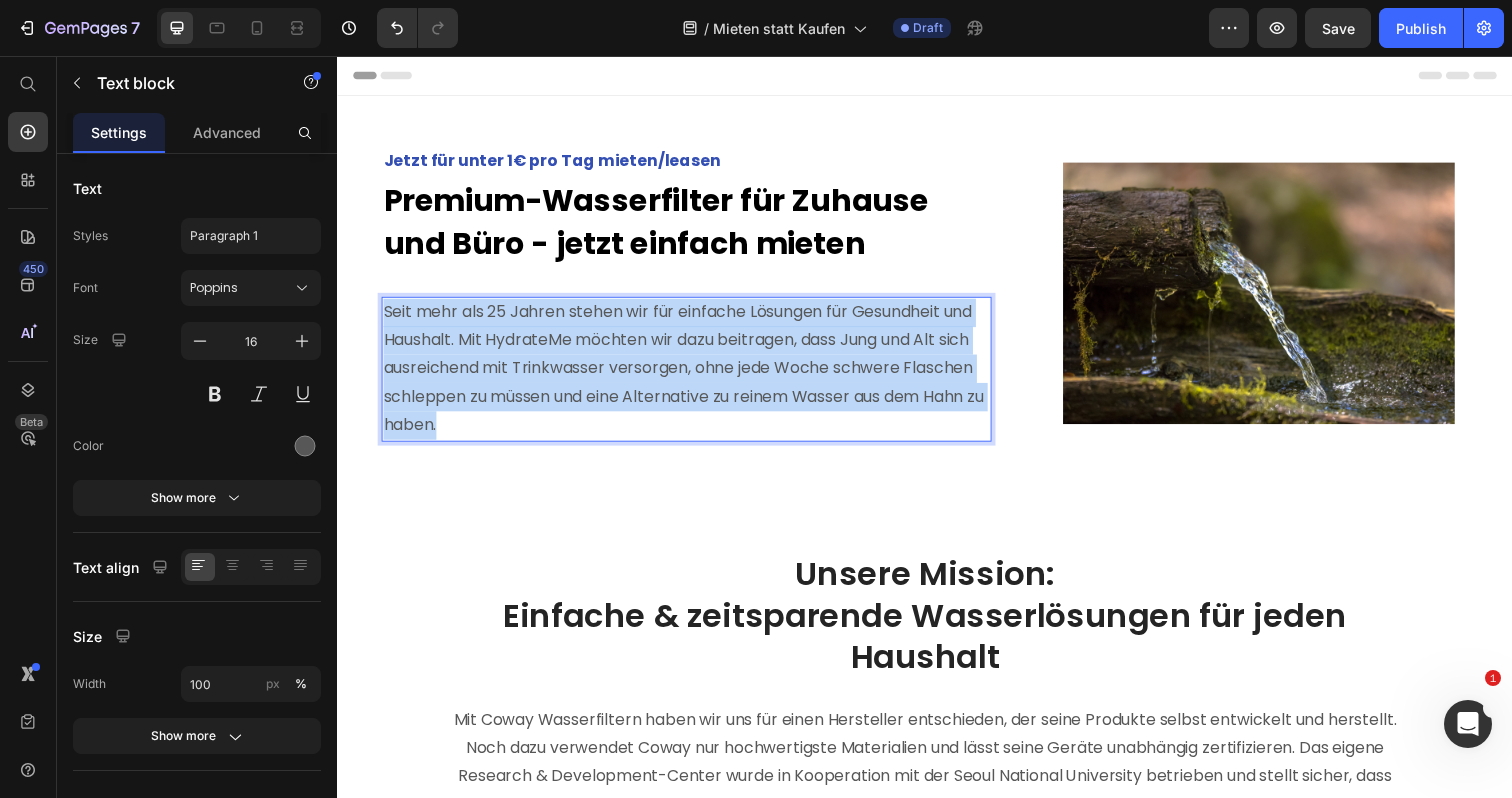 click on "Seit mehr als 25 Jahren stehen wir für einfache Lösungen für Gesundheit und Haushalt. Mit HydrateMe möchten wir dazu beitragen, dass Jung und Alt sich ausreichend mit Trinkwasser versorgen, ohne jede Woche schwere Flaschen schleppen zu müssen und eine Alternative zu reinem Wasser aus dem Hahn zu haben." at bounding box center [693, 376] 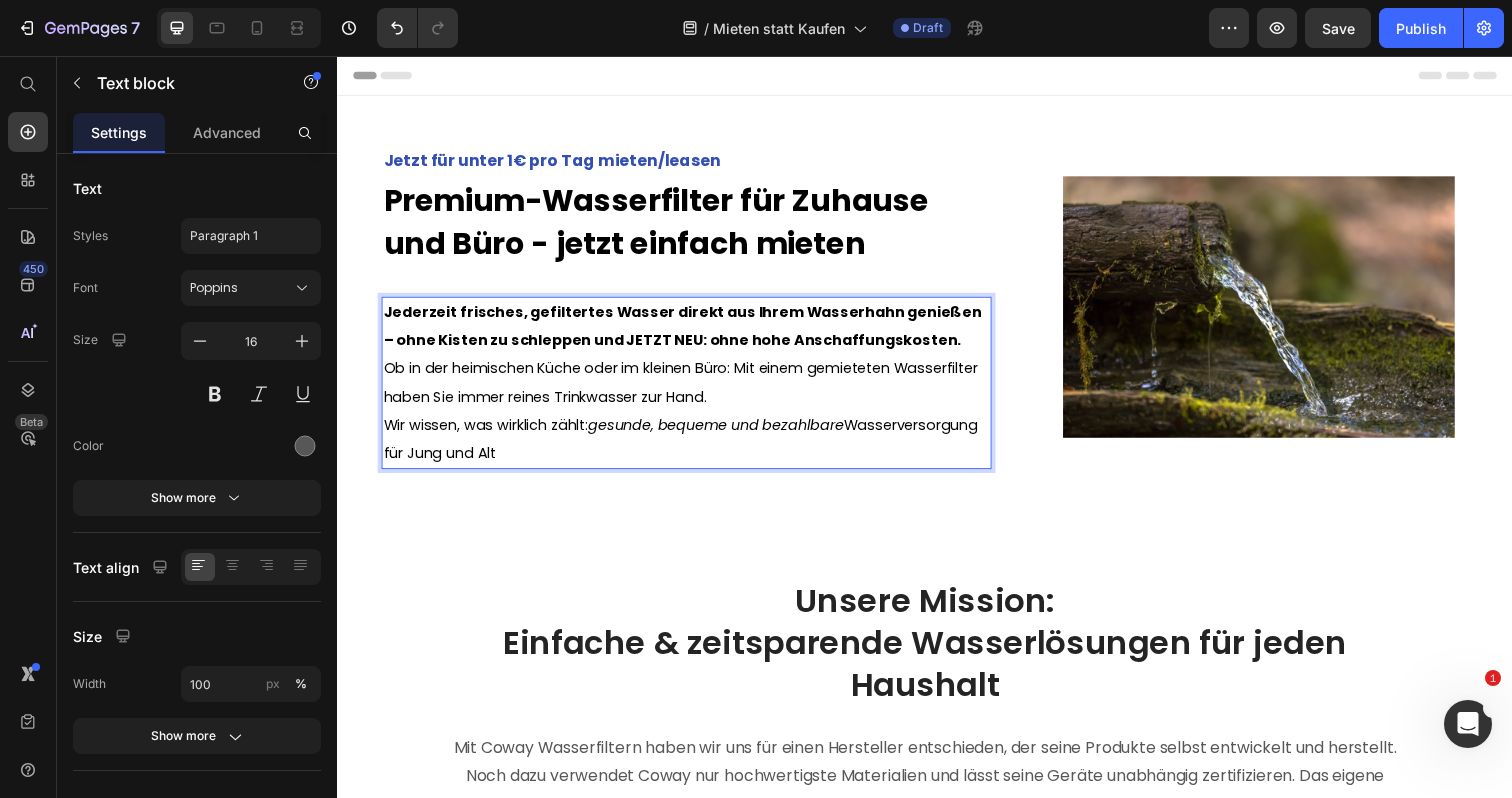 click on "Jederzeit frisches, gefiltertes Wasser direkt aus Ihrem Wasserhahn genießen – ohne Kisten zu schleppen und JETZT NEU: ohne hohe Anschaffungskosten." at bounding box center [693, 333] 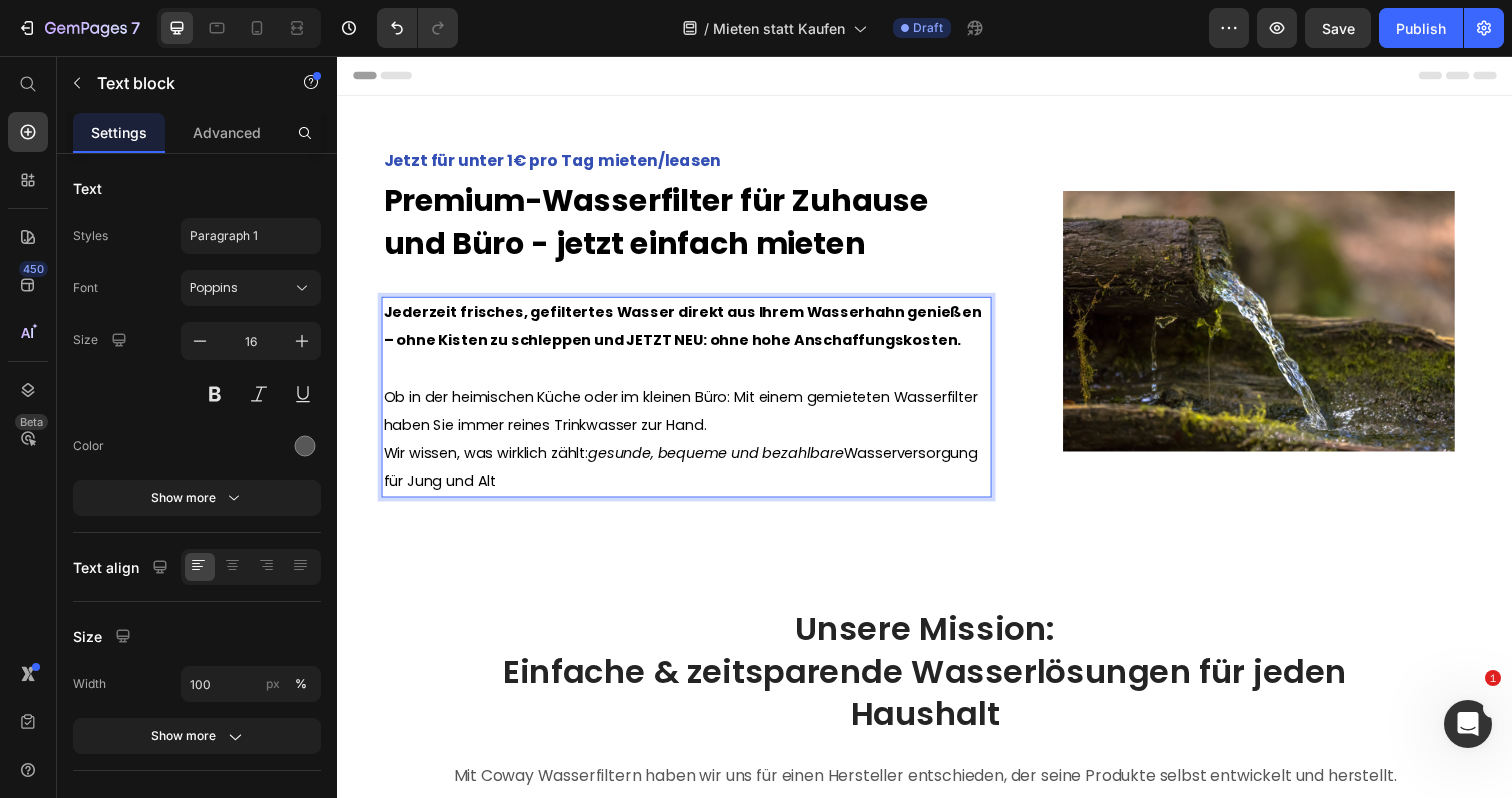 click on "Ob in der heimischen Küche oder im kleinen Büro: Mit einem gemieteten Wasserfilter haben Sie immer reines Trinkwasser zur Hand." at bounding box center (687, 418) 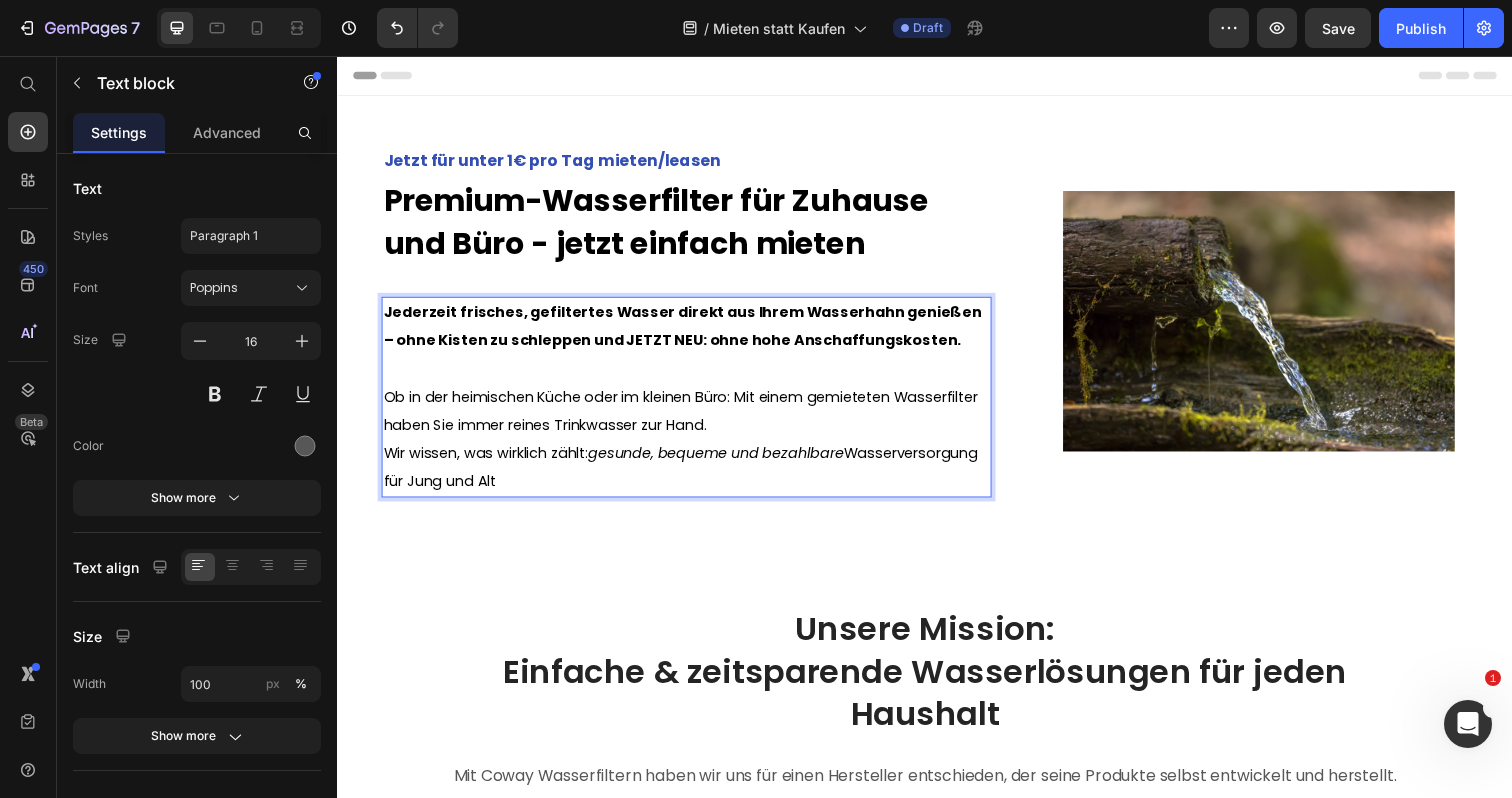 click on "Ob in der heimischen Küche oder im kleinen Büro: Mit einem gemieteten Wasserfilter haben Sie immer reines Trinkwasser zur Hand." at bounding box center (693, 419) 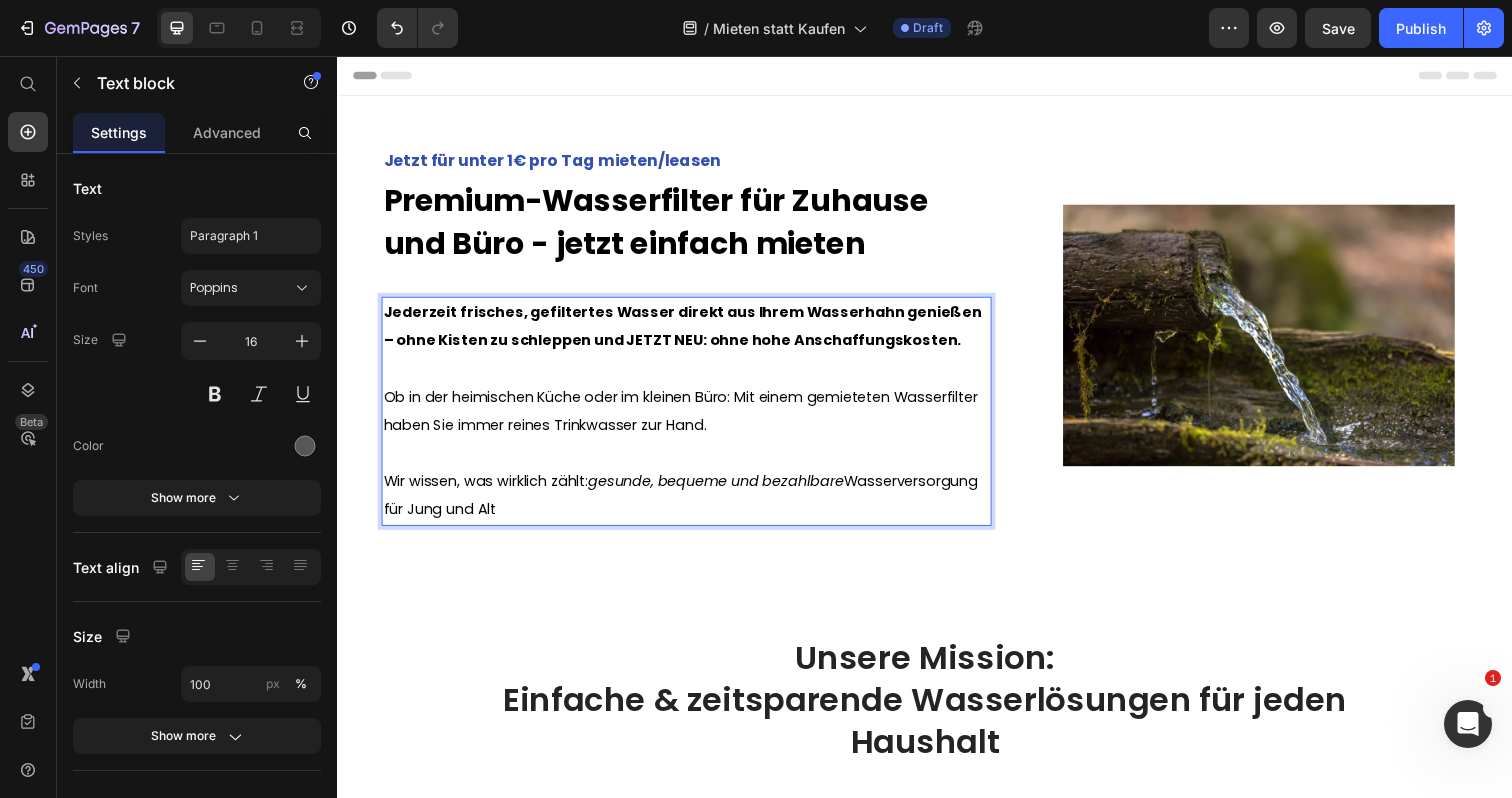 click on "Wir wissen, was wirklich zählt: gesunde, bequeme und bezahlbare Wasserversorgung für Jung und Alt" at bounding box center [693, 505] 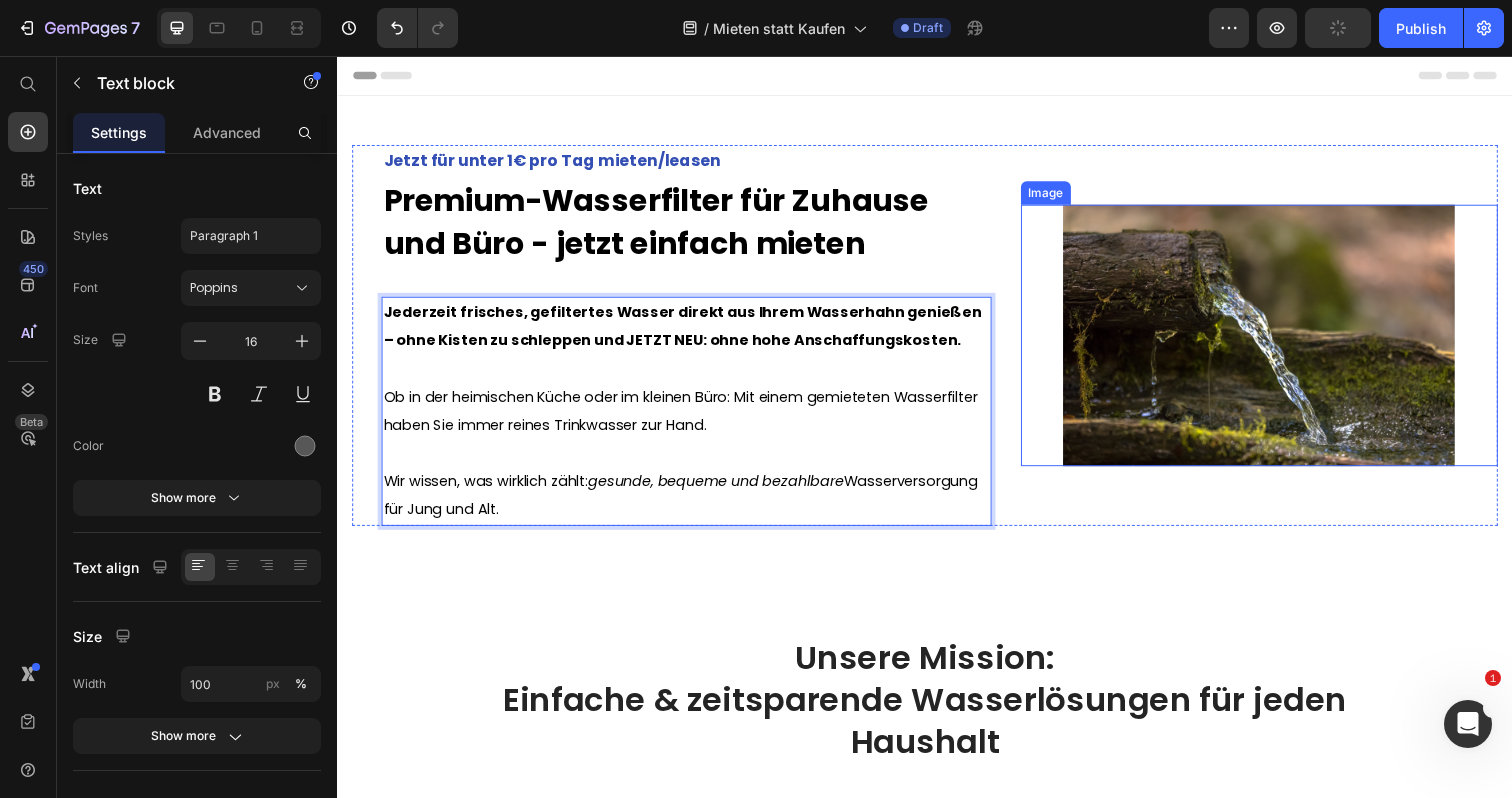 click at bounding box center [1279, 341] 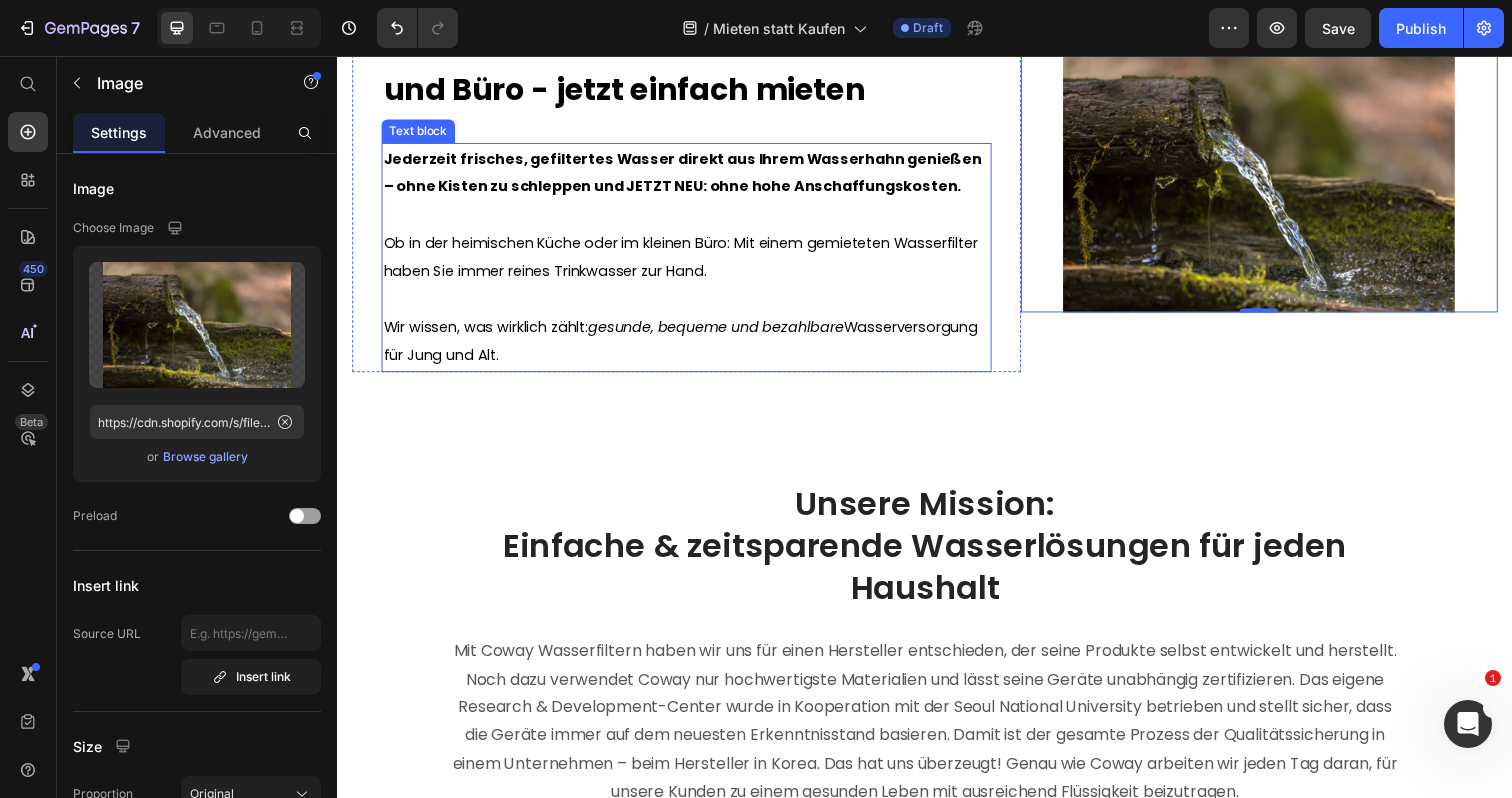 scroll, scrollTop: 0, scrollLeft: 0, axis: both 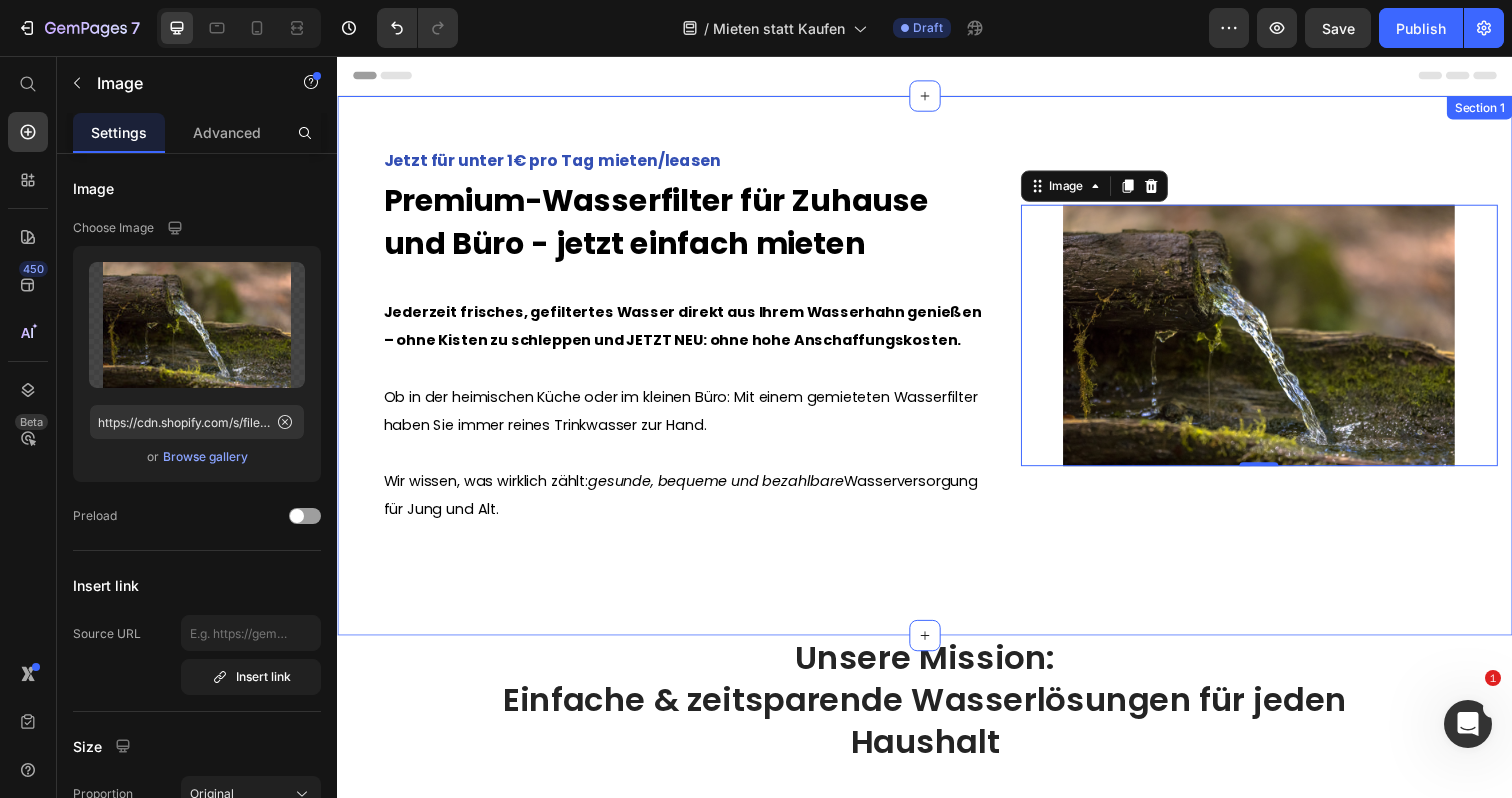 click on "Image 0 Jetzt für unter 1€ pro Tag mieten/leasen Premium-Wasserfilter für Zuhause und Büro - NEU jetzt einfach mieten Jederzeit frisches, gefiltertes Wasser direkt aus Ihrem Wasserhahn genießen – ohne Kisten zu schleppen und JETZT NEU: ohne hohe Anschaffungskosten. Ob in der heimischen Küche oder im kleinen Büro: Mit einem gemieteten Wasserfilter haben Sie immer reines Trinkwasser zur Hand. Wir wissen, was wirklich zählt: gesunde, bequeme und bezahlbare Wasserversorgung für Jung und Alt." at bounding box center (937, 372) 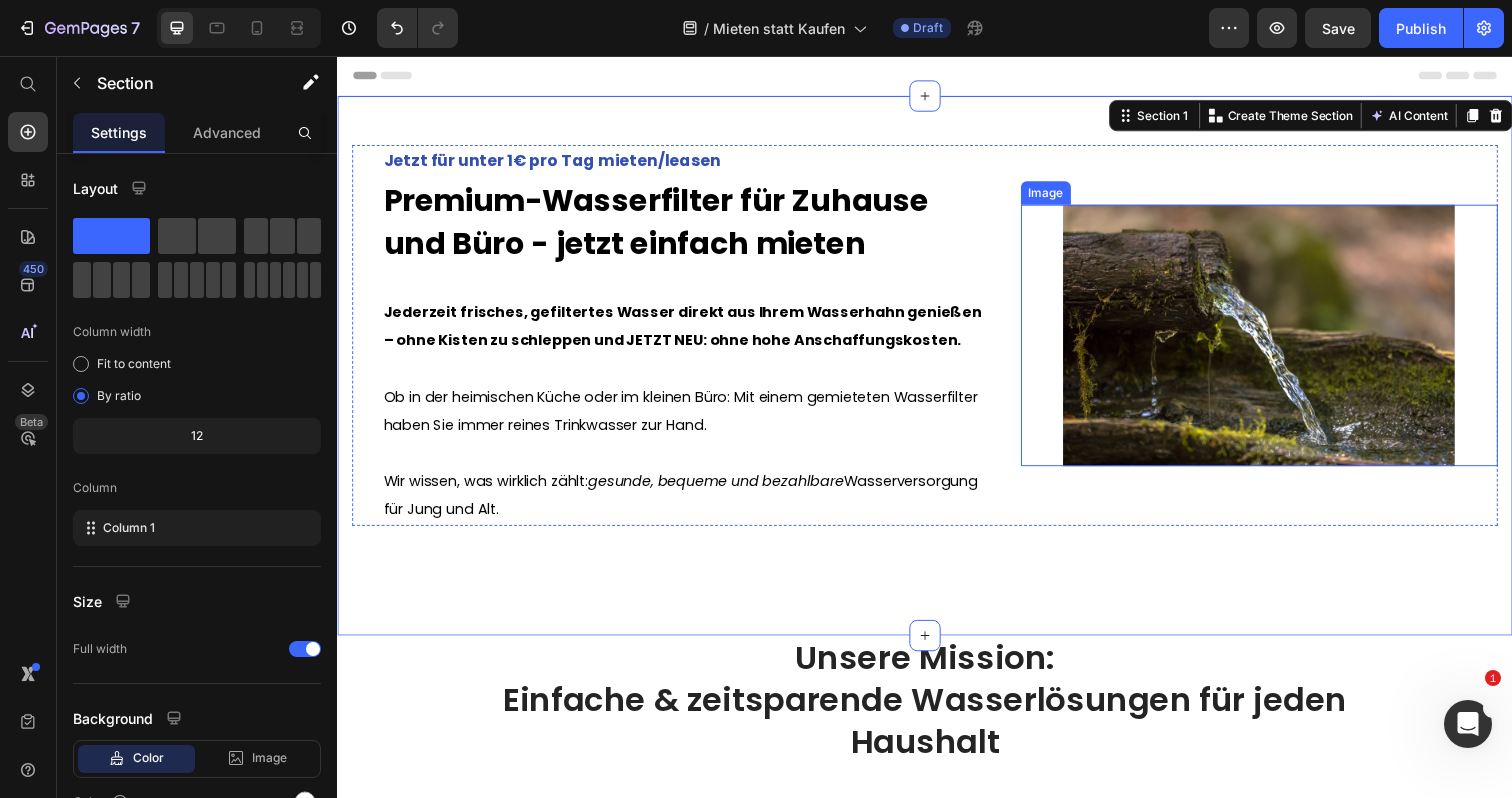 click at bounding box center [1279, 341] 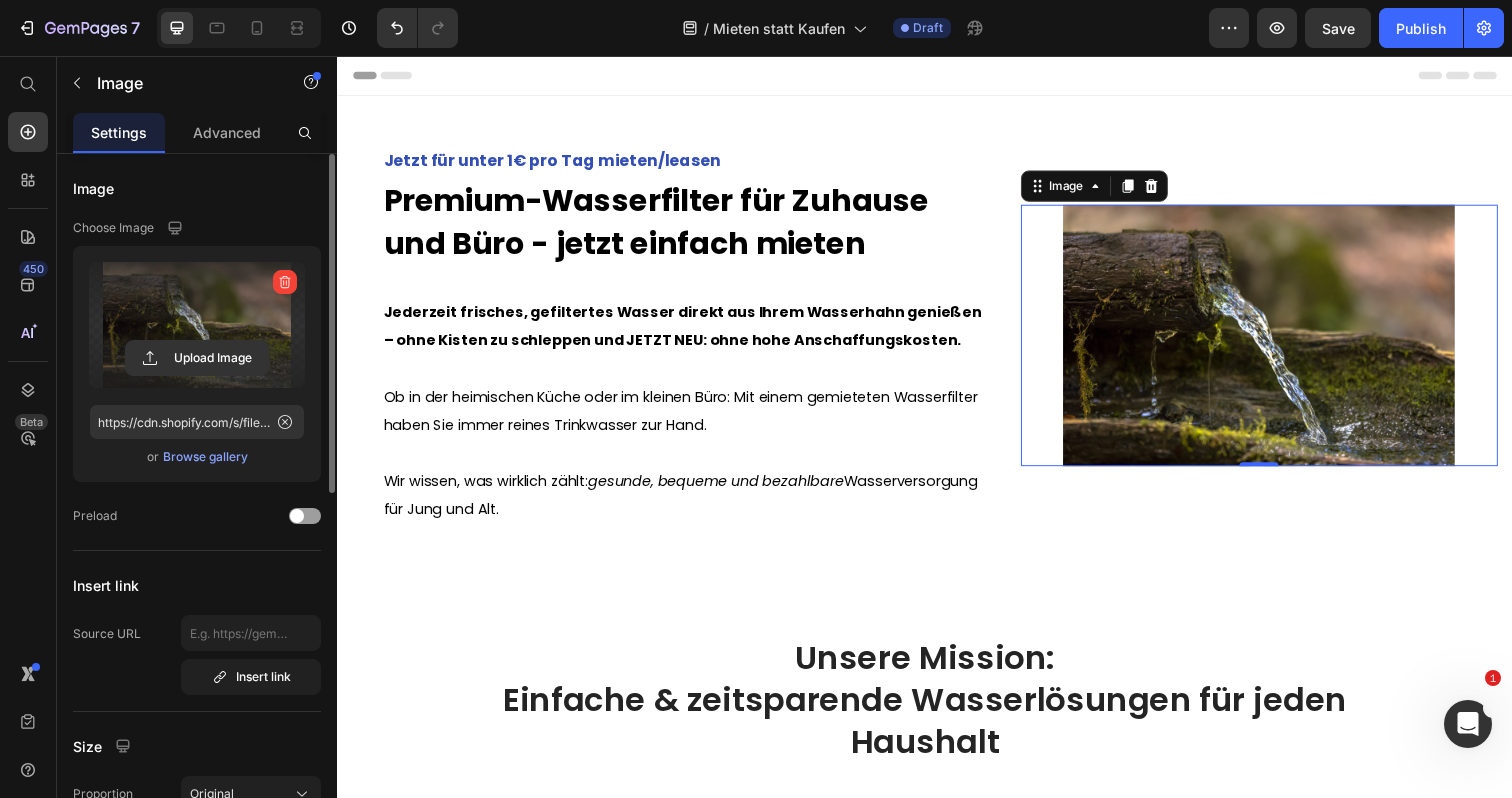click at bounding box center [197, 325] 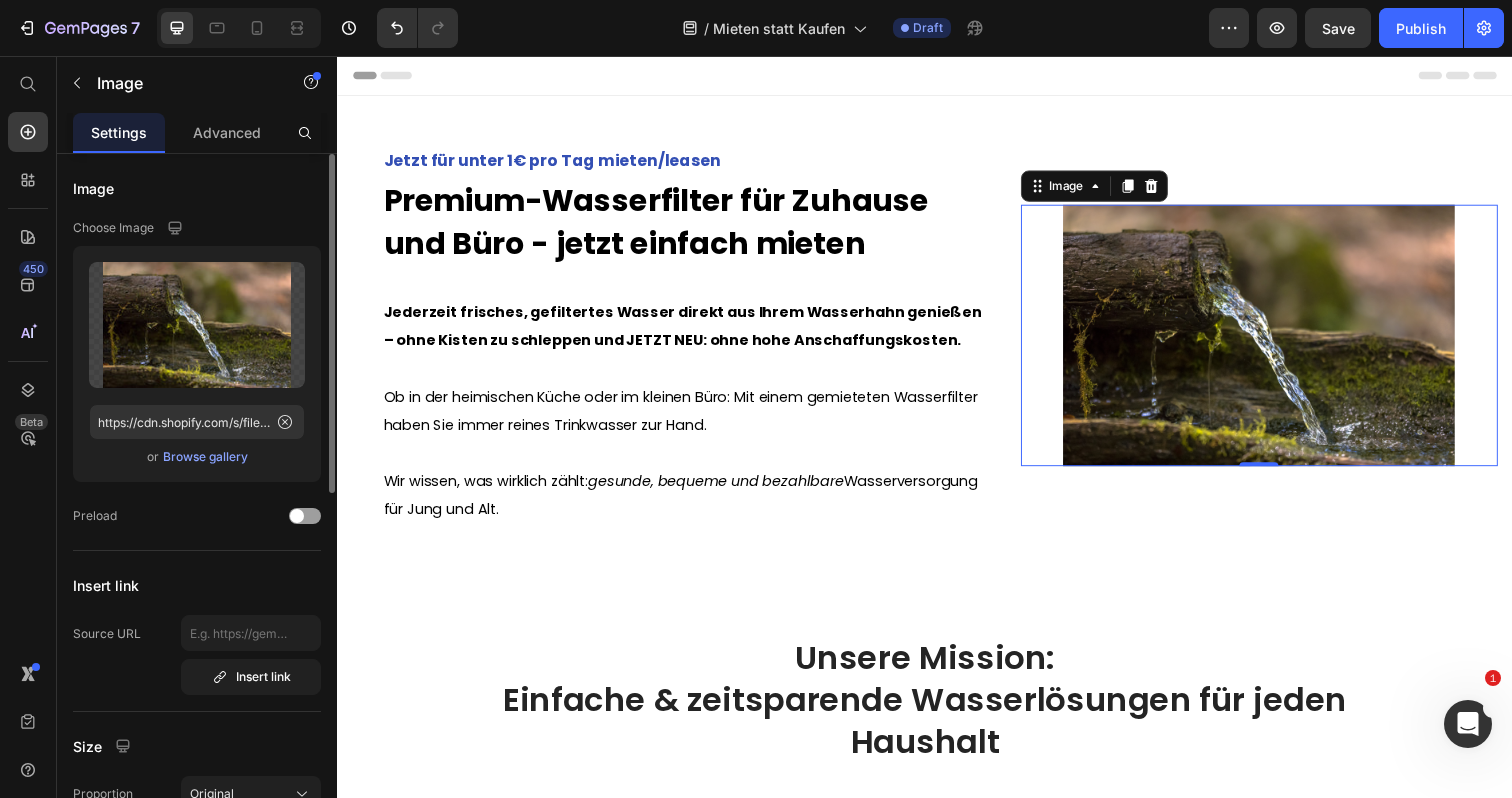 click on "Browse gallery" at bounding box center [205, 457] 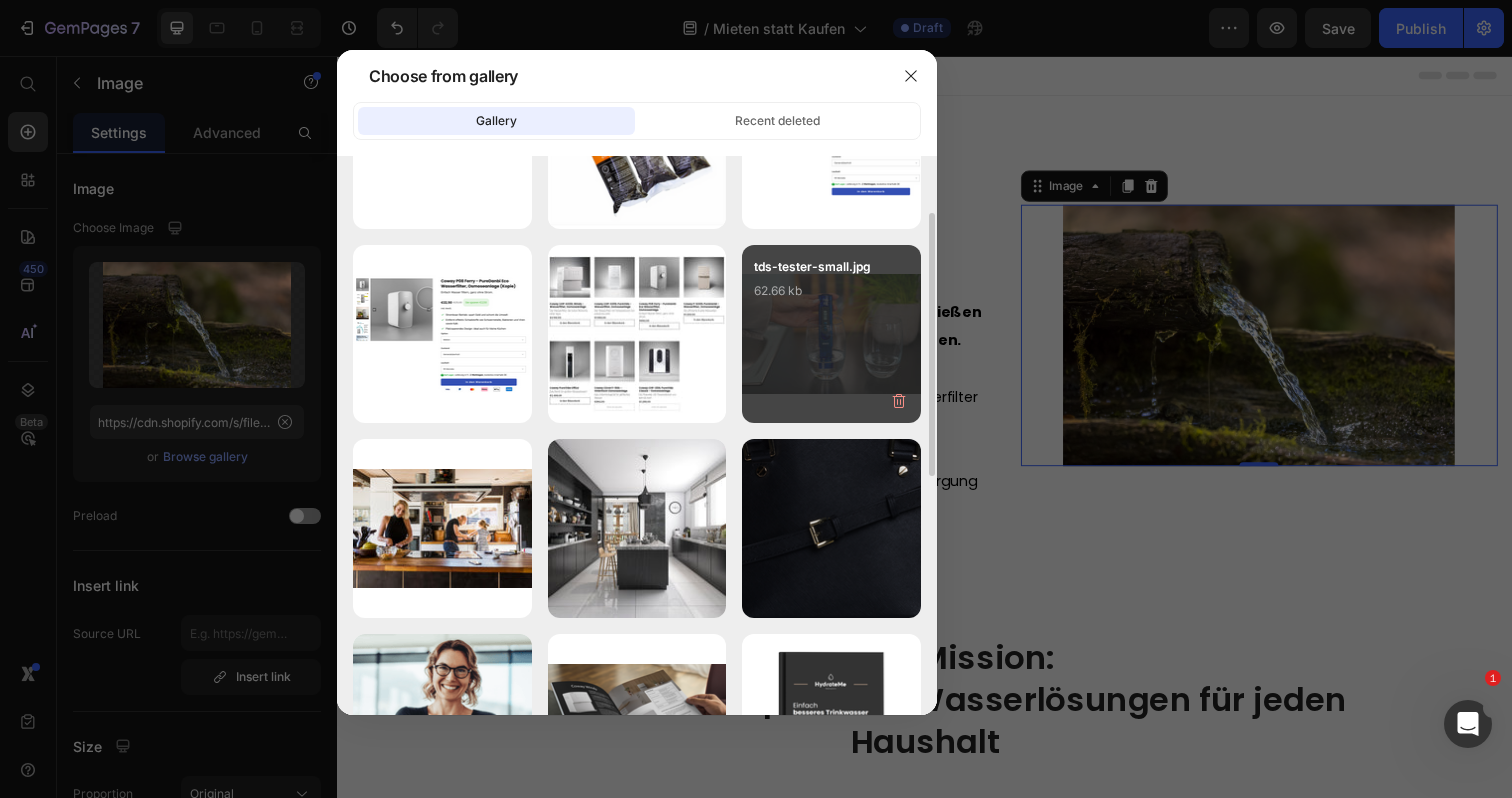 scroll, scrollTop: 0, scrollLeft: 0, axis: both 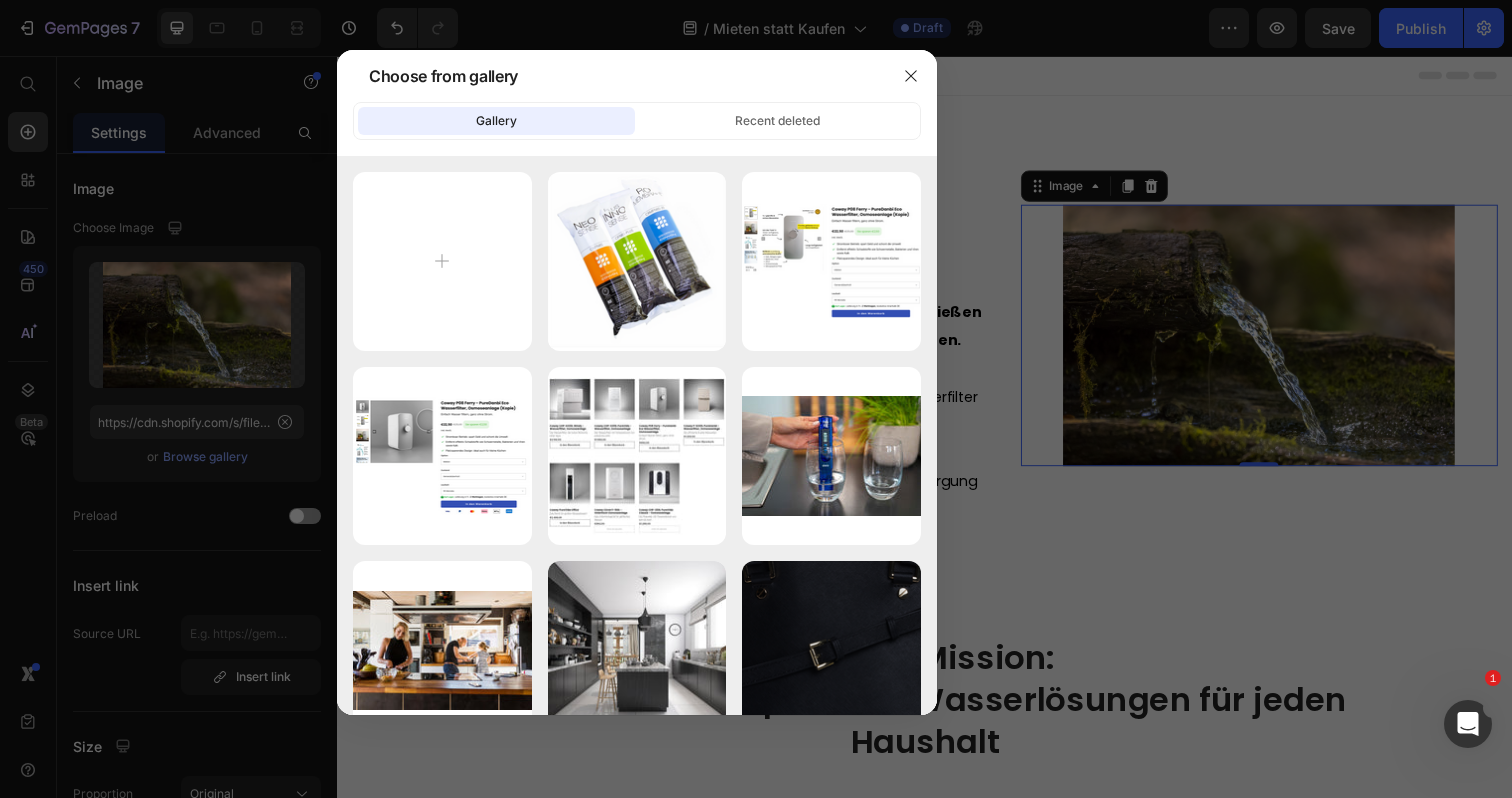 click at bounding box center (756, 399) 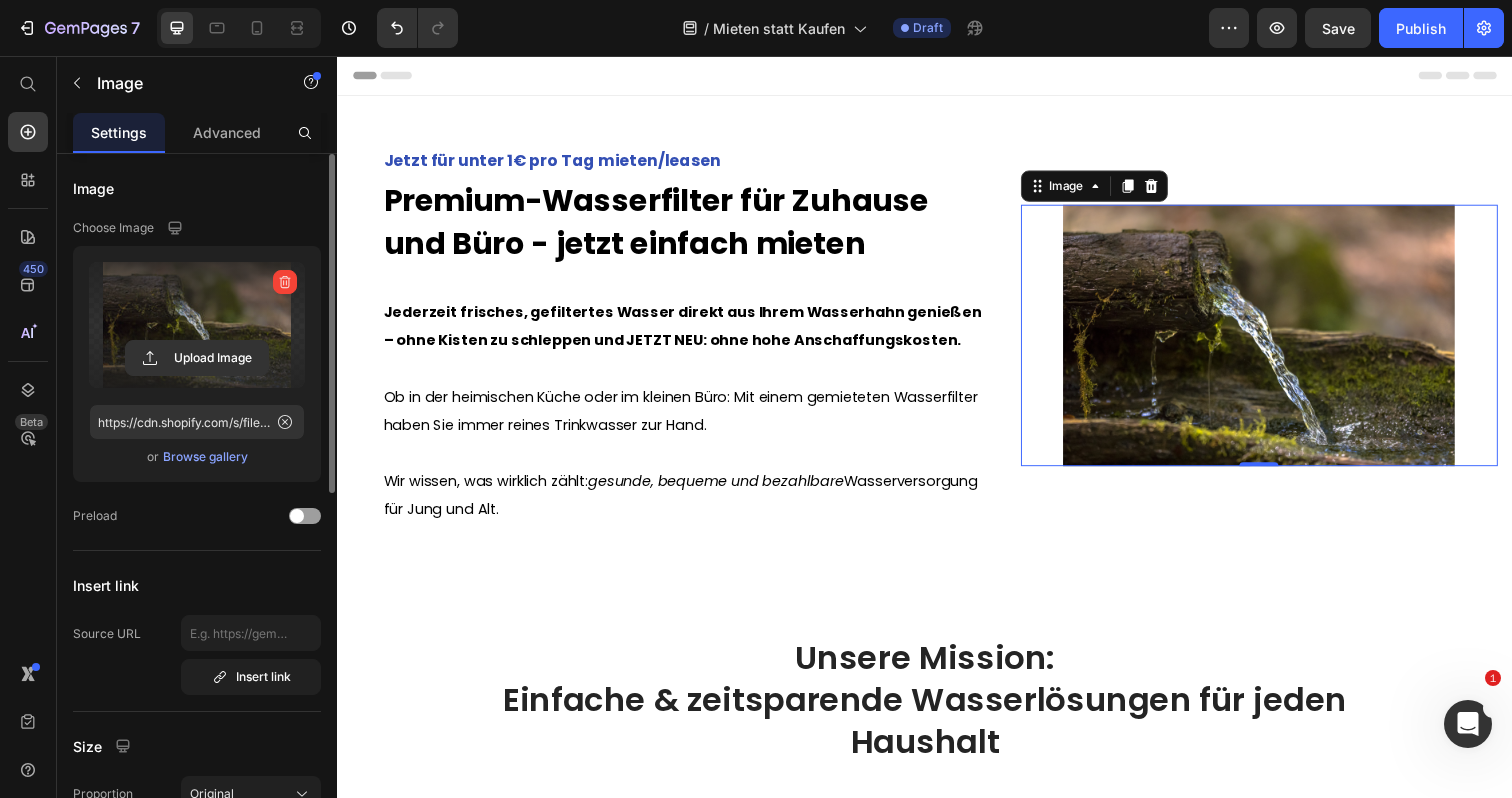 click at bounding box center (197, 325) 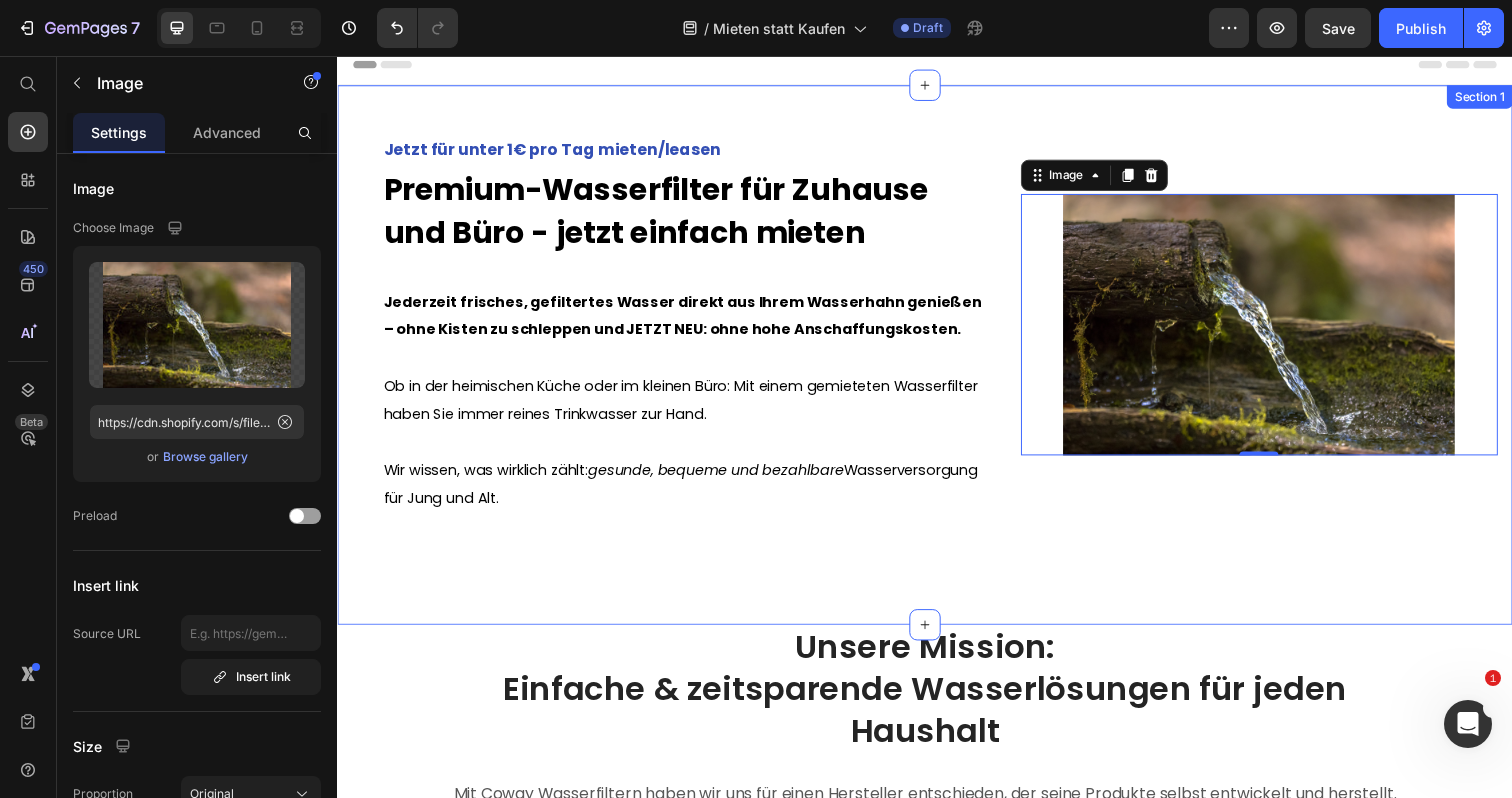 scroll, scrollTop: 0, scrollLeft: 0, axis: both 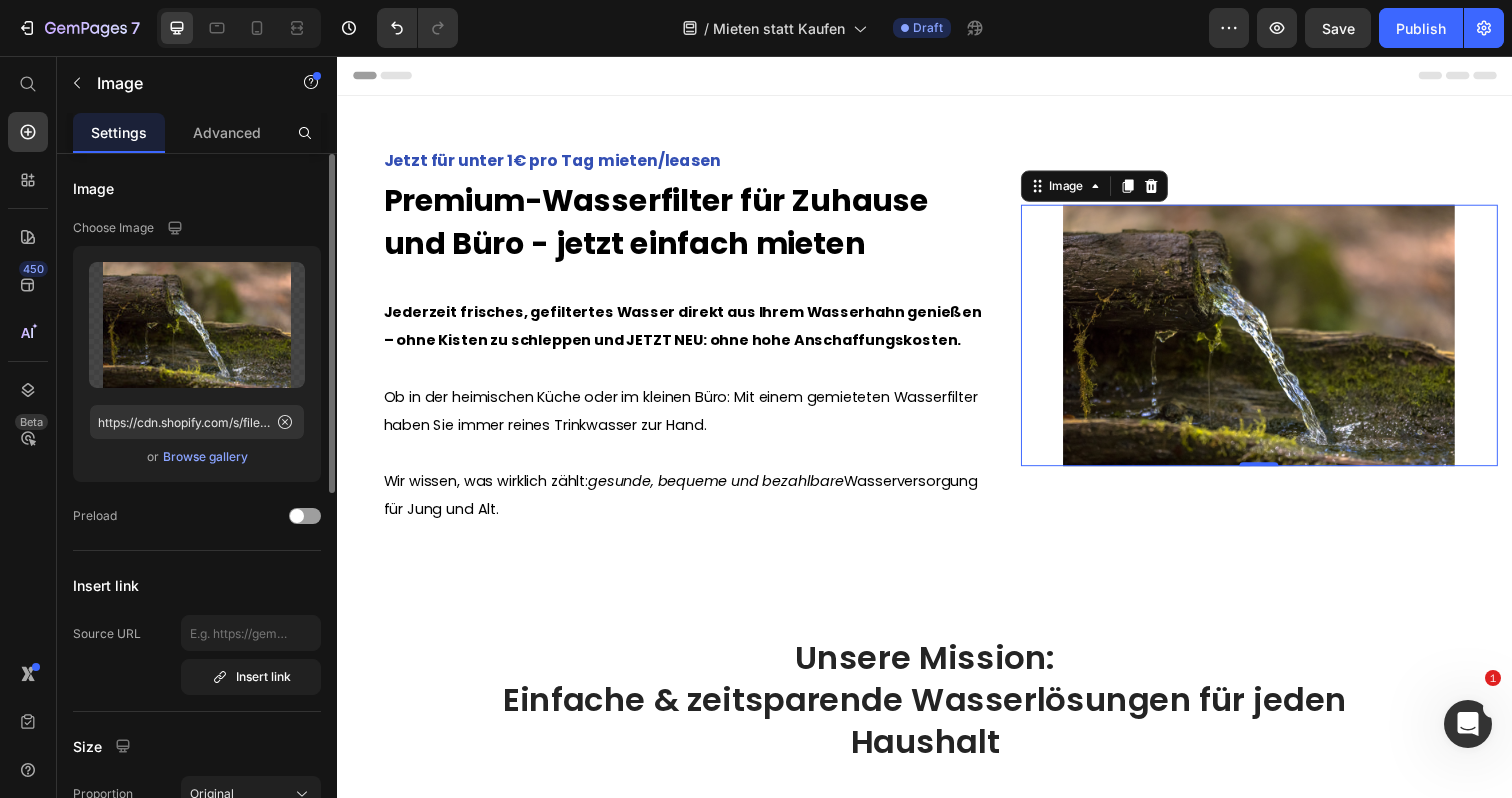 click on "Browse gallery" at bounding box center (205, 457) 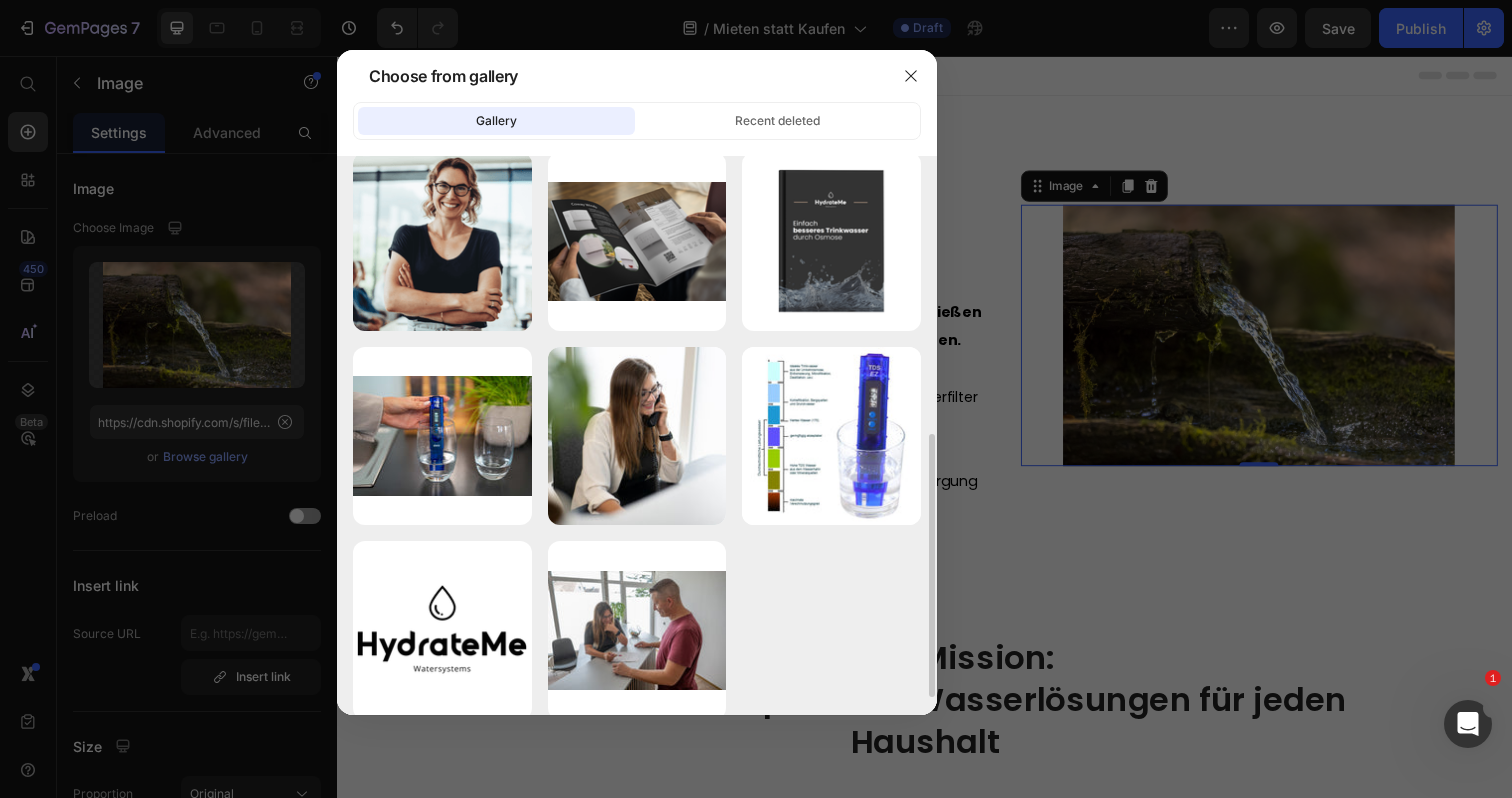 scroll, scrollTop: 599, scrollLeft: 0, axis: vertical 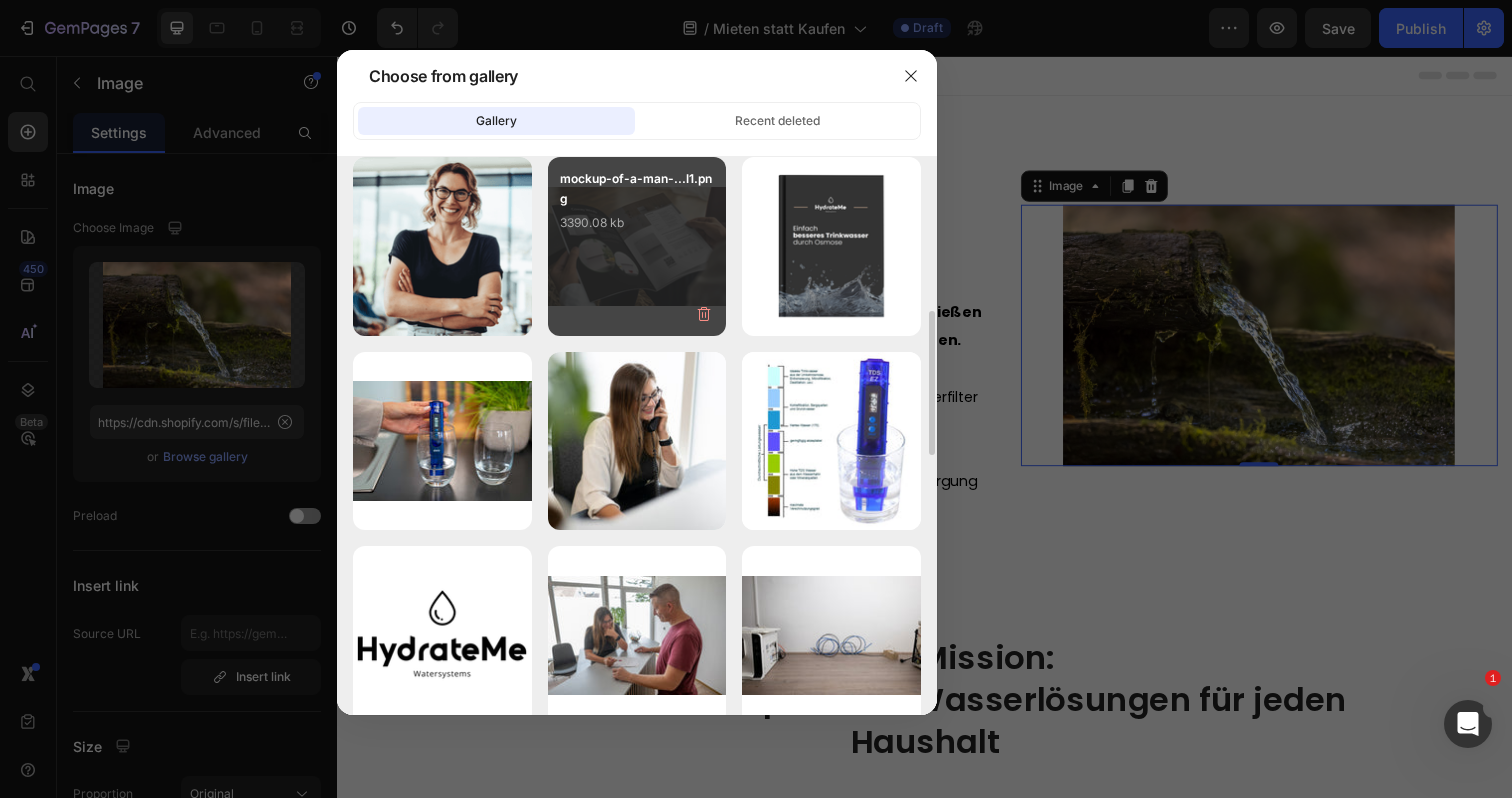 click on "mockup-of-a-man-...l1.png 3390.08 kb" at bounding box center (637, 209) 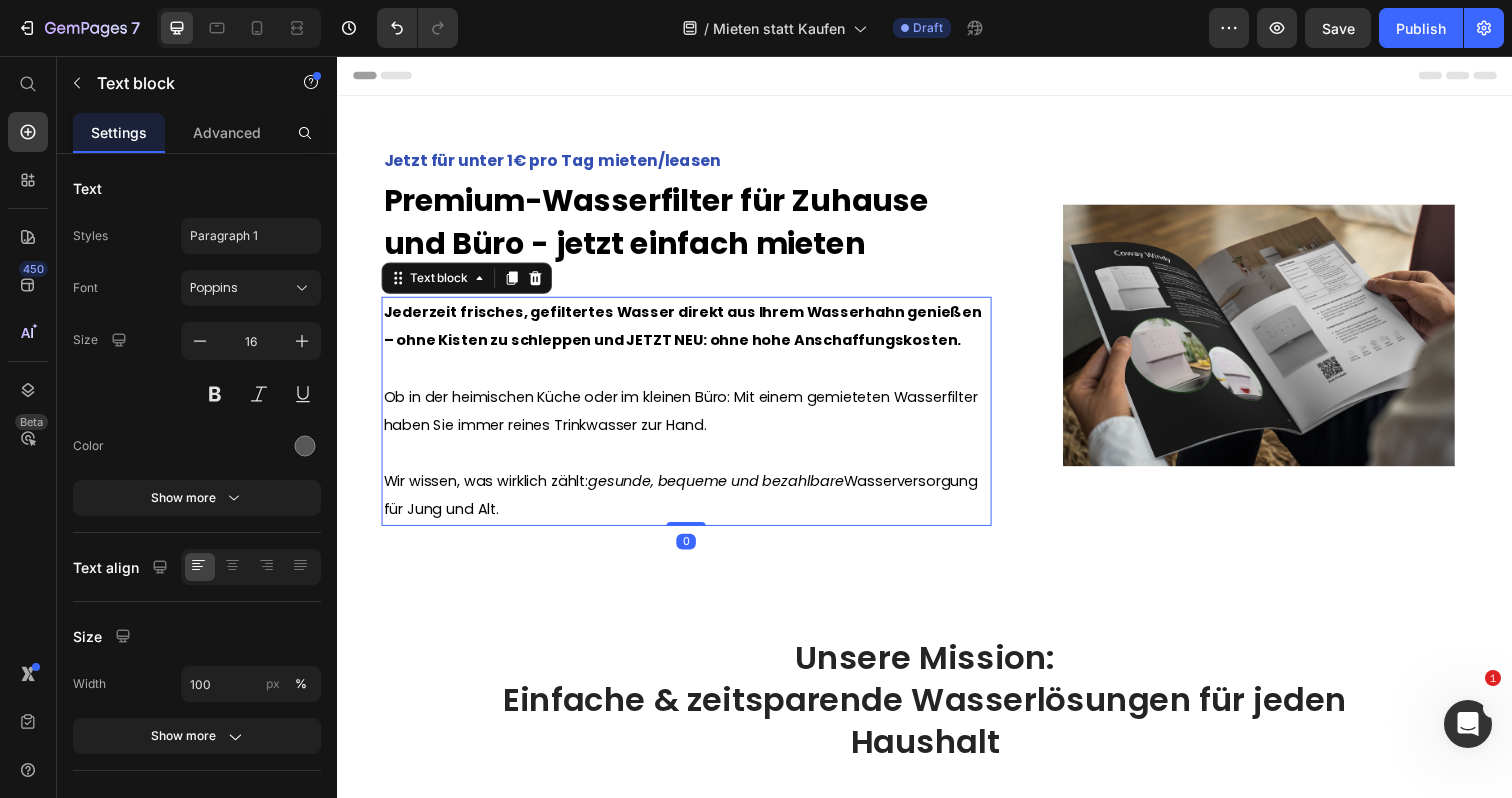 click at bounding box center [693, 375] 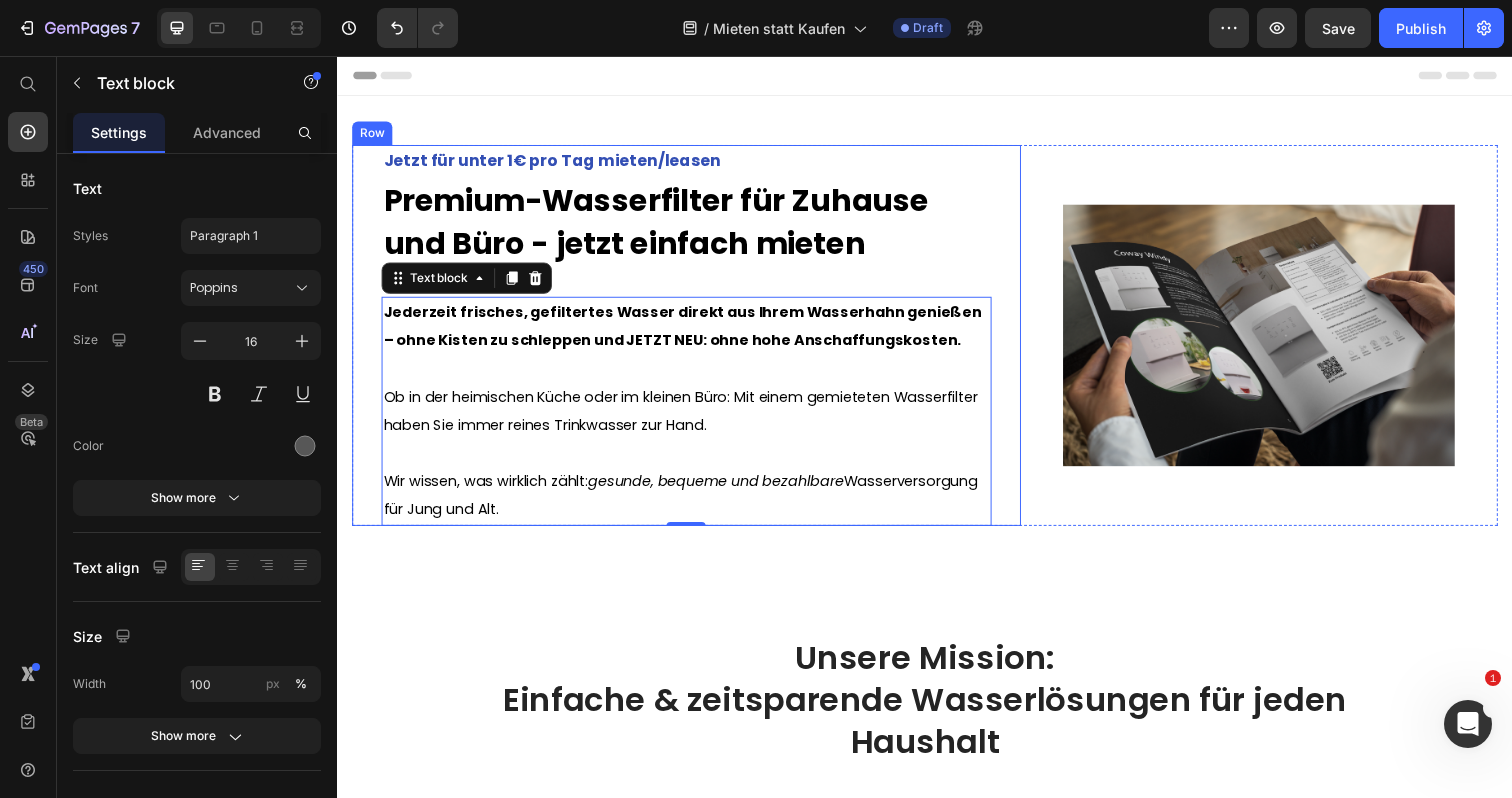 click on "Jetzt für unter 1€ pro Tag mieten/leasen Premium-Wasserfilter für Zuhause und Büro - NEU jetzt einfach mieten Jederzeit frisches, gefiltertes Wasser direkt aus Ihrem Wasserhahn genießen – ohne Kisten zu schleppen und JETZT NEU: ohne hohe Anschaffungskosten. Ob in der heimischen Küche oder im kleinen Büro: Mit einem gemieteten Wasserfilter haben Sie immer reines Trinkwasser zur Hand. Wir wissen, was wirklich zählt: gesunde, bequeme und bezahlbare Wasserversorgung für Jung und Alt." at bounding box center [693, 341] 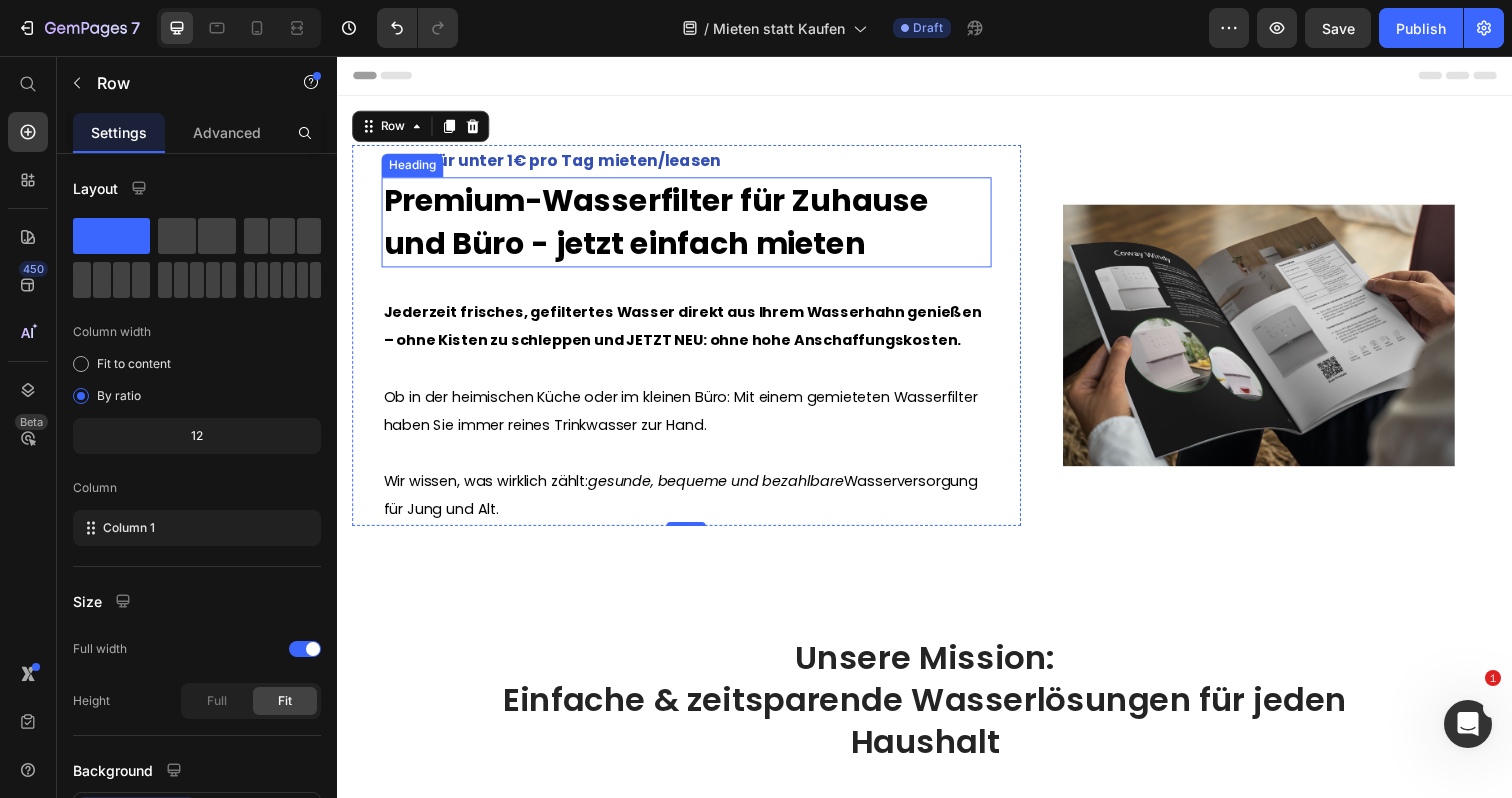 click on "Premium-Wasserfilter für Zuhause und Büro - jetzt einfach mieten" at bounding box center (662, 225) 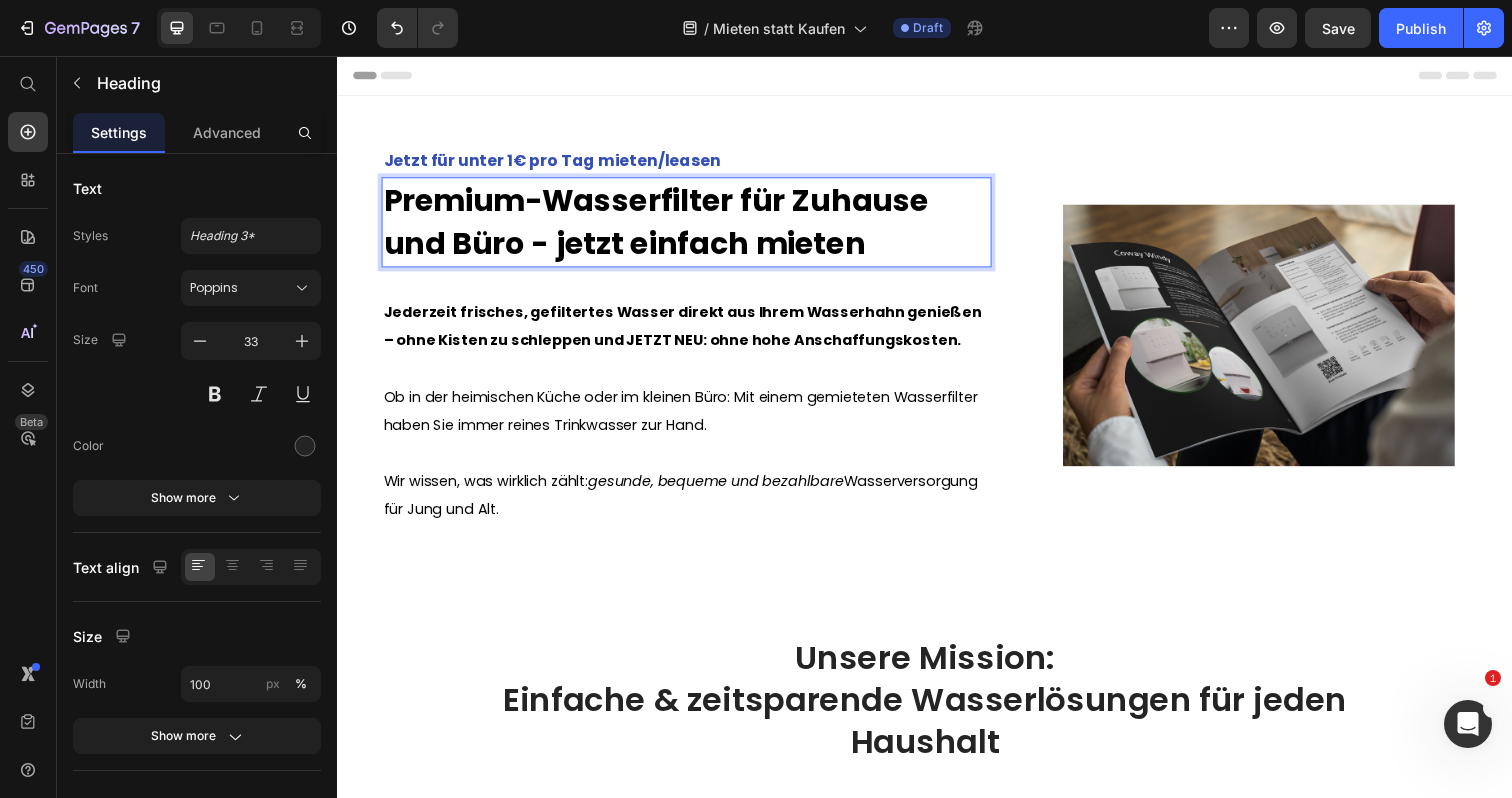 click on "Premium-Wasserfilter für Zuhause und Büro - jetzt einfach mieten" at bounding box center (662, 225) 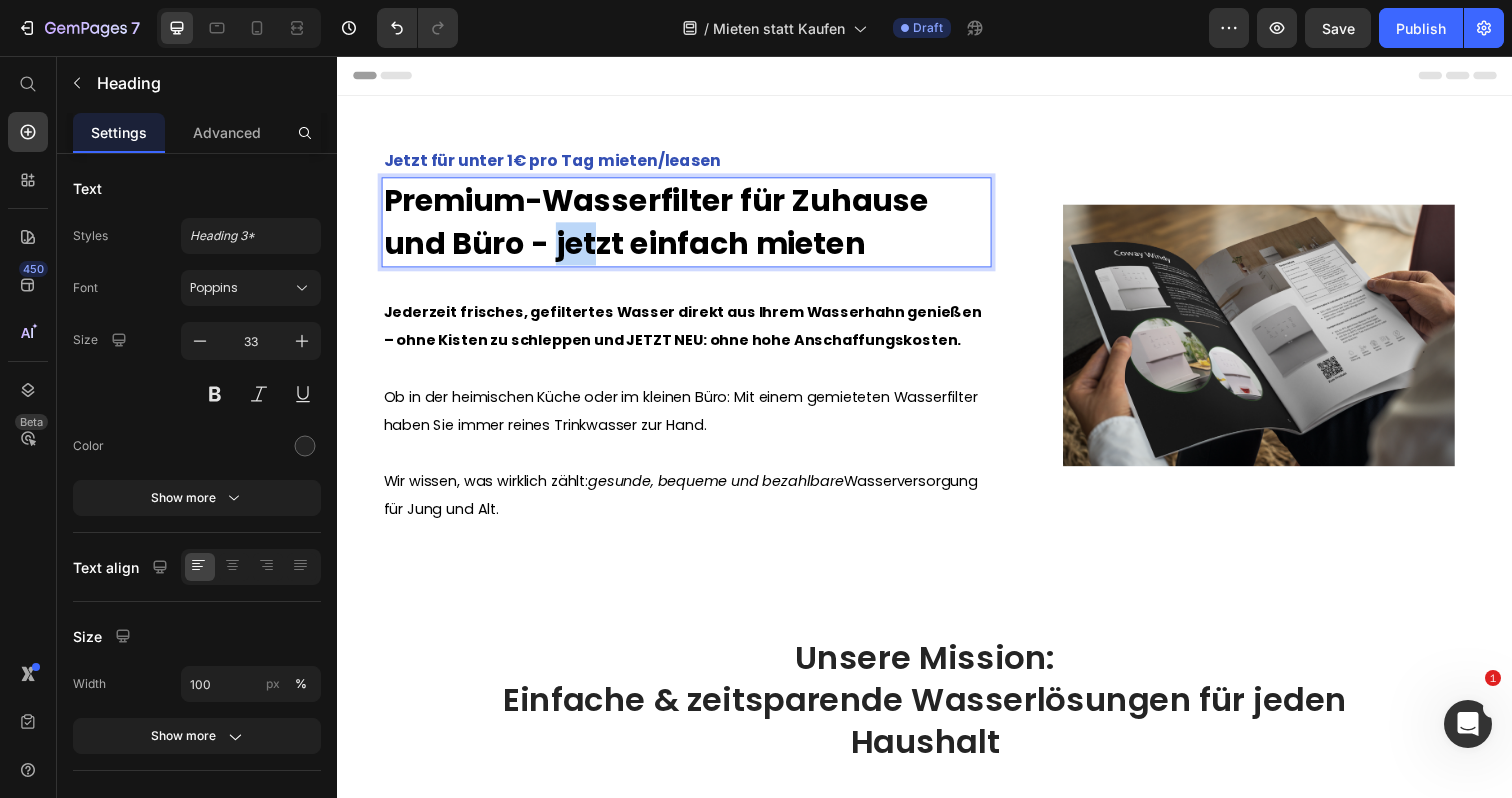 click on "Premium-Wasserfilter für Zuhause und Büro - jetzt einfach mieten" at bounding box center [662, 225] 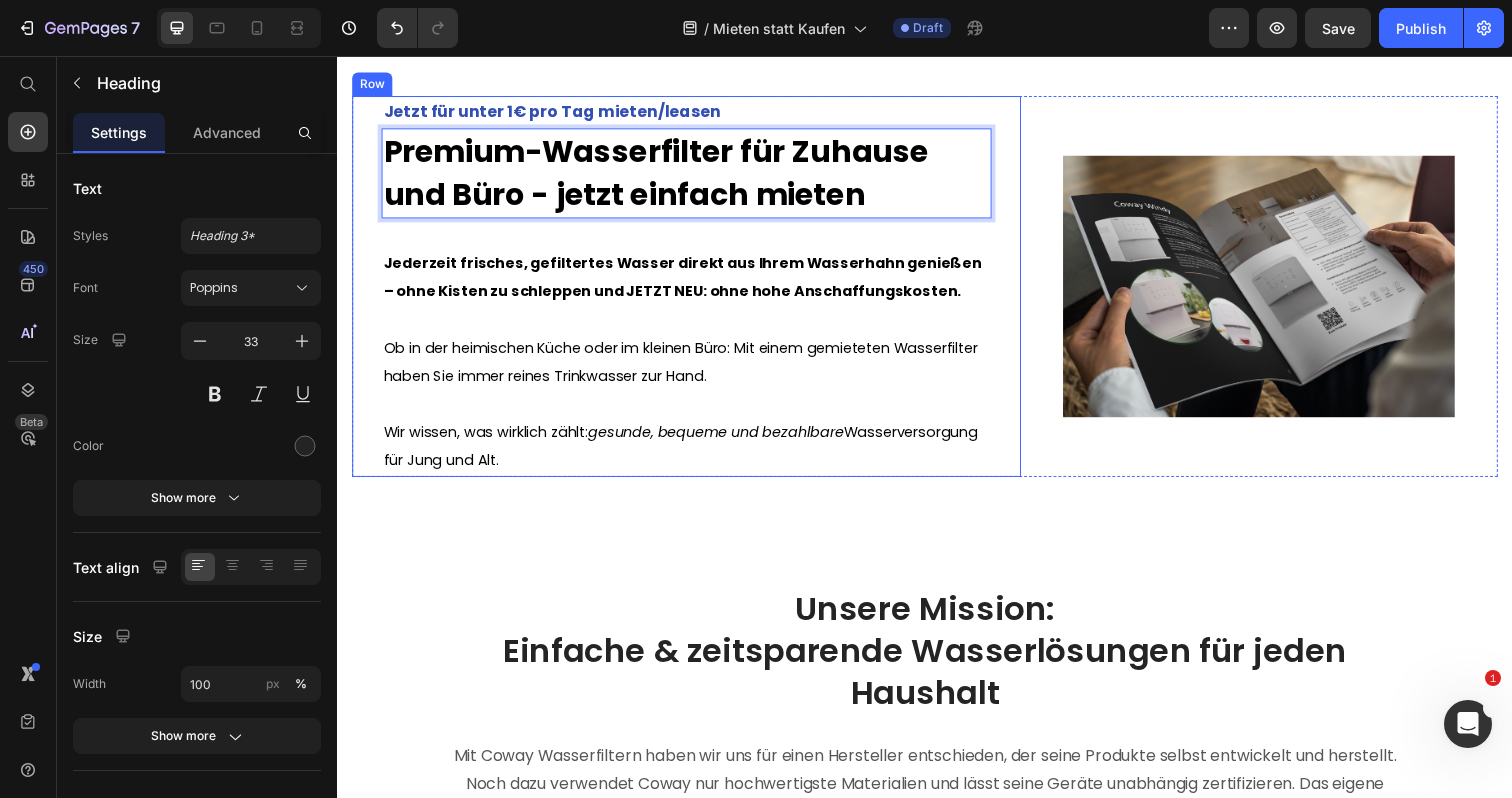 scroll, scrollTop: 0, scrollLeft: 0, axis: both 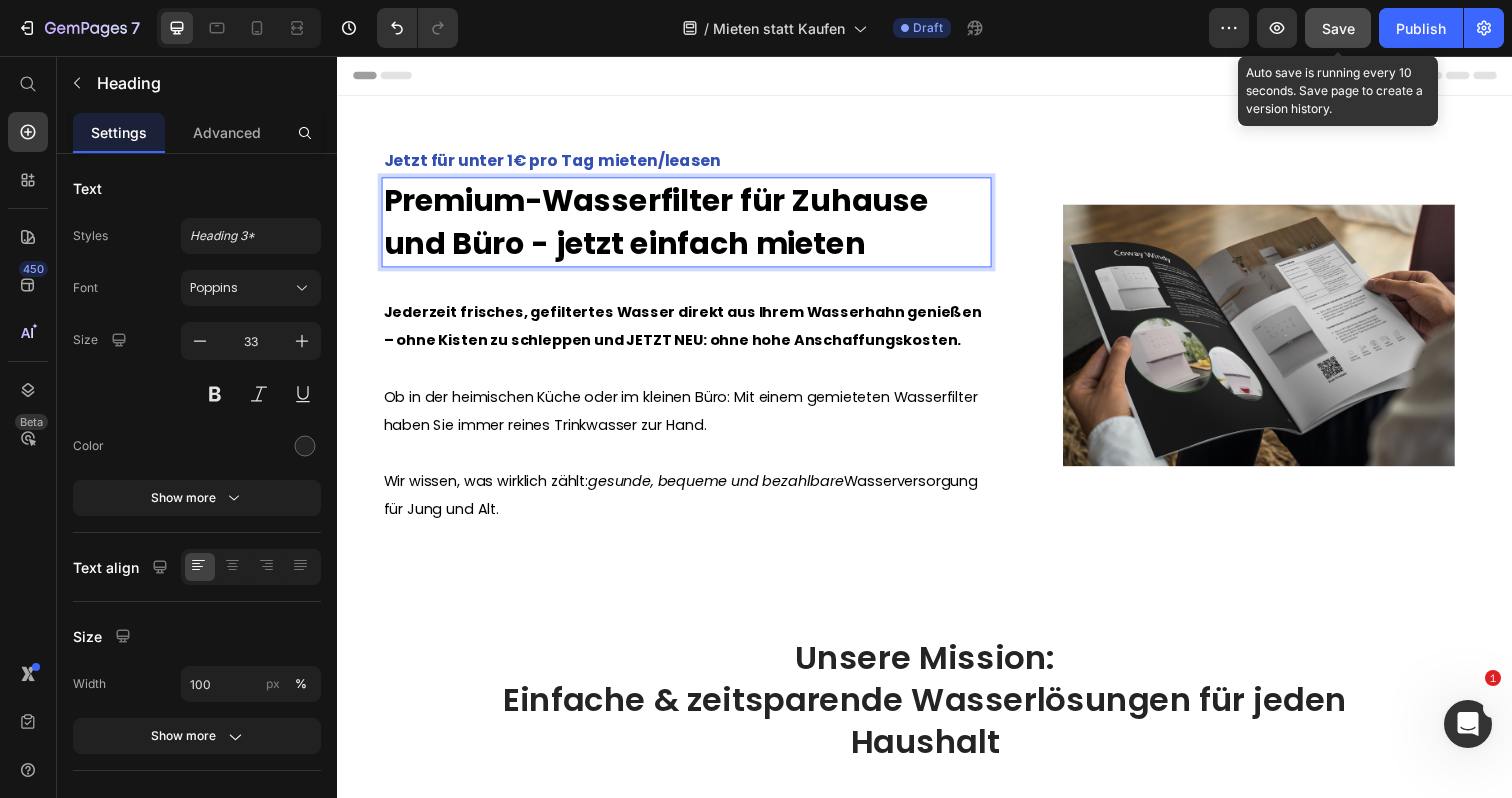 click on "Save" at bounding box center (1338, 28) 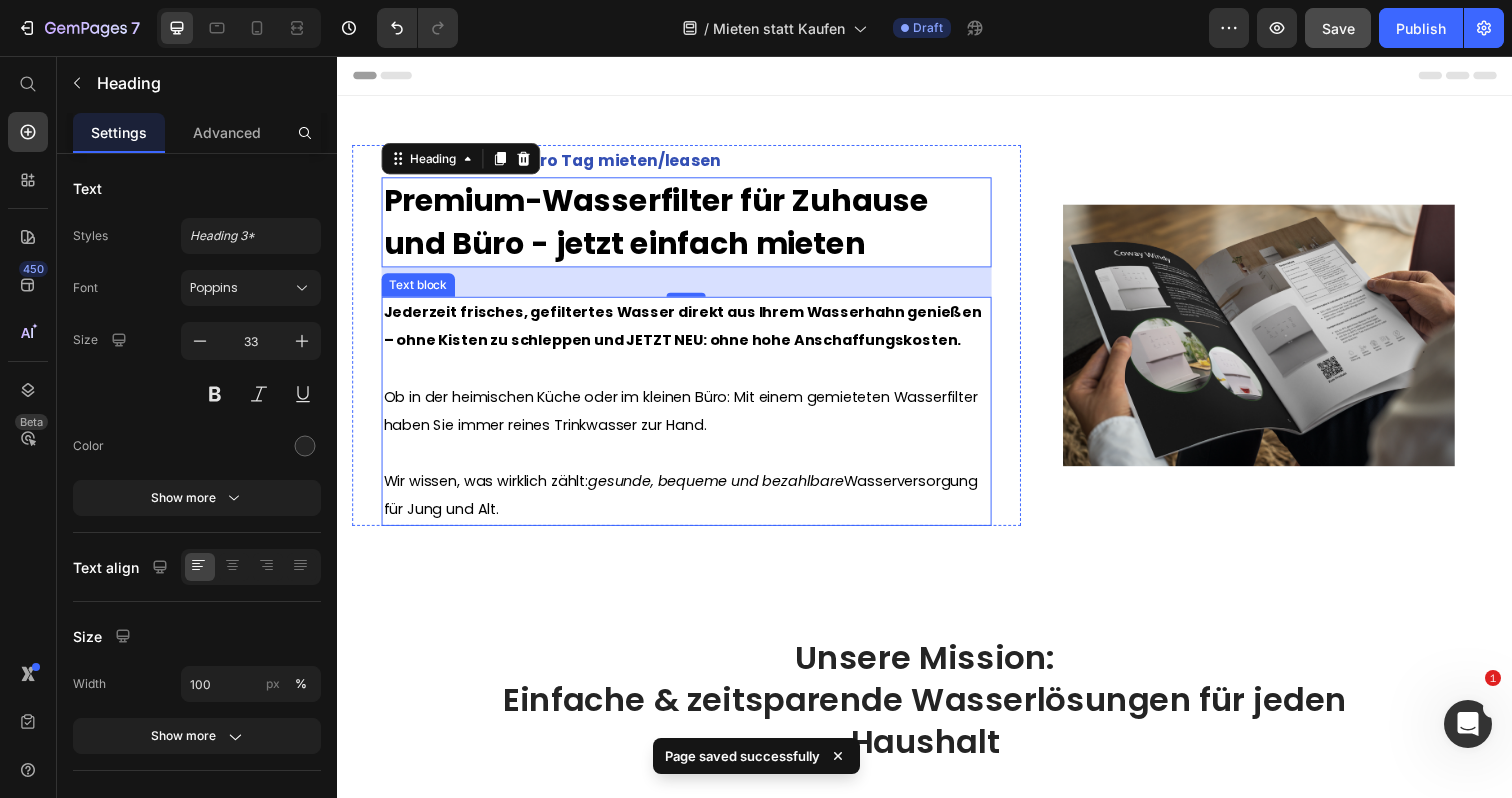 click on "Jederzeit frisches, gefiltertes Wasser direkt aus Ihrem Wasserhahn genießen – ohne Kisten zu schleppen und JETZT NEU: ohne hohe Anschaffungskosten." at bounding box center (689, 332) 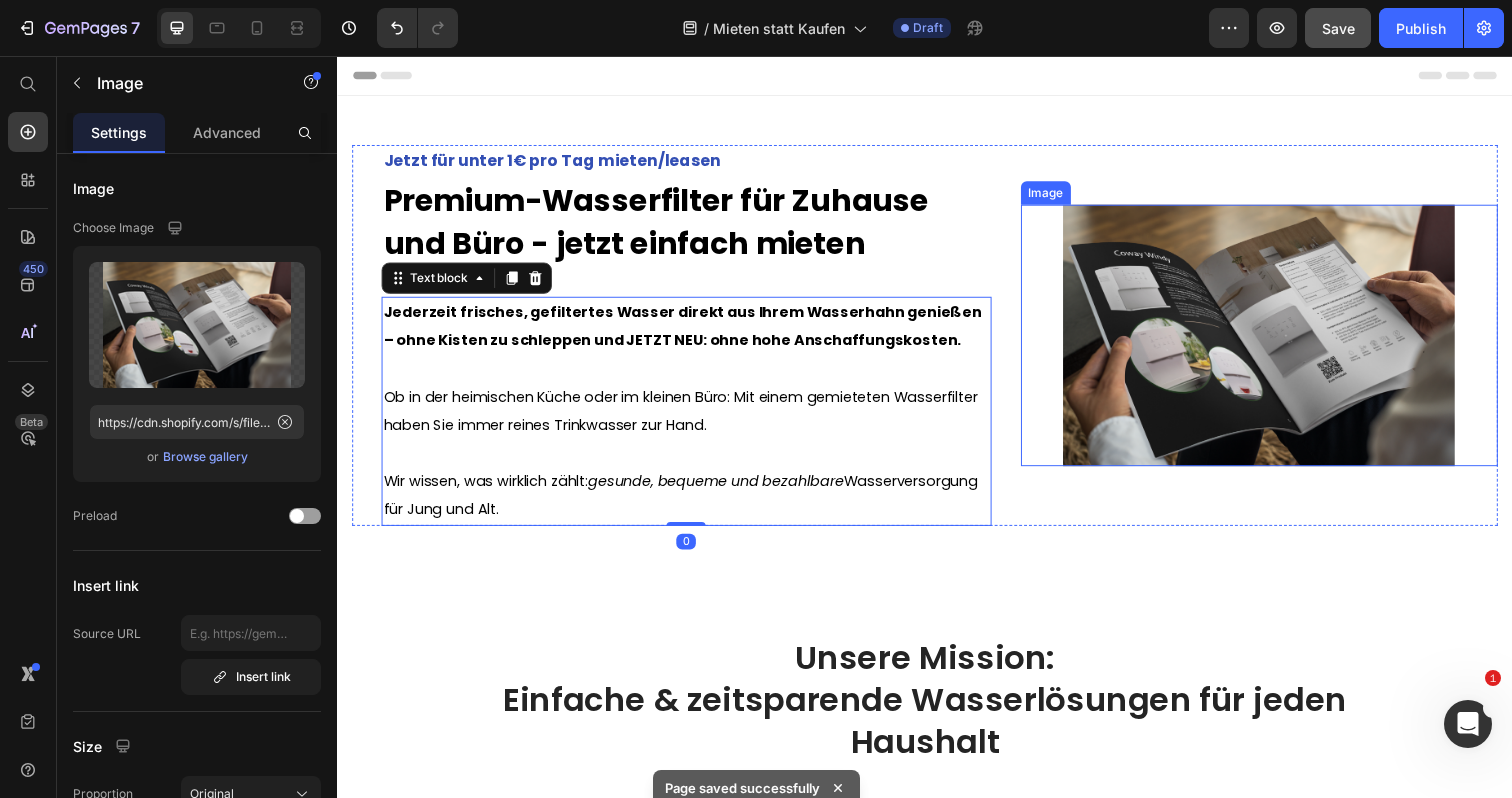 click at bounding box center (1279, 341) 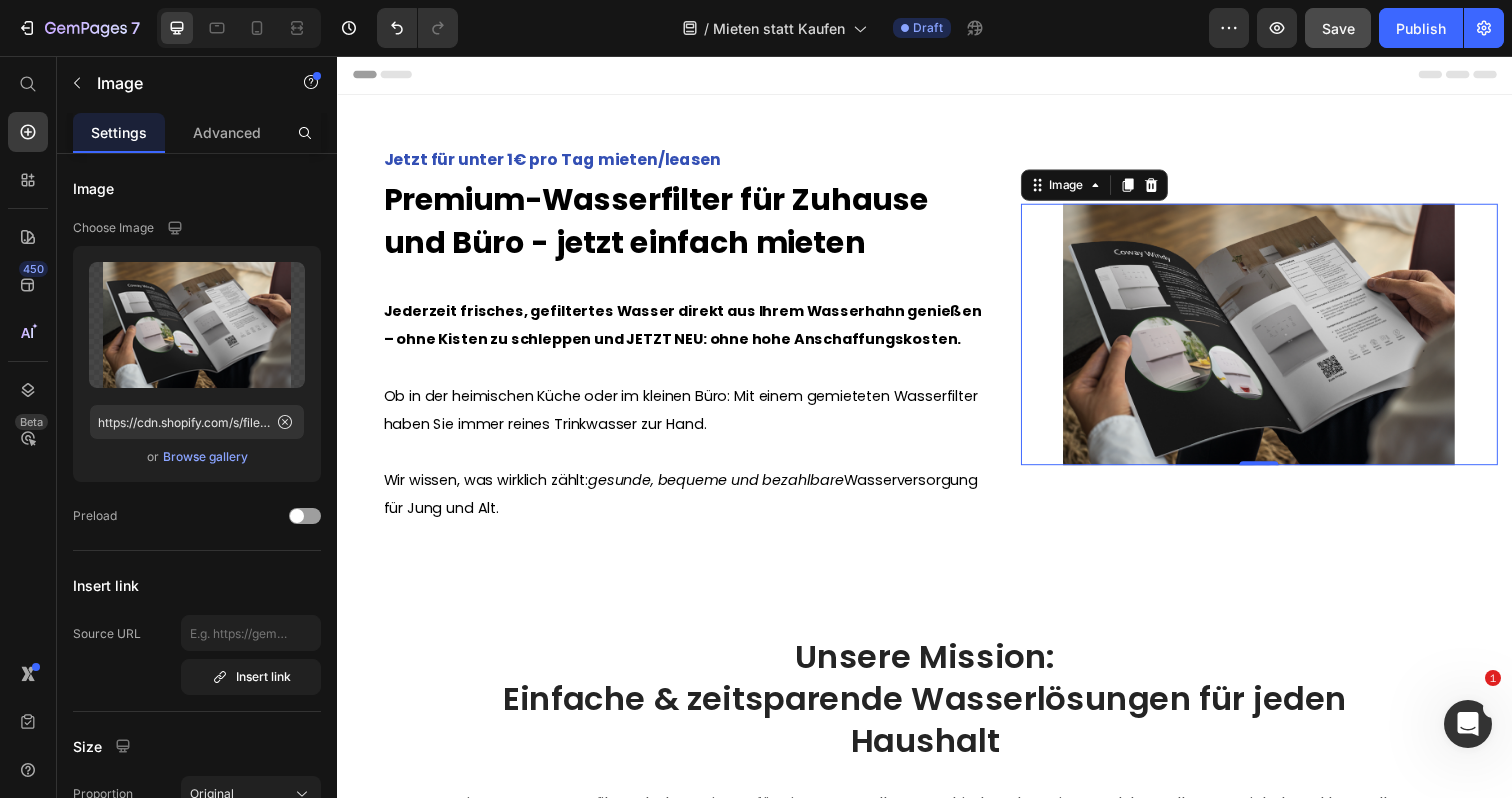 scroll, scrollTop: 0, scrollLeft: 0, axis: both 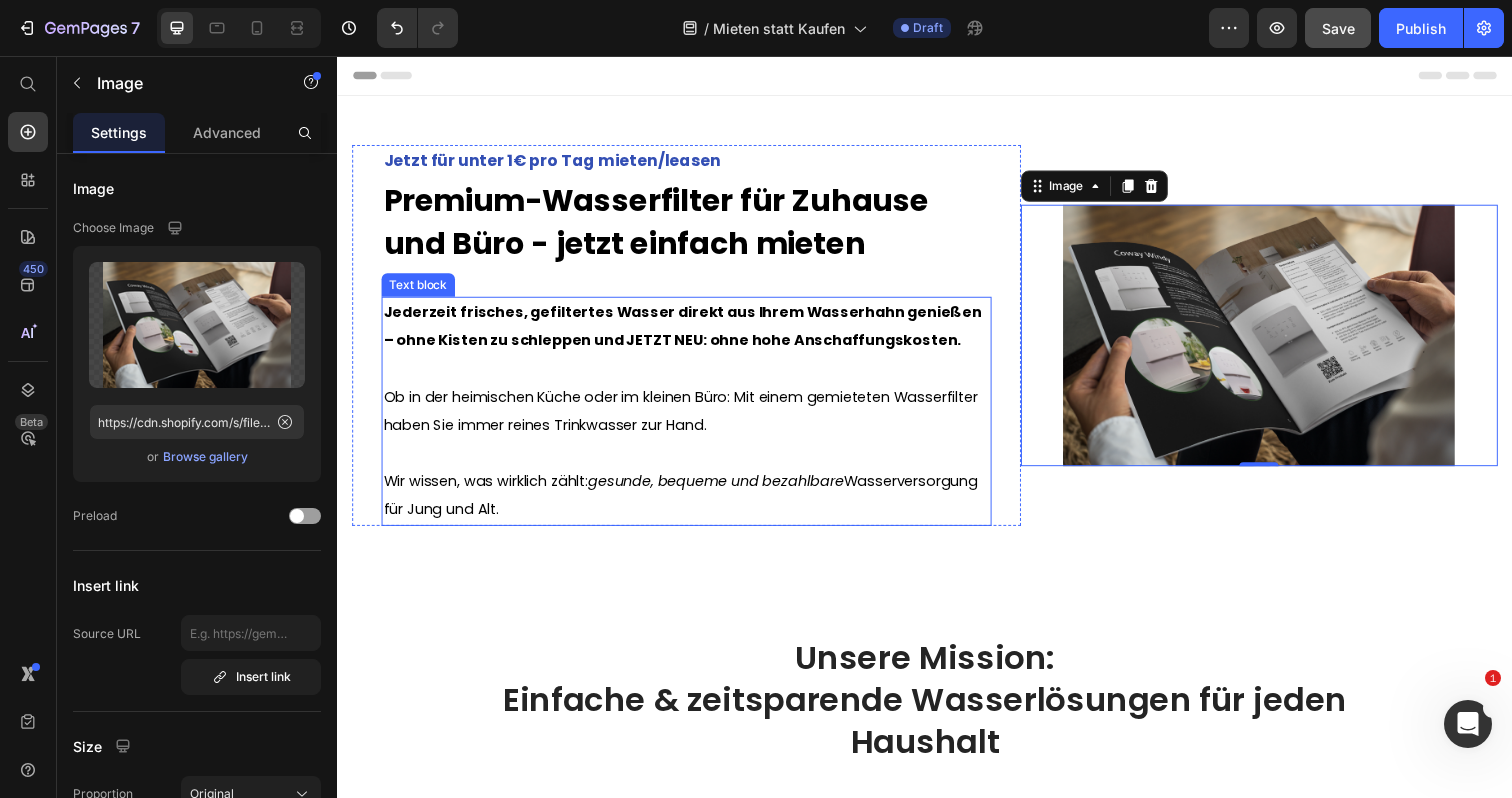 click at bounding box center (693, 375) 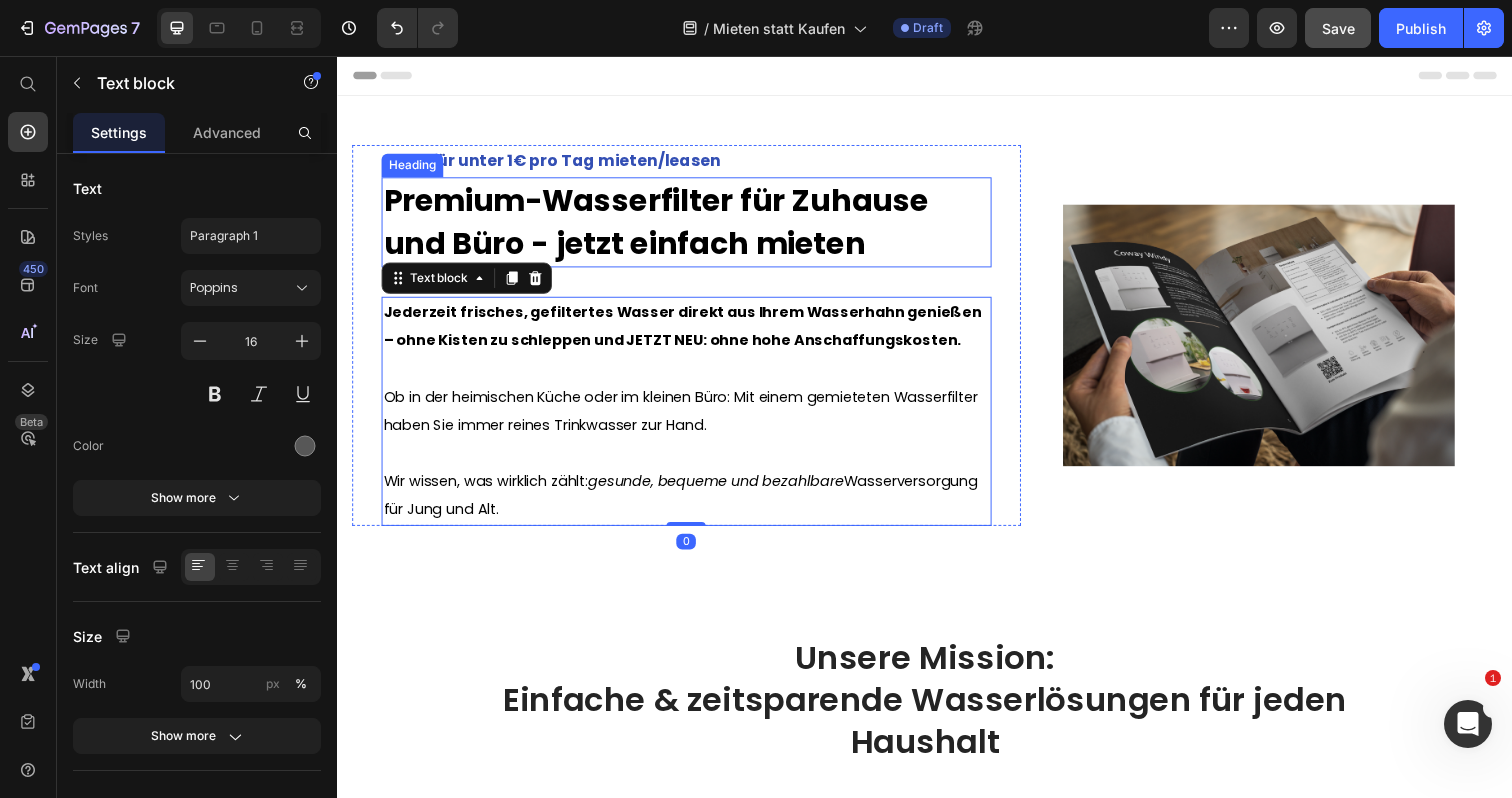 click on "Premium-Wasserfilter für Zuhause und Büro - jetzt einfach mieten" at bounding box center (662, 225) 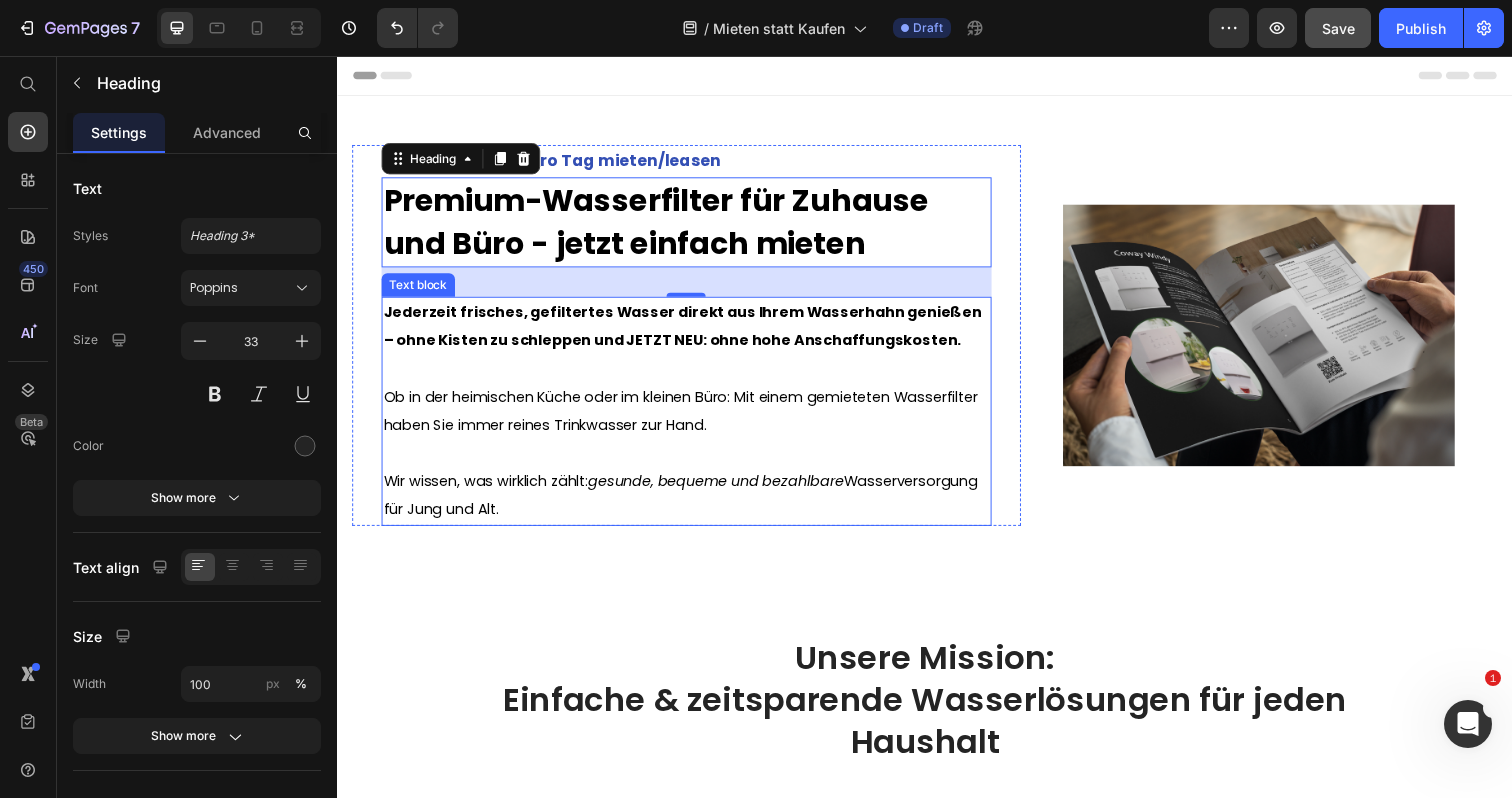 click at bounding box center (693, 462) 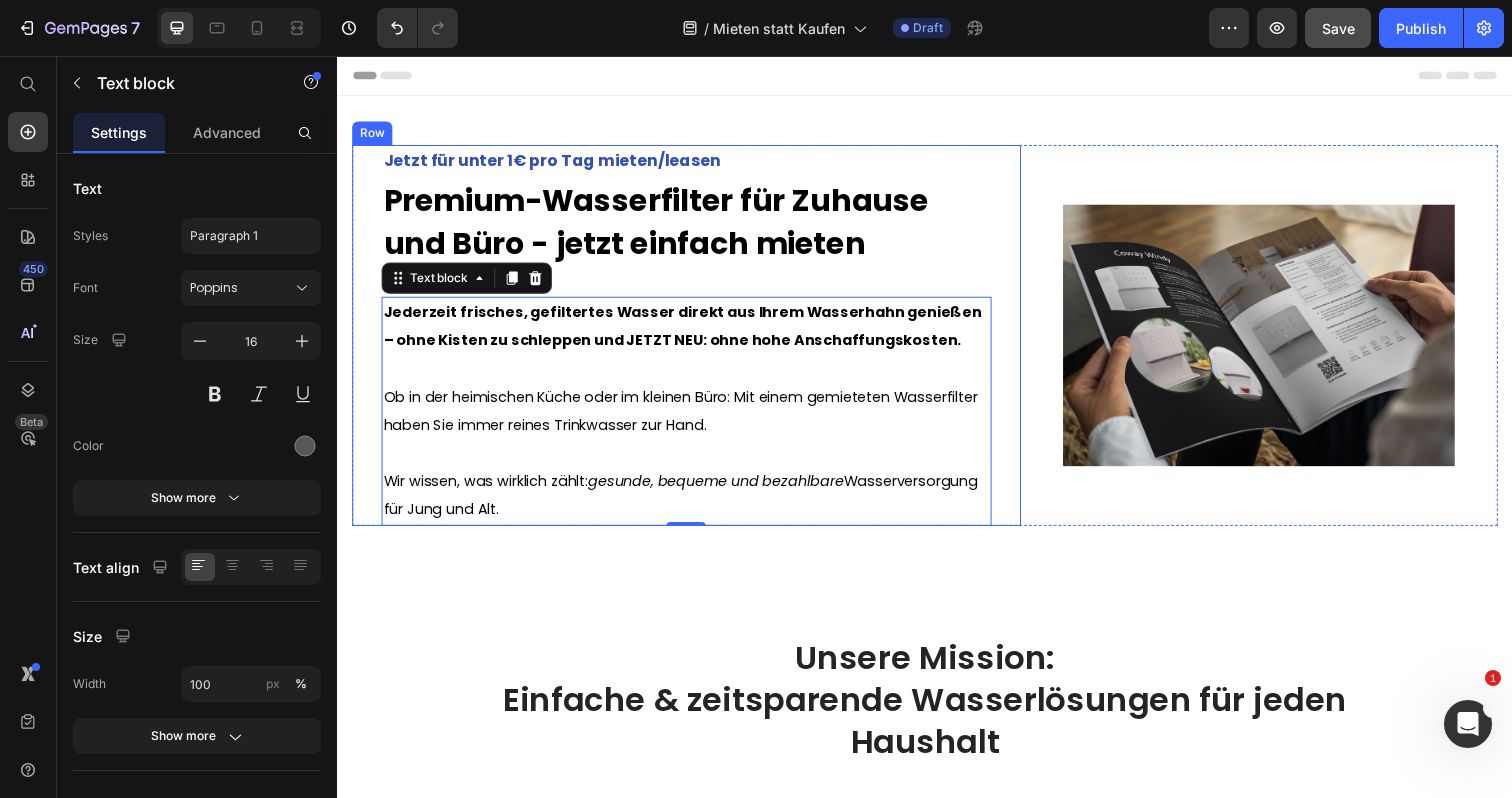 click on "Jetzt für unter 1€ pro Tag mieten/leasen Text Block ⁠⁠⁠⁠⁠⁠⁠ Premium-Wasserfilter für Zuhause und Büro - jetzt einfach mieten Heading Jederzeit frisches, gefiltertes Wasser direkt aus Ihrem Wasserhahn genießen – ohne Kisten zu schleppen und JETZT NEU: ohne hohe Anschaffungskosten. Ob in der heimischen Küche oder im kleinen Büro: Mit einem gemieteten Wasserfilter haben Sie immer reines Trinkwasser zur Hand. Wir wissen, was wirklich zählt: gesunde, bequeme und bezahlbare Wasserversorgung für Jung und Alt. Text block 0" at bounding box center (693, 341) 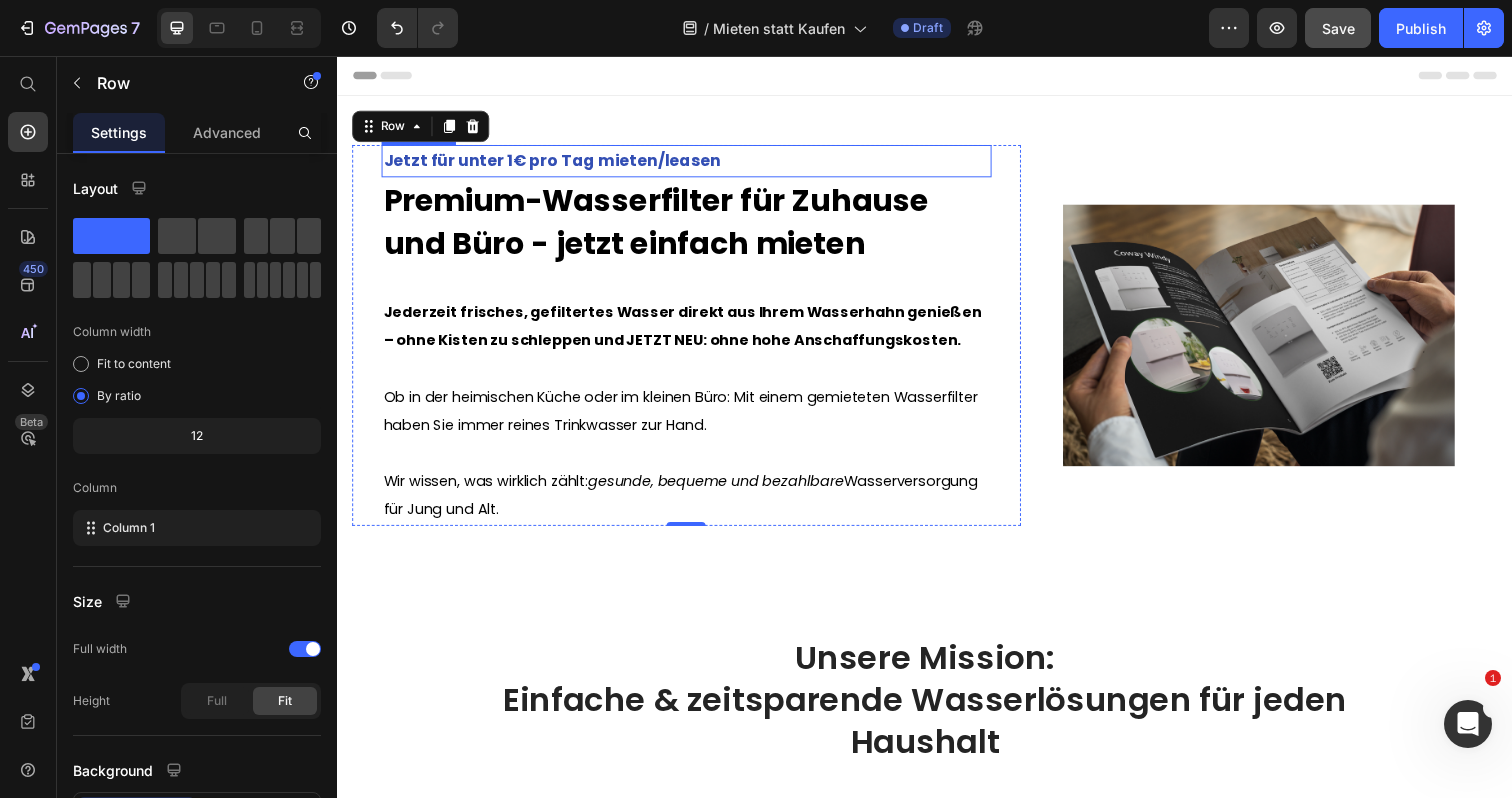 click on "Jetzt für unter 1€ pro Tag mieten/leasen" at bounding box center (693, 163) 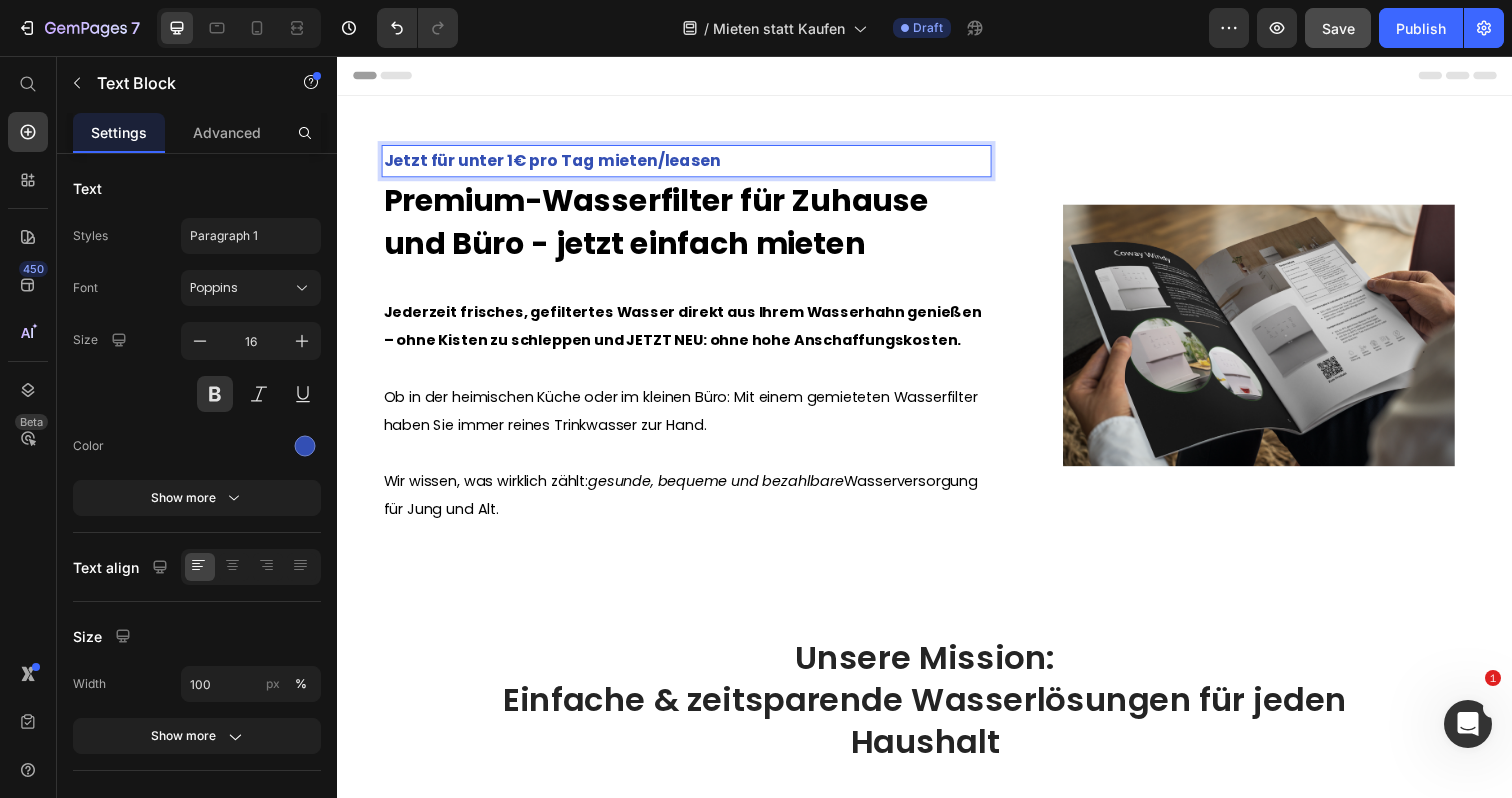 click on "Jetzt für unter 1€ pro Tag mieten/leasen" at bounding box center [693, 163] 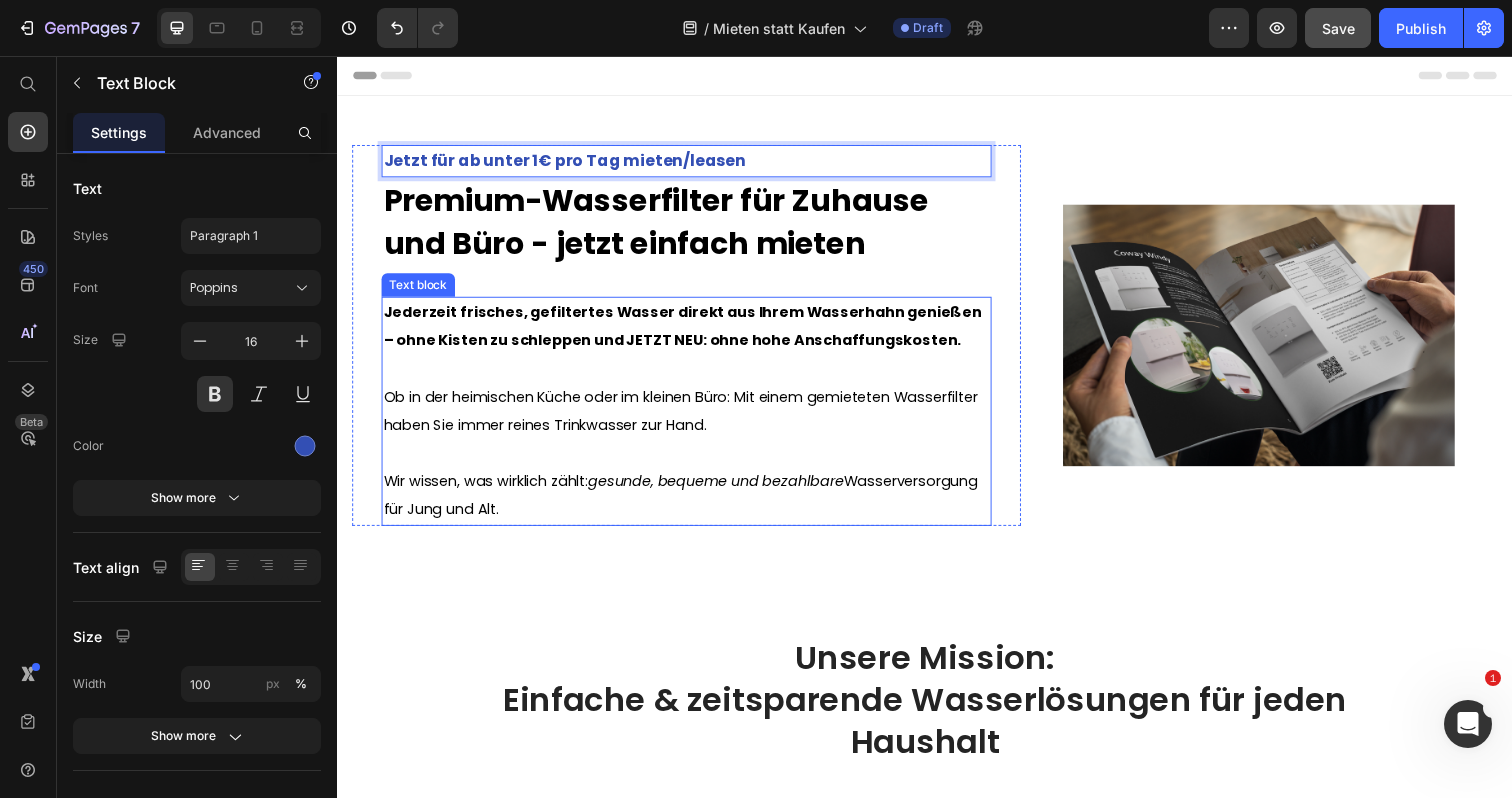 click at bounding box center (693, 462) 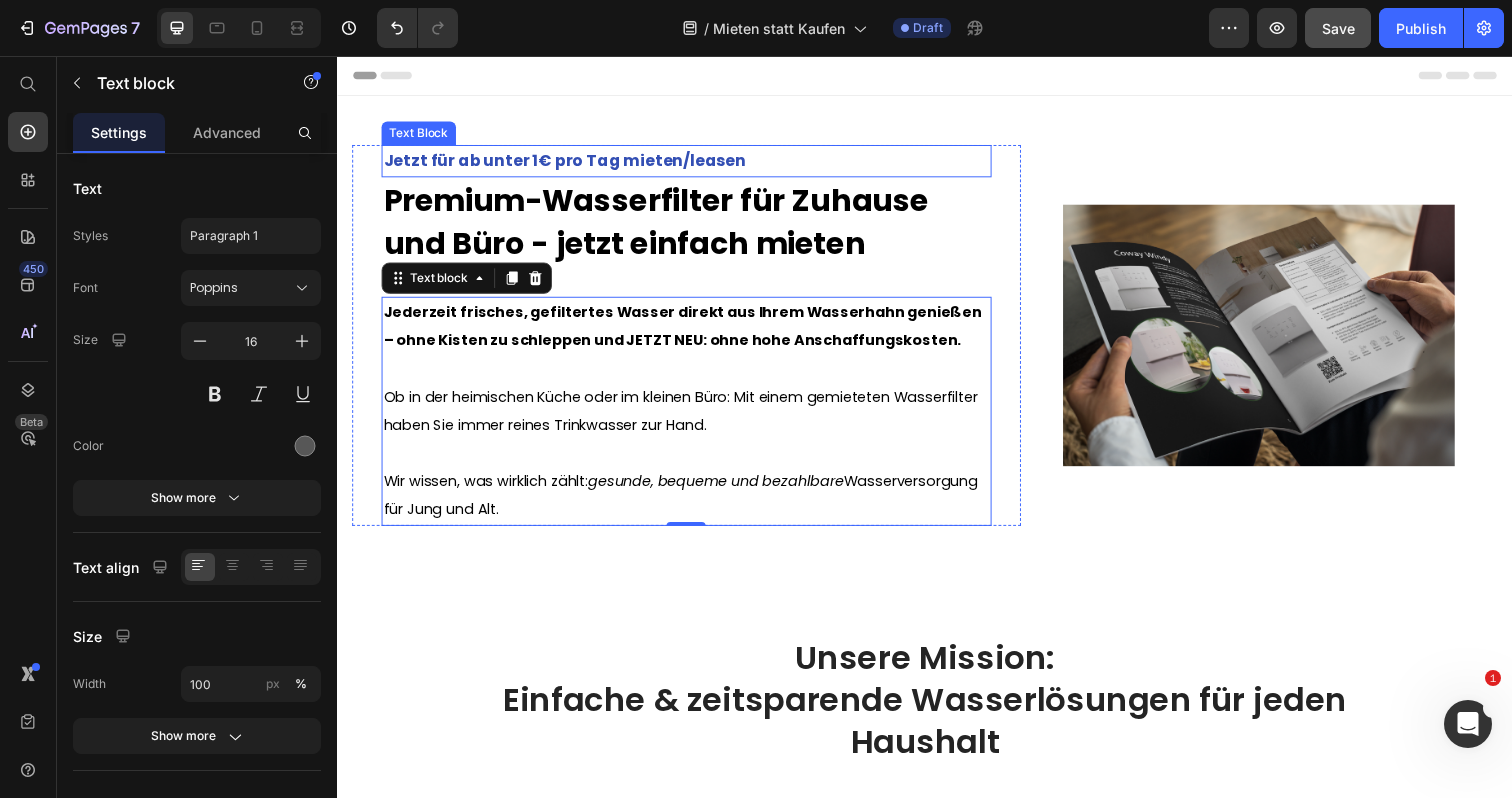 click on "Jetzt für ab unter 1€ pro Tag mieten/leasen" at bounding box center [693, 163] 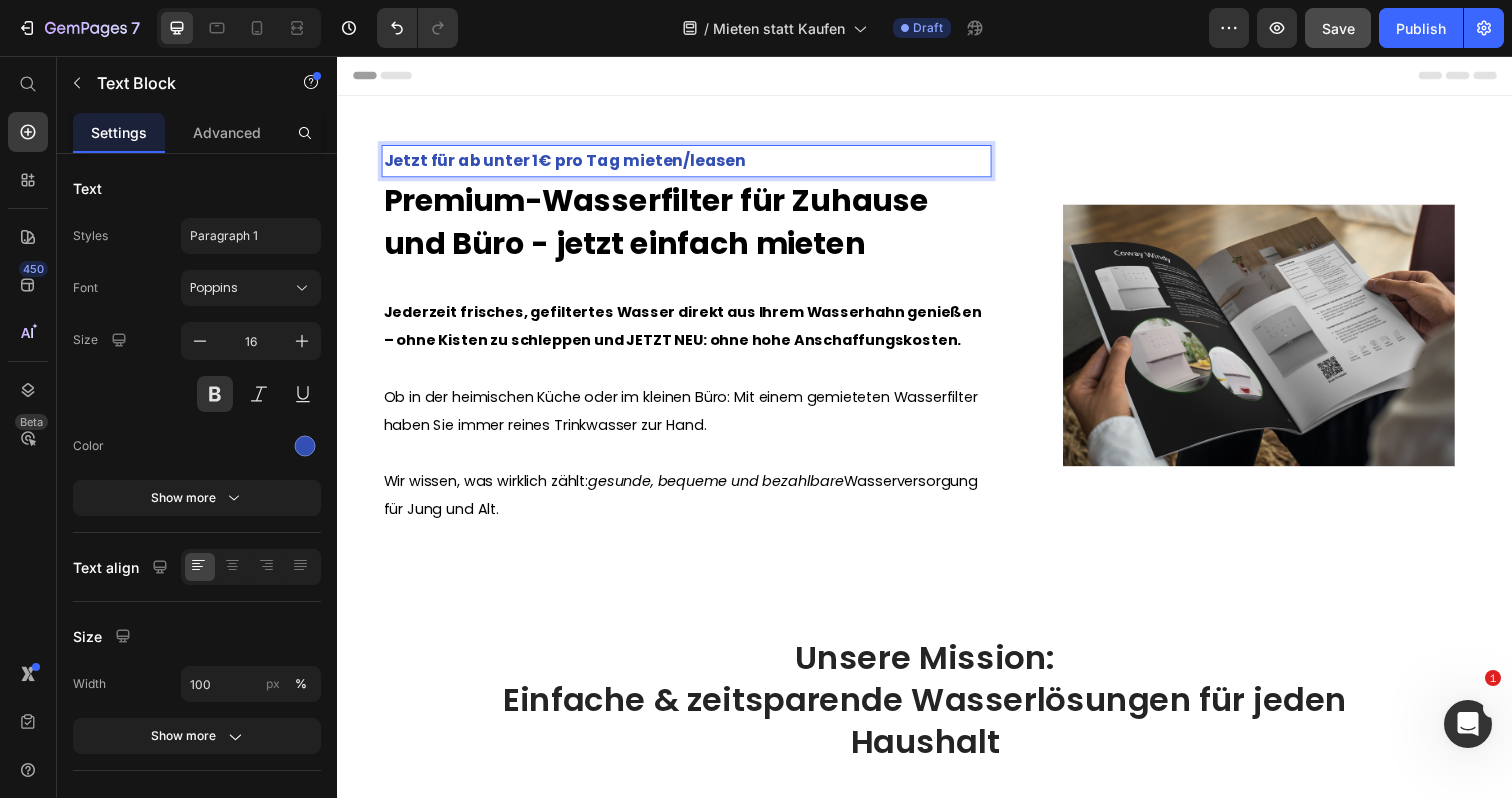 click on "Jetzt für ab unter 1€ pro Tag mieten/leasen" at bounding box center (693, 163) 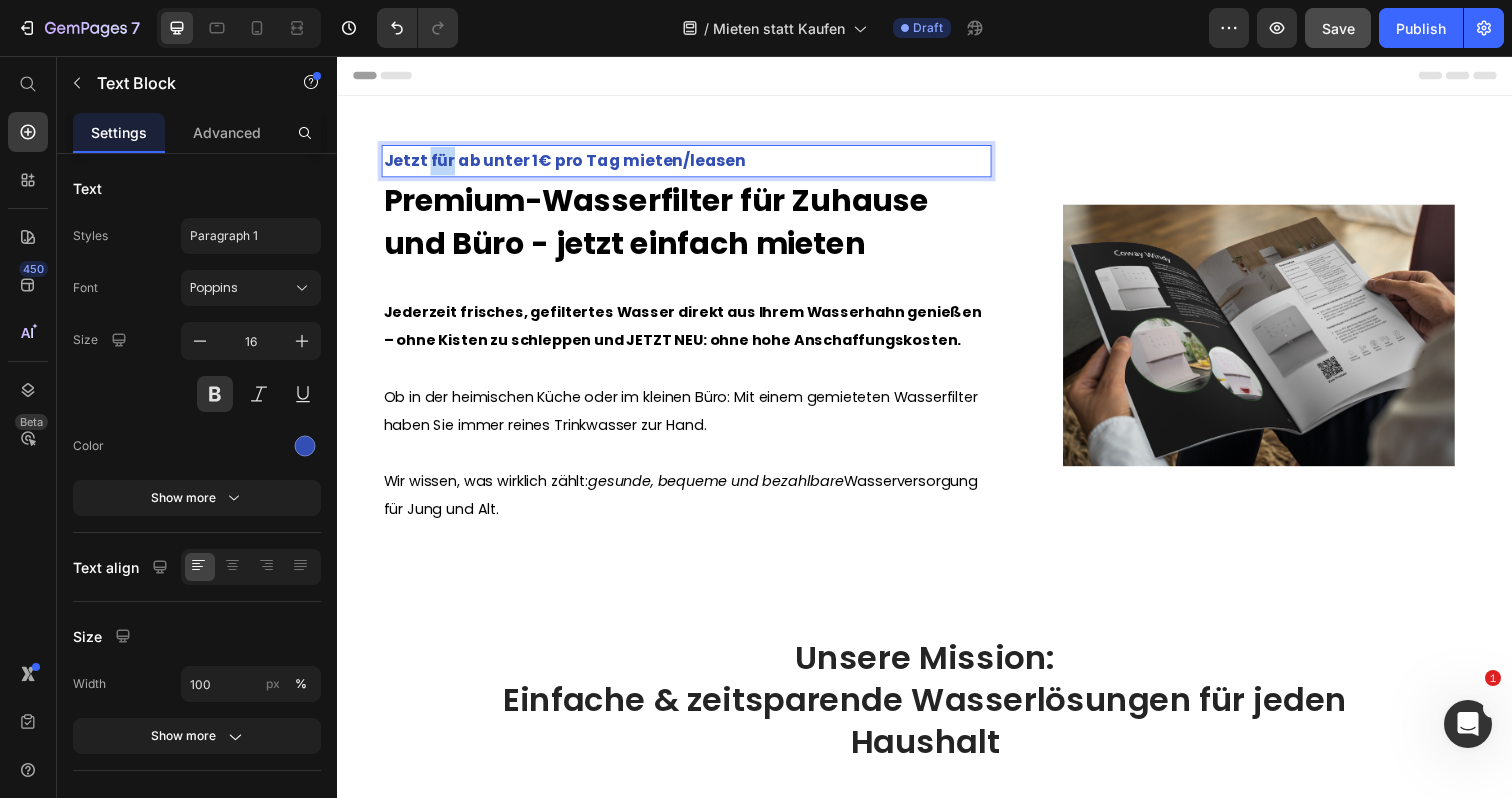 click on "Jetzt für ab unter 1€ pro Tag mieten/leasen" at bounding box center (693, 163) 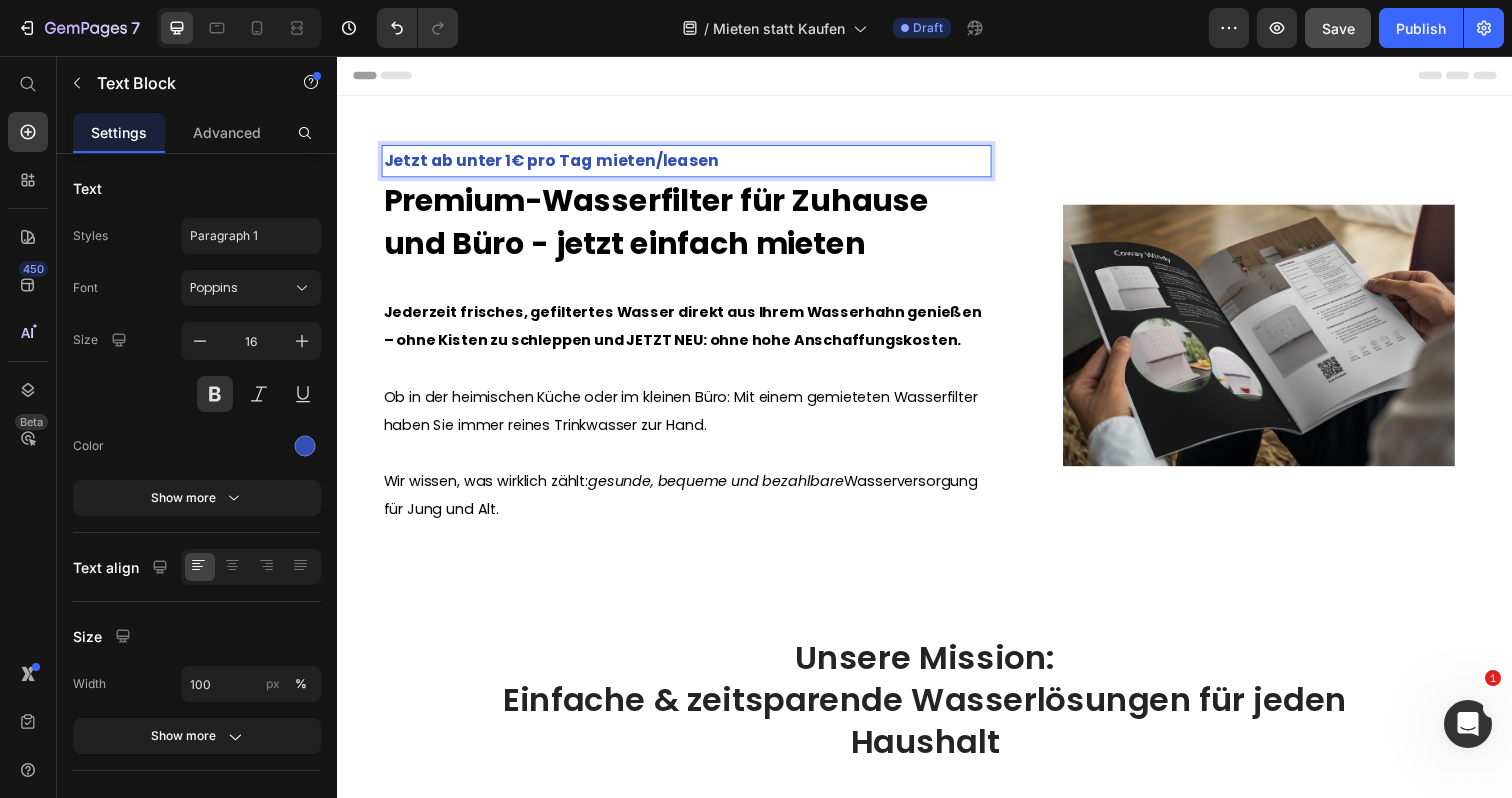 click on "Jetzt ab unter 1€ pro Tag mieten/leasen" at bounding box center (693, 163) 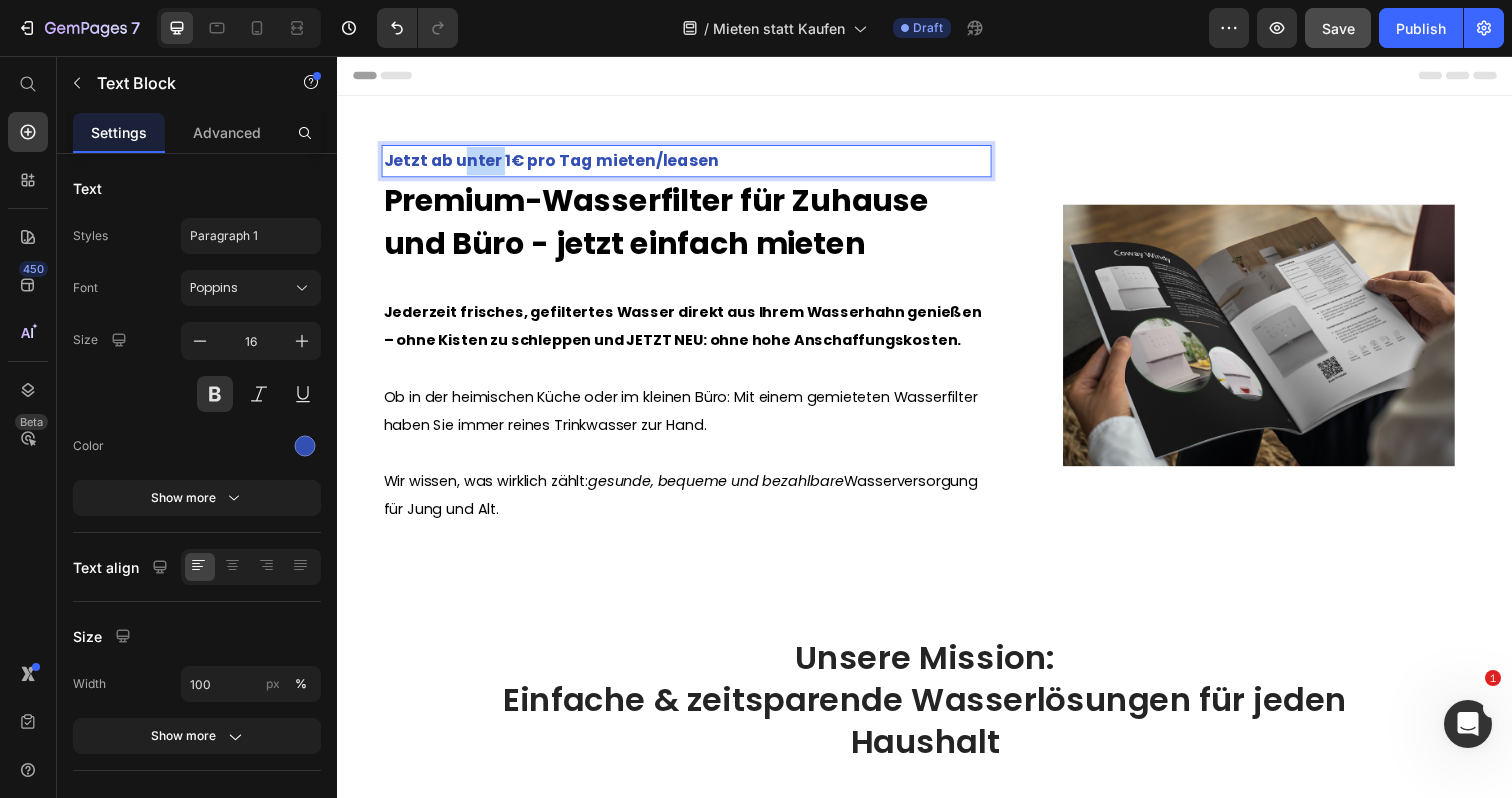 click on "Jetzt ab unter 1€ pro Tag mieten/leasen" at bounding box center (693, 163) 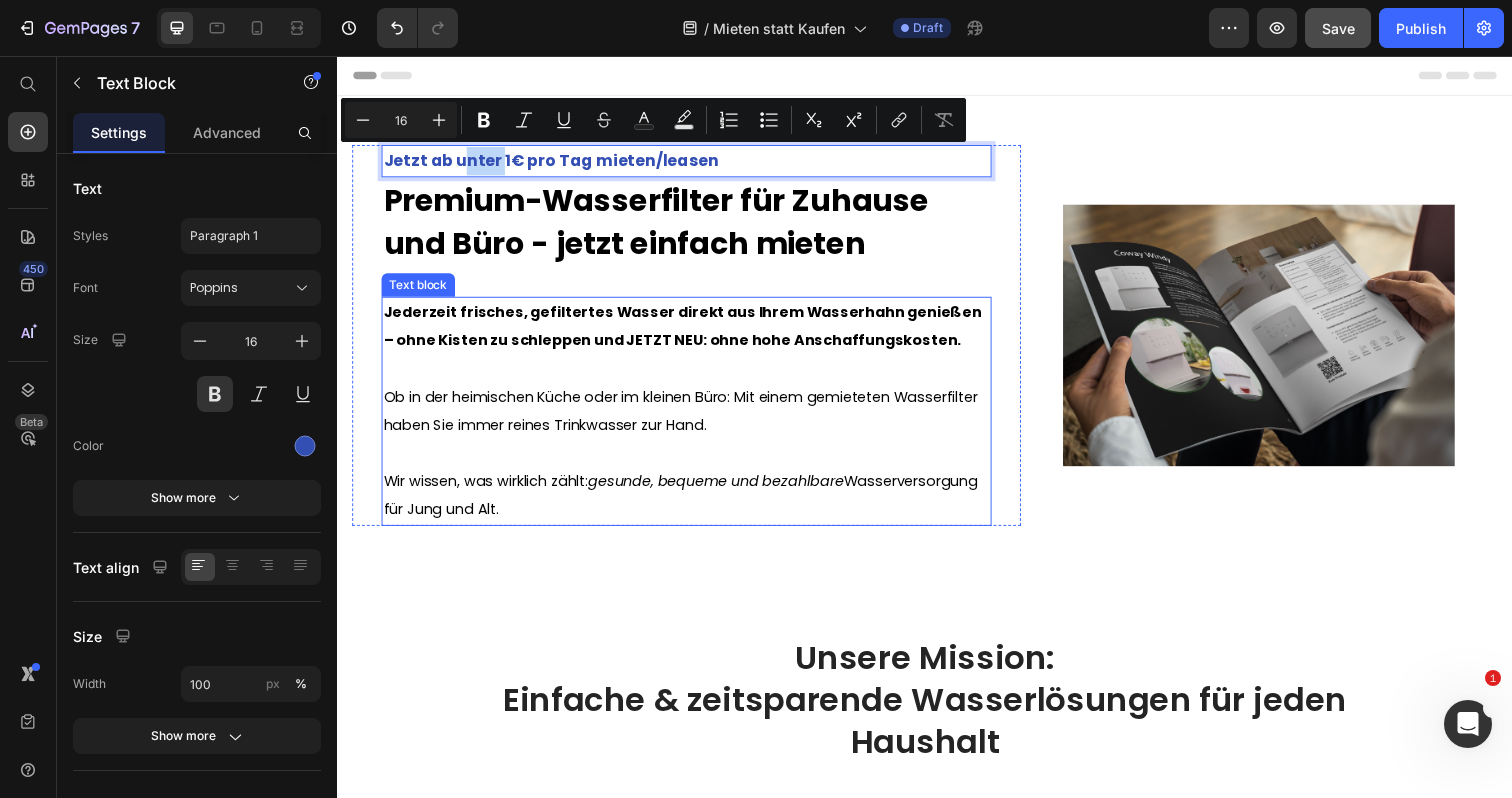 click at bounding box center (693, 375) 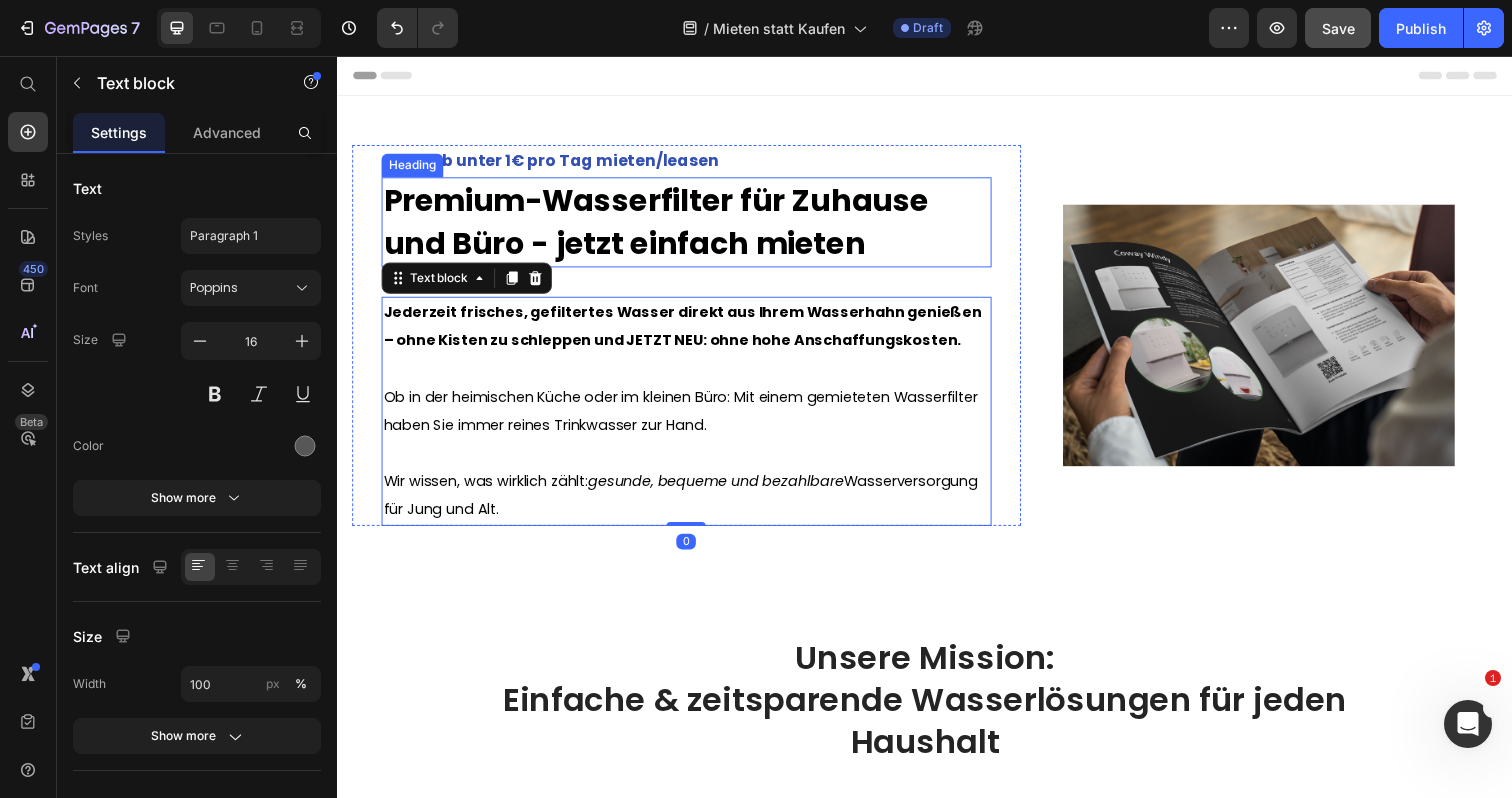 click on "Premium-Wasserfilter für Zuhause und Büro - jetzt einfach mieten" at bounding box center [662, 225] 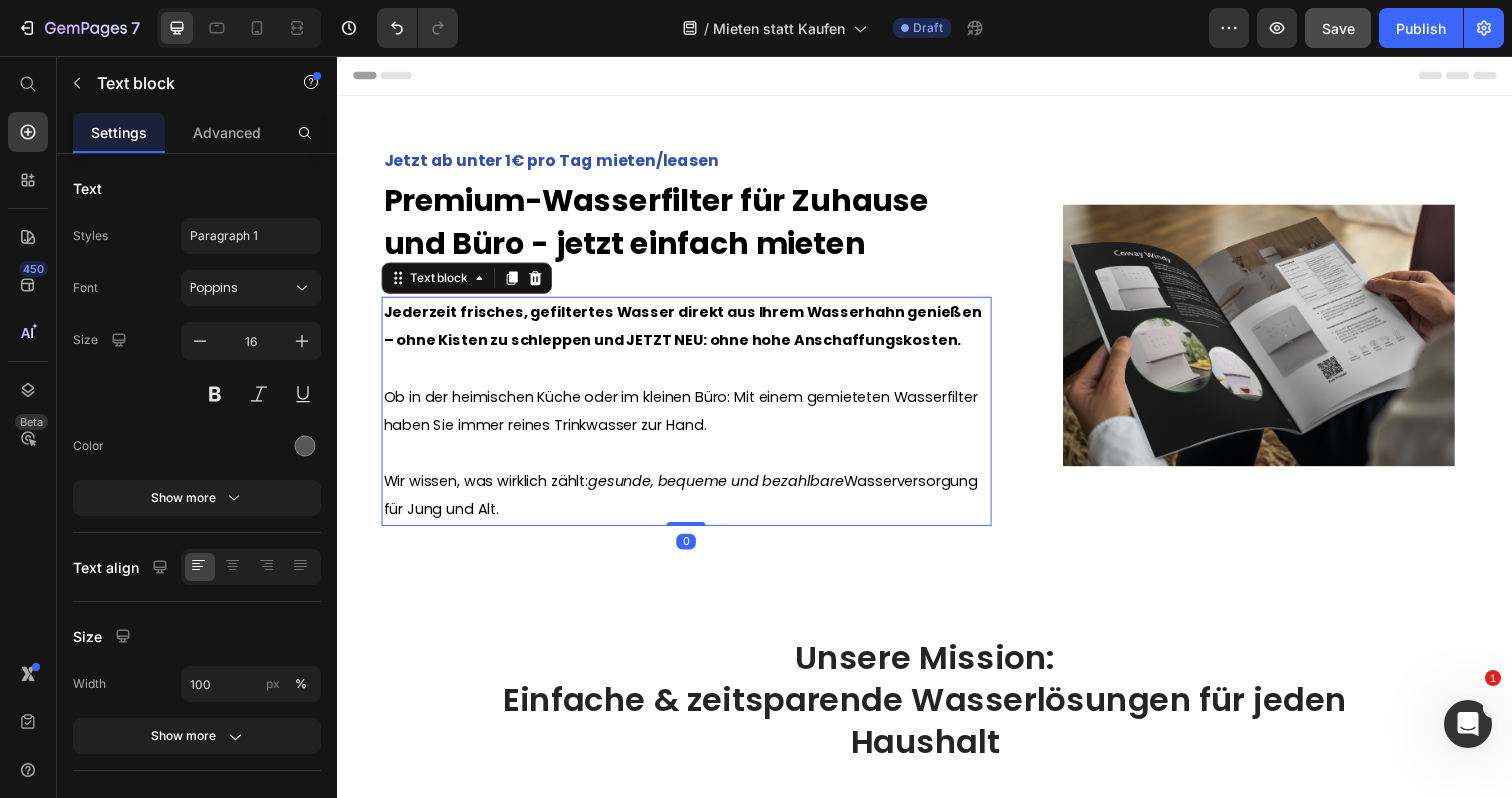 click at bounding box center [693, 375] 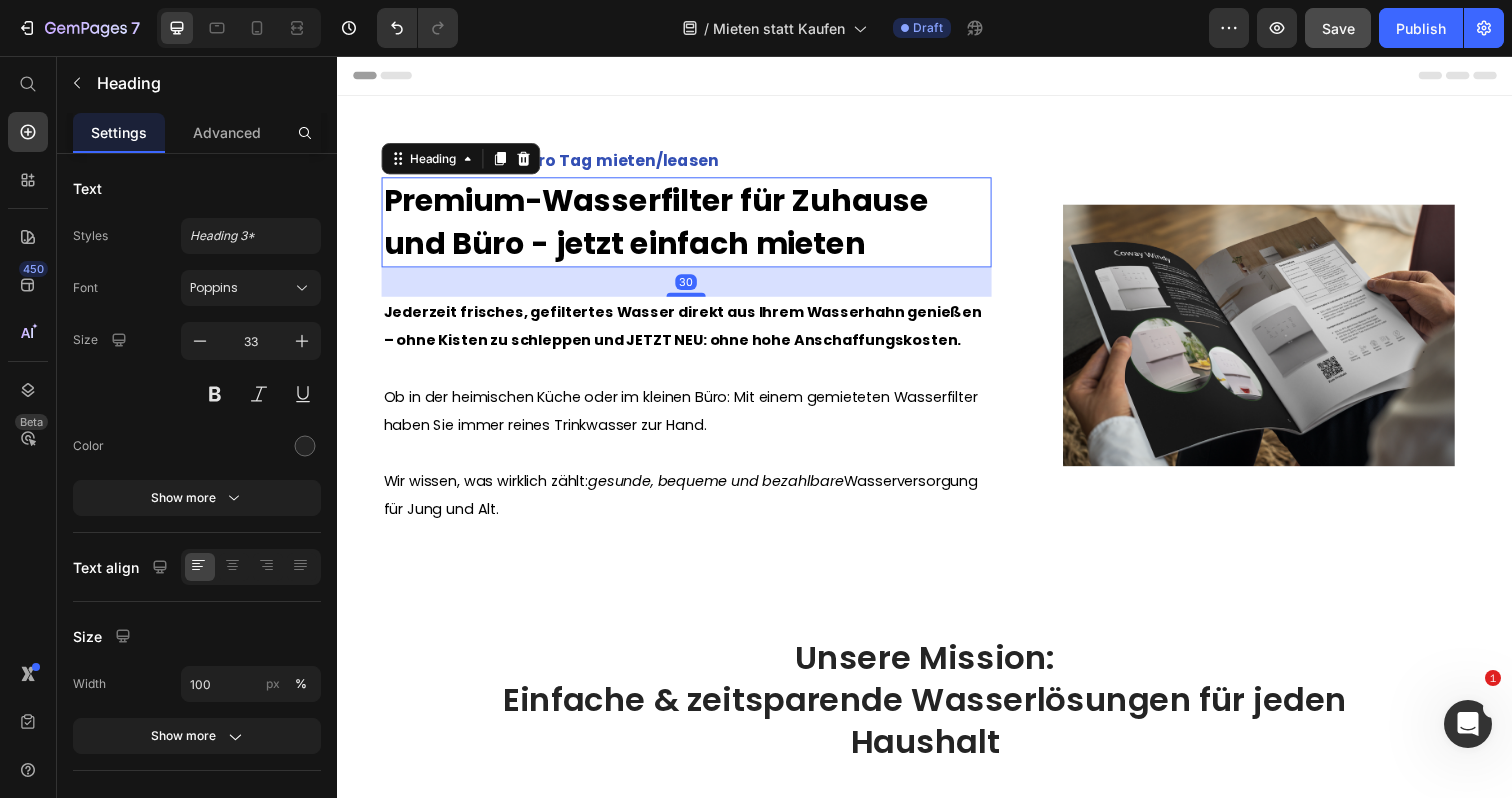 click on "Premium-Wasserfilter für Zuhause und Büro - jetzt einfach mieten" at bounding box center [662, 225] 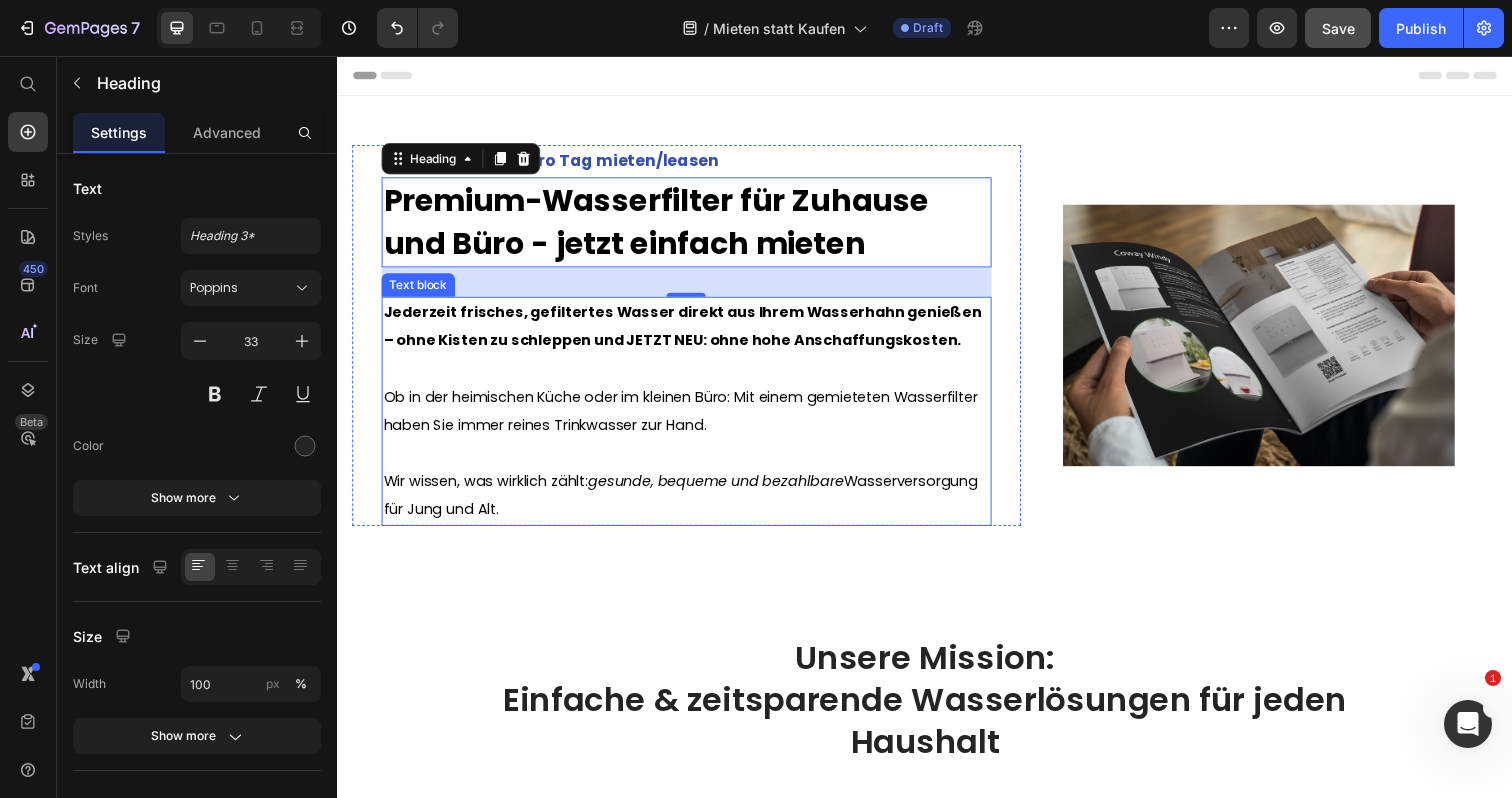 click on "Image Jetzt ab unter 1€ pro Tag mieten/leasen Text Block ⁠⁠⁠⁠⁠⁠⁠ Premium-Wasserfilter für Zuhause und Büro - jetzt einfach mieten Heading 30 Jederzeit frisches, gefiltertes Wasser direkt aus Ihrem Wasserhahn genießen – ohne Kisten zu schleppen und JETZT NEU: ohne hohe Anschaffungskosten. Ob in der heimischen Küche oder im kleinen Büro: Mit einem gemieteten Wasserfilter haben Sie immer reines Trinkwasser zur Hand. Wir wissen, was wirklich zählt: gesunde, bequeme und bezahlbare Wasserversorgung für Jung und Alt. Text block Row Row Section 1" at bounding box center (937, 372) 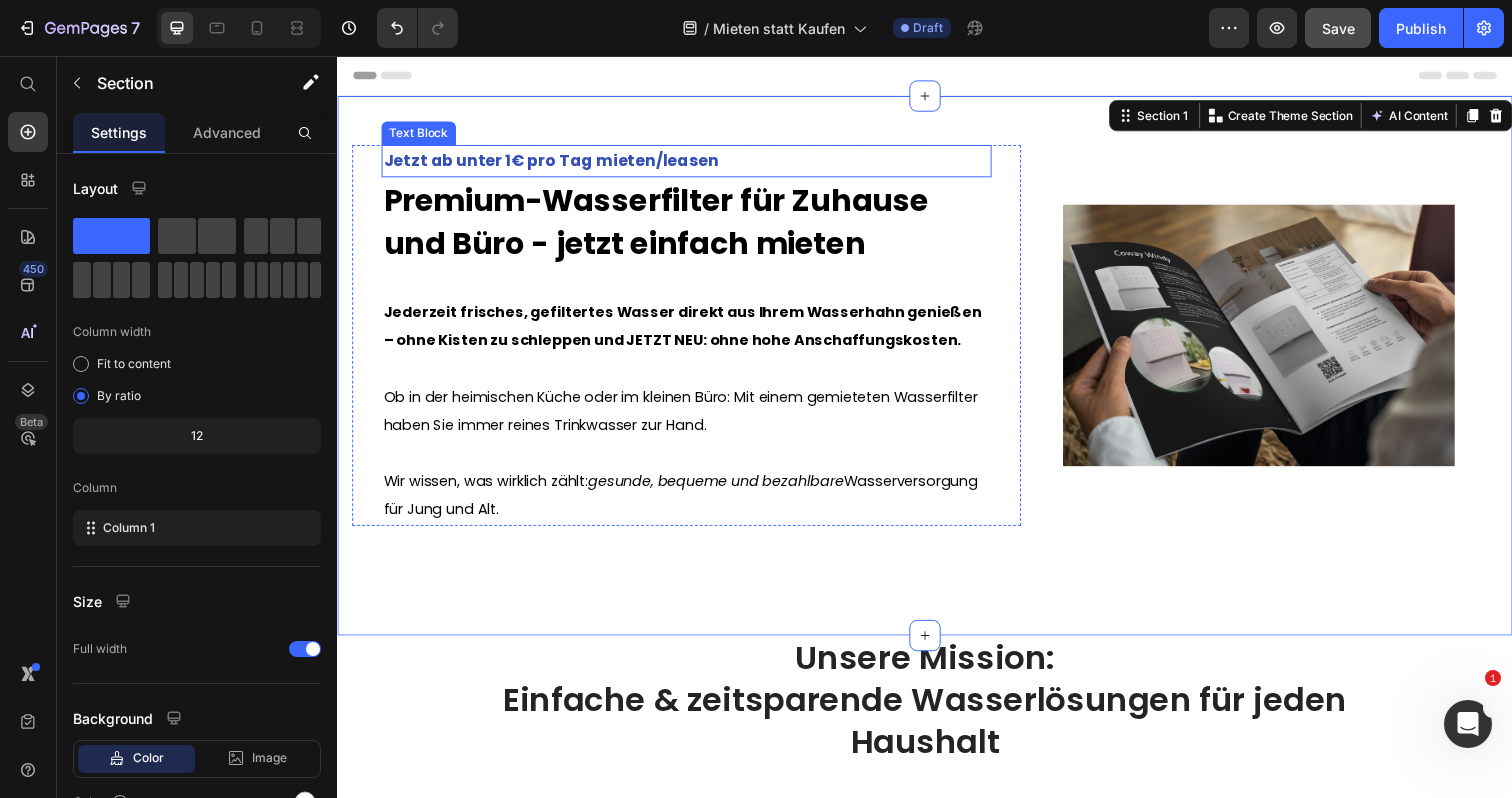 click on "Jetzt ab unter 1€ pro Tag mieten/leasen" at bounding box center (693, 163) 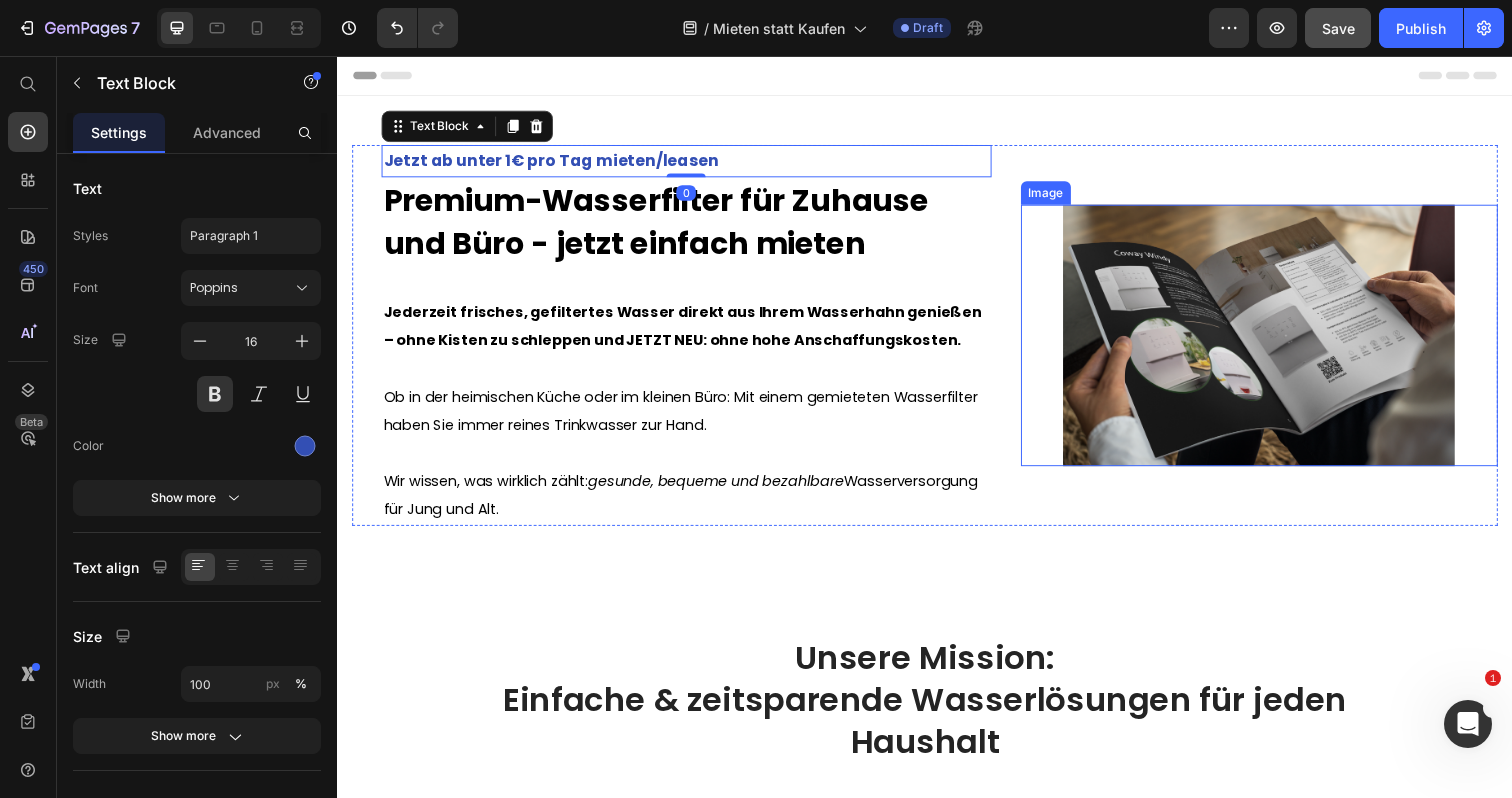 click at bounding box center (1279, 341) 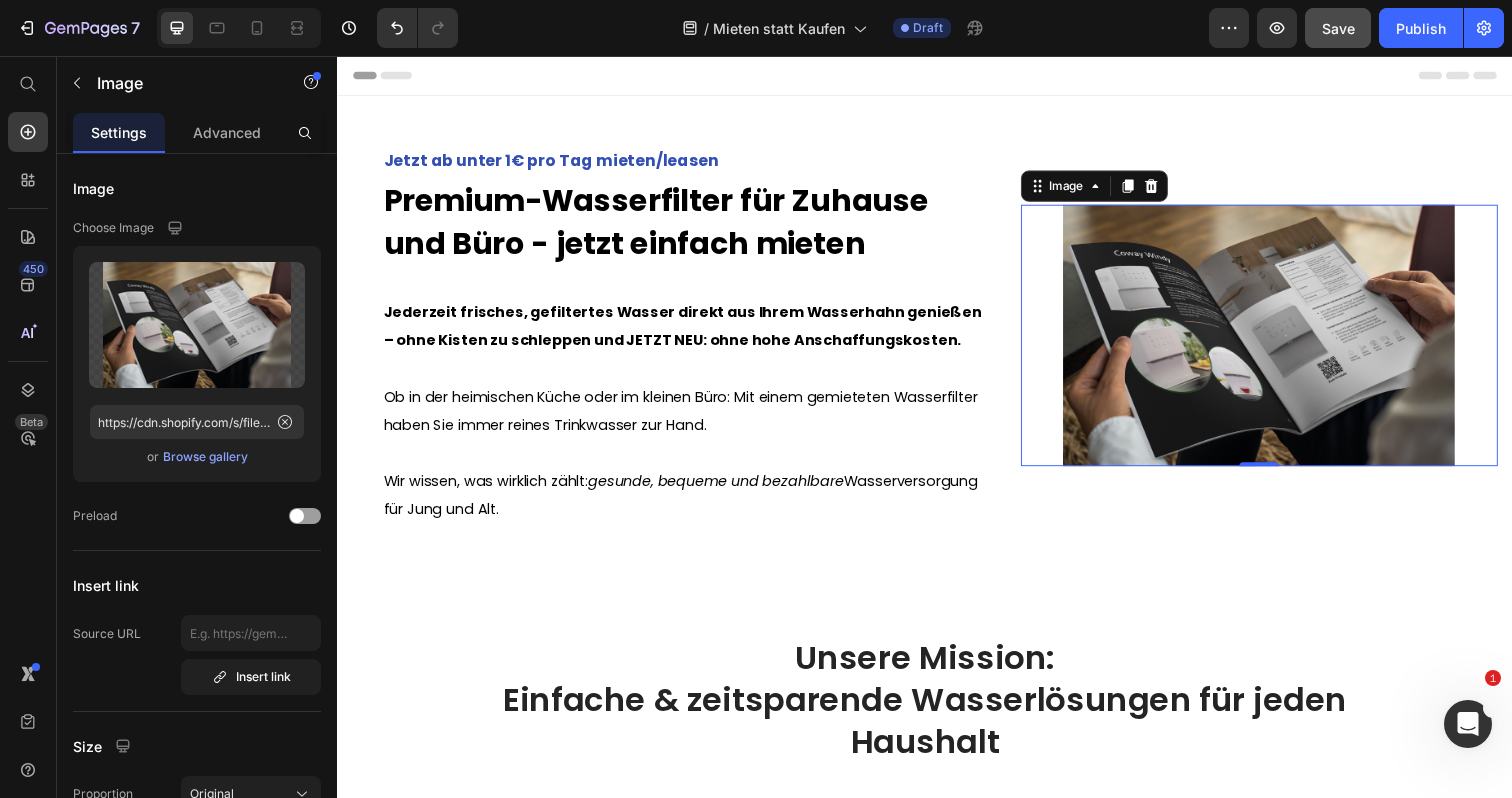 click at bounding box center [693, 375] 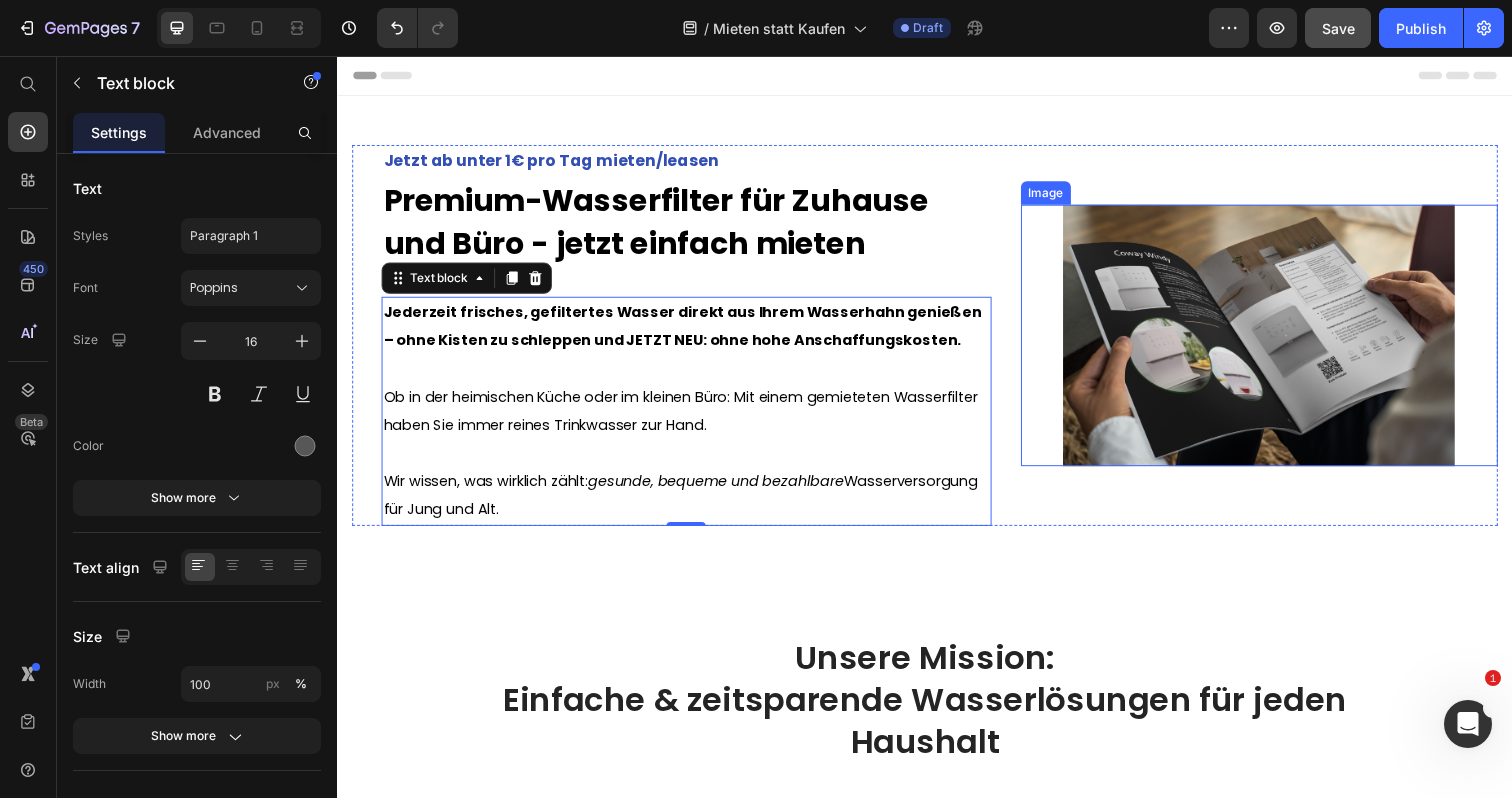 click at bounding box center (1279, 341) 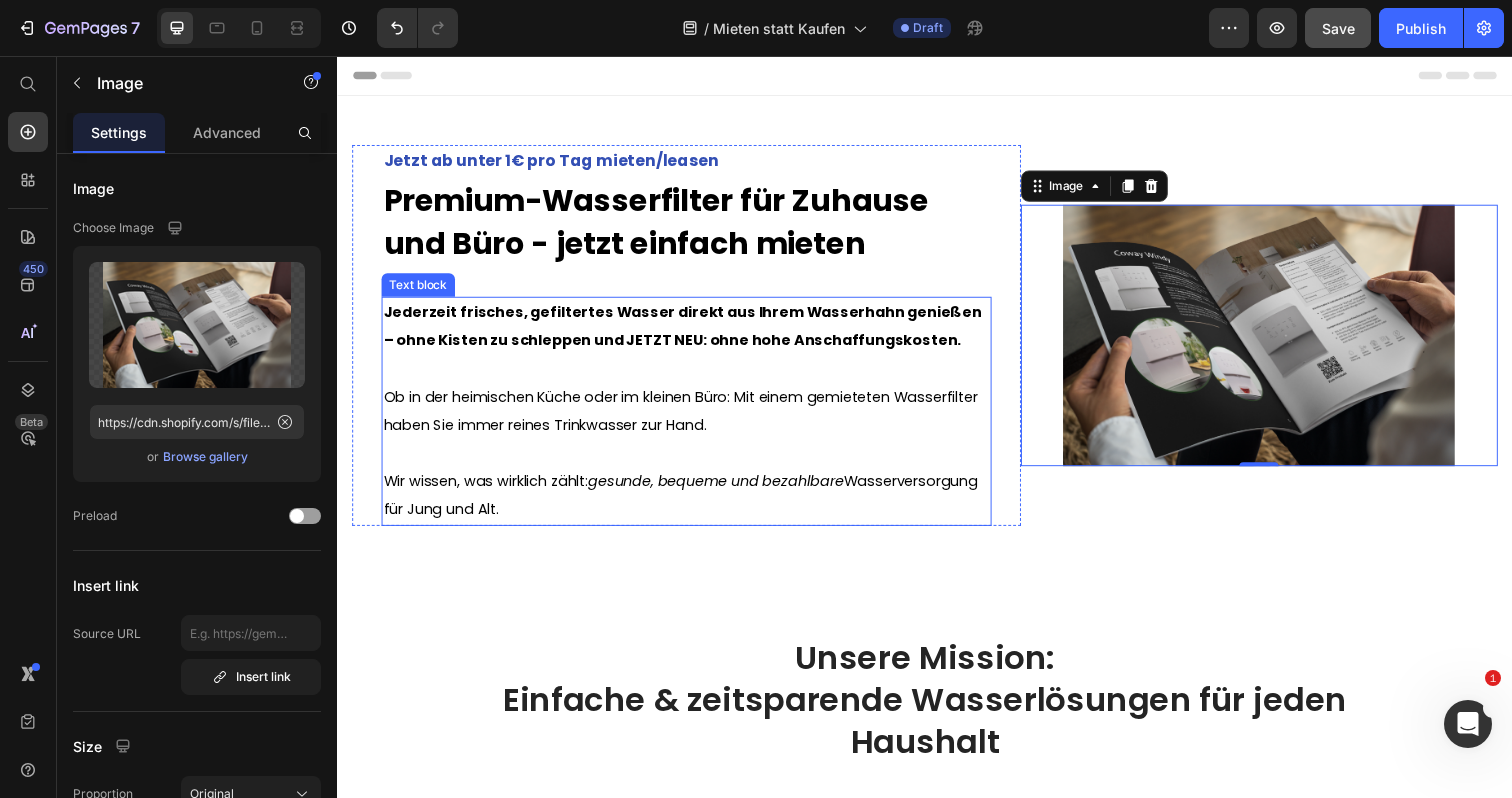 click on "Ob in der heimischen Küche oder im kleinen Büro: Mit einem gemieteten Wasserfilter haben Sie immer reines Trinkwasser zur Hand." at bounding box center [687, 418] 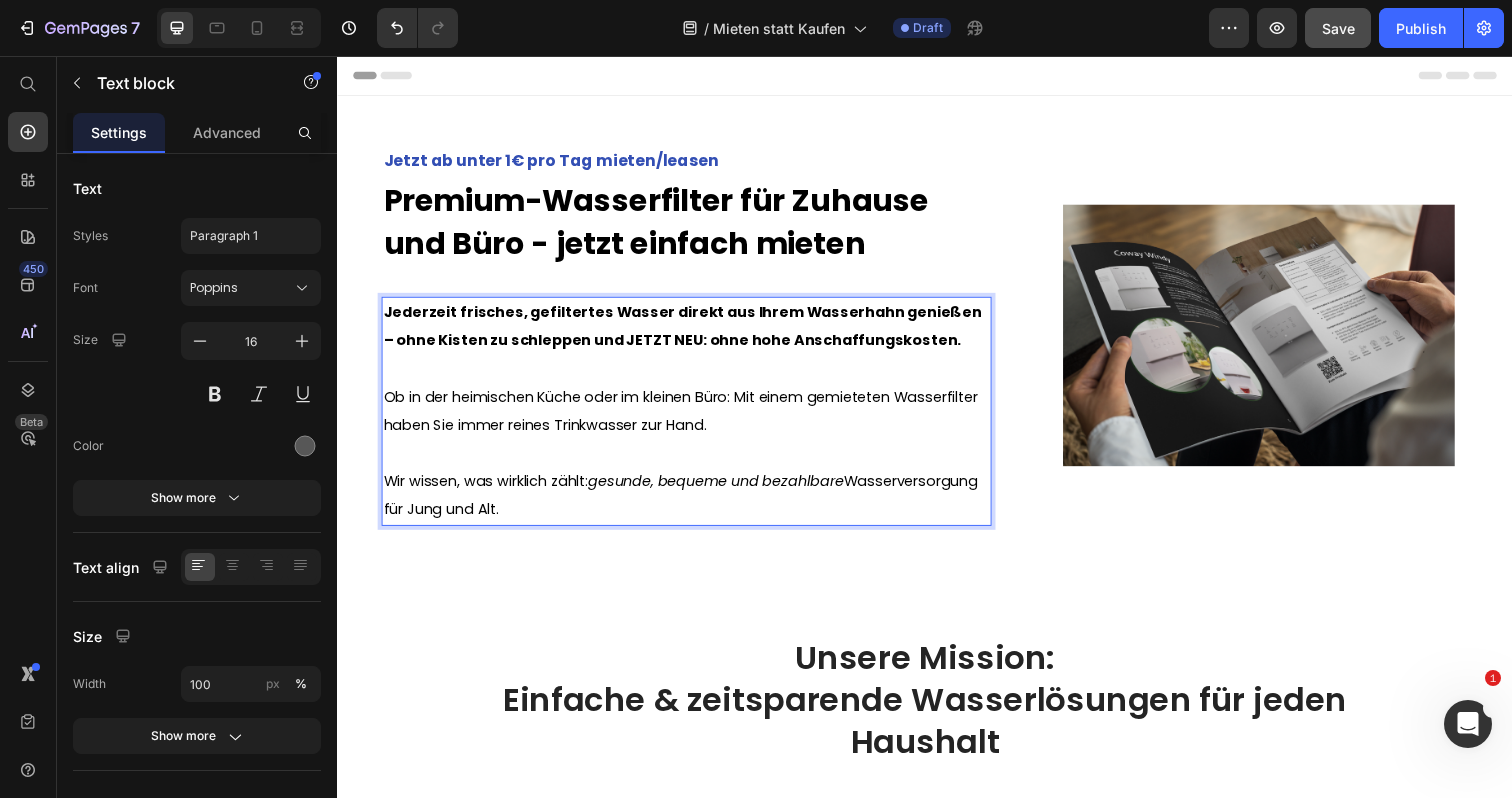 click on "Ob in der heimischen Küche oder im kleinen Büro: Mit einem gemieteten Wasserfilter haben Sie immer reines Trinkwasser zur Hand." at bounding box center [687, 418] 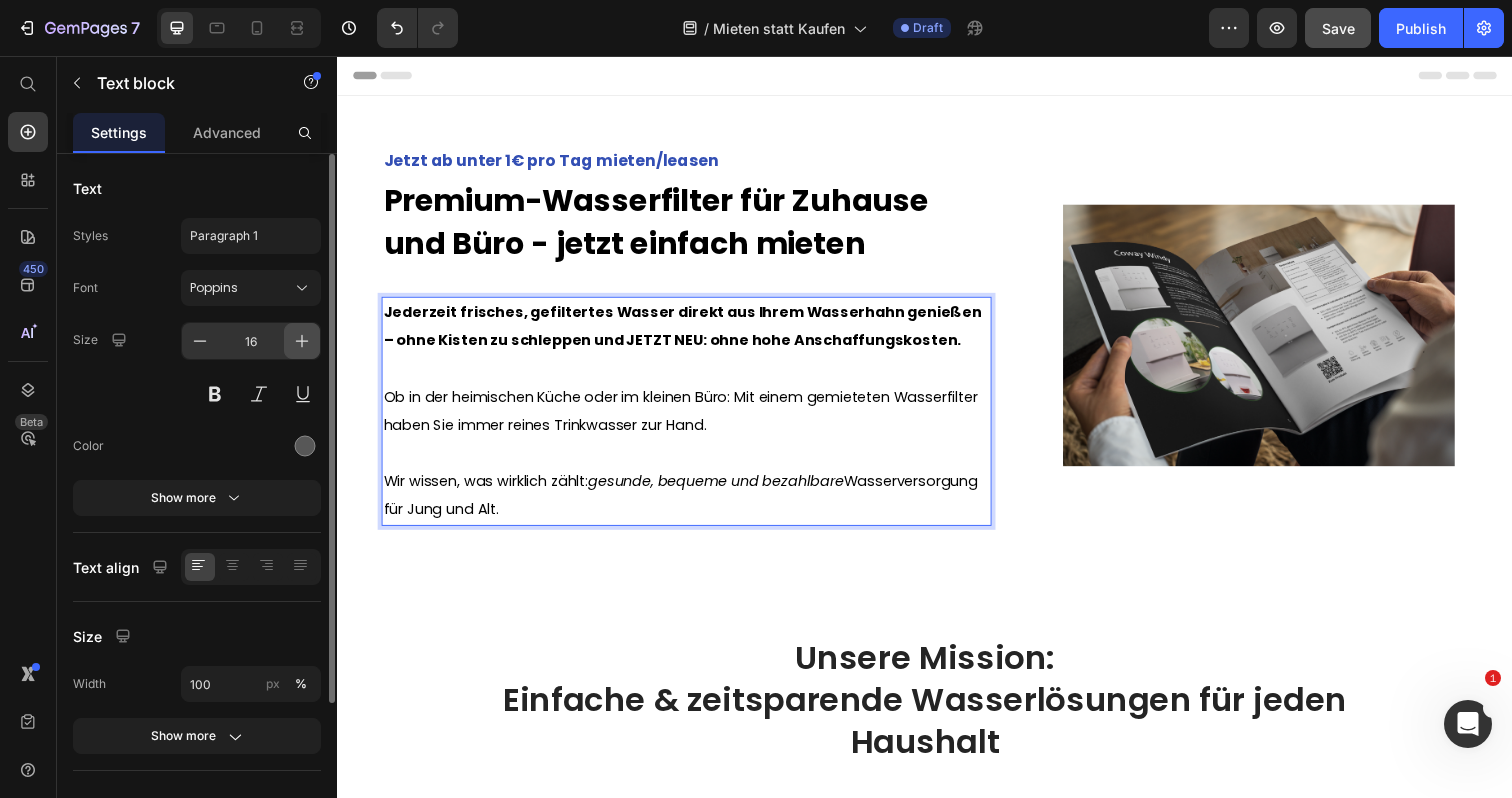 click 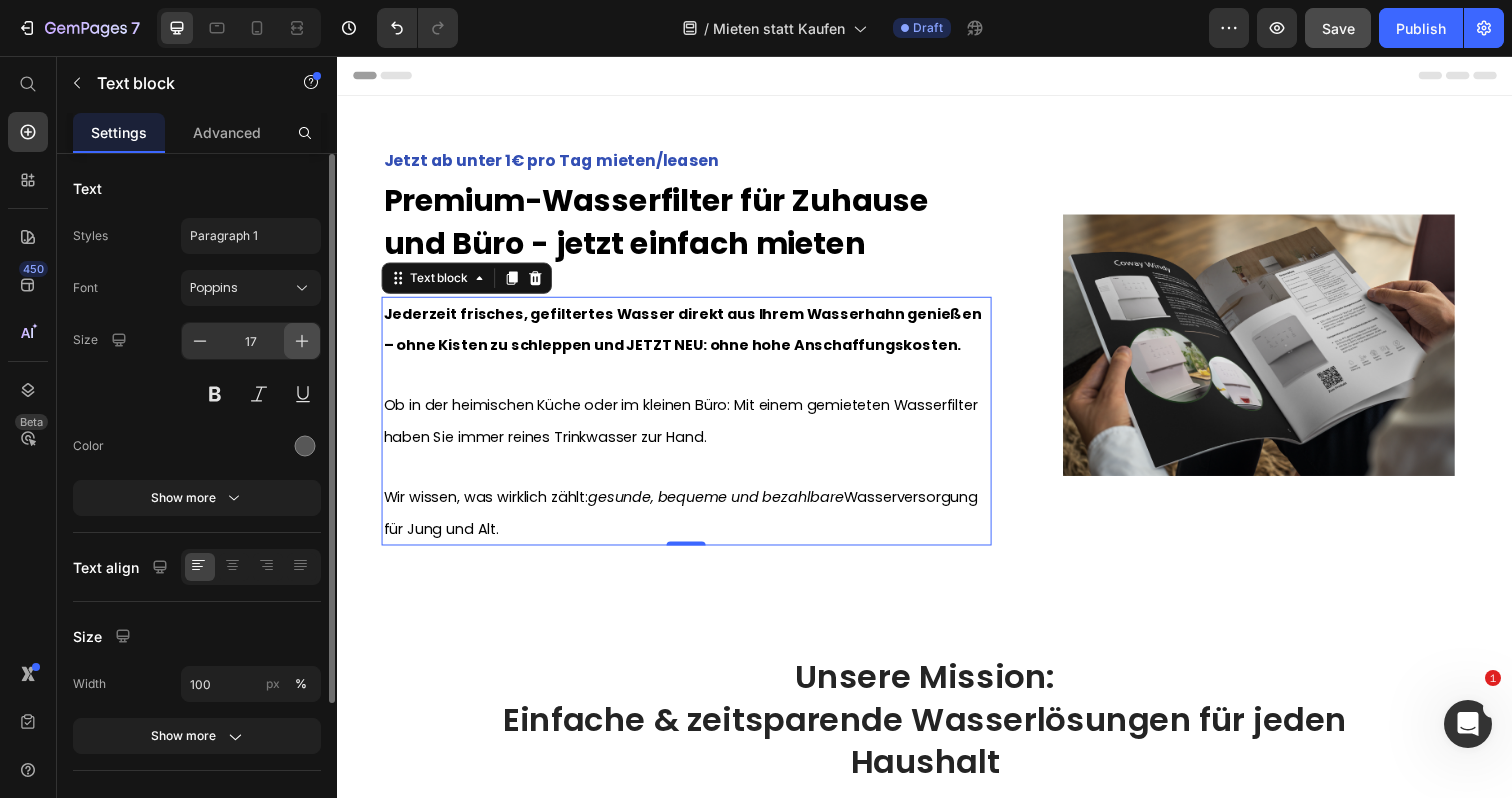 click 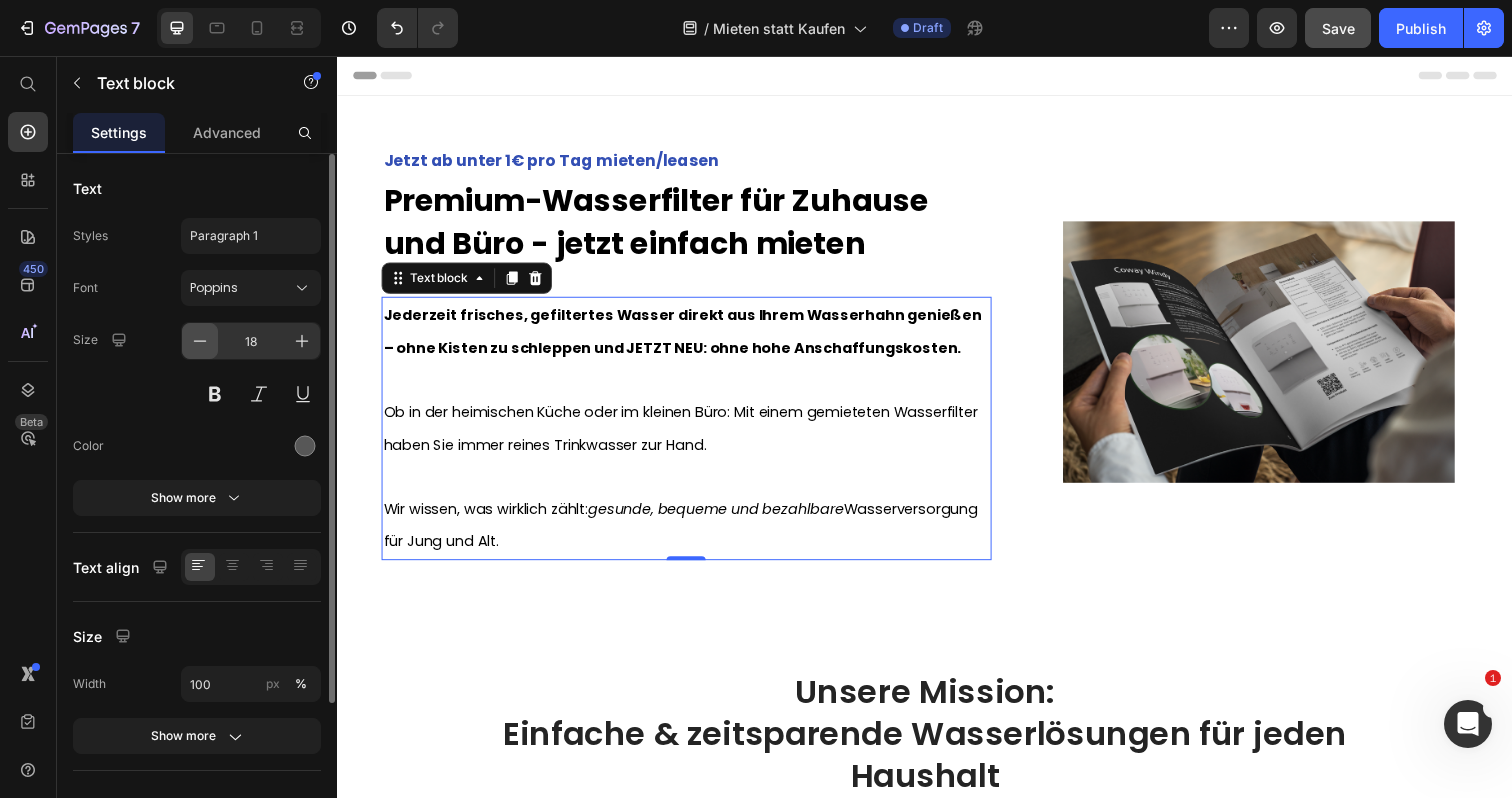 click 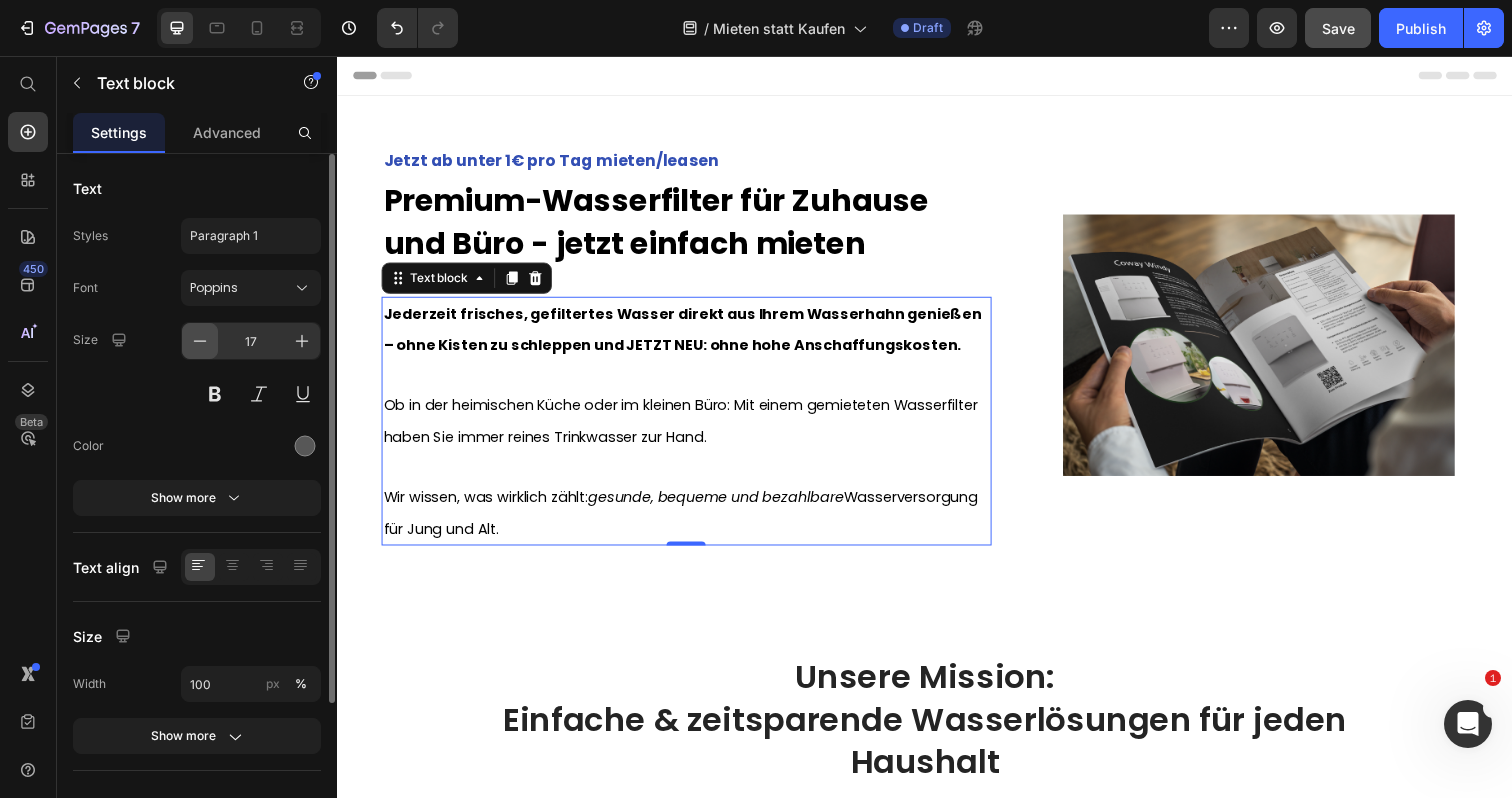 click 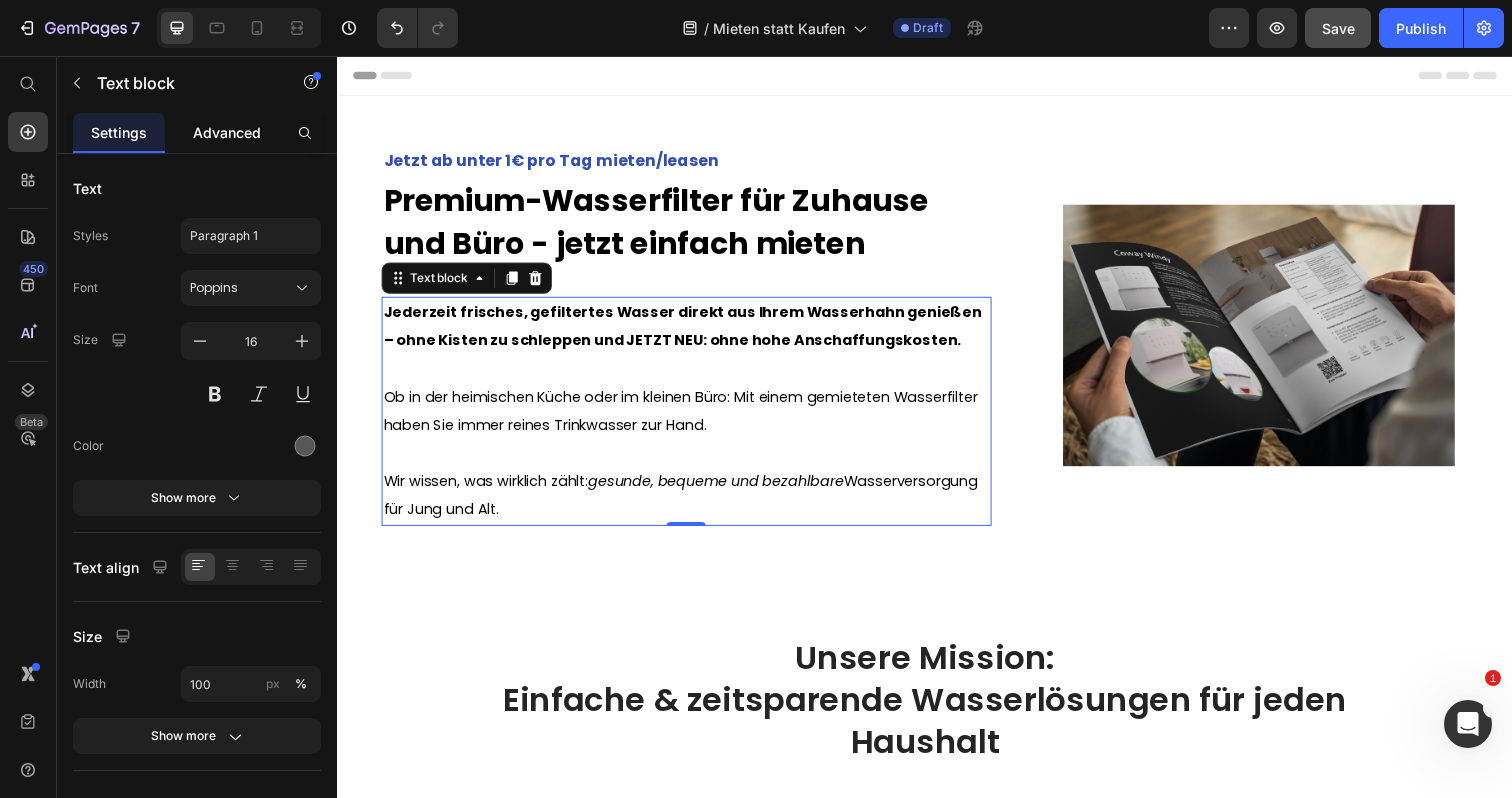 click on "Advanced" 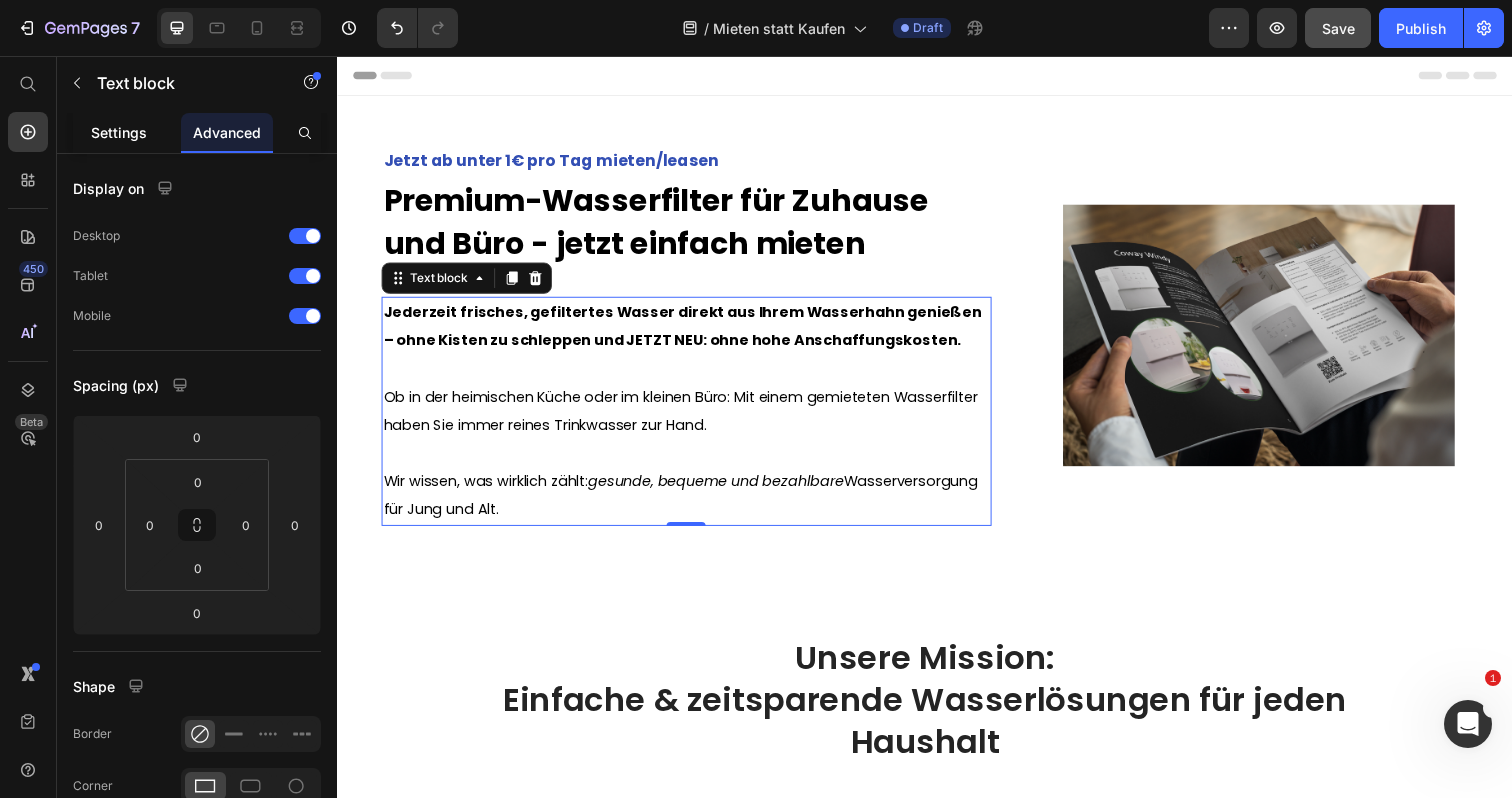 click on "Settings" at bounding box center [119, 132] 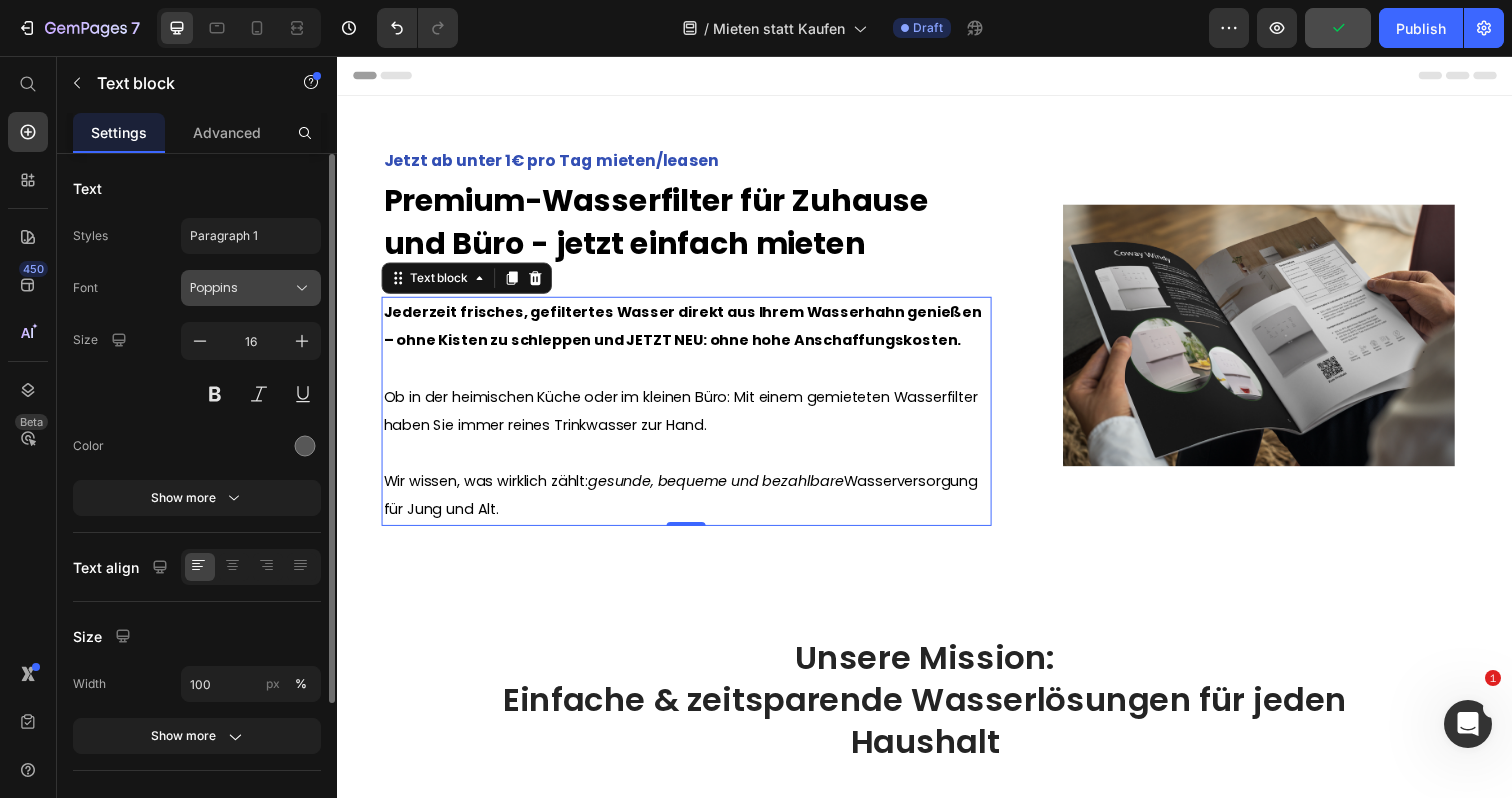 click on "Poppins" at bounding box center [251, 288] 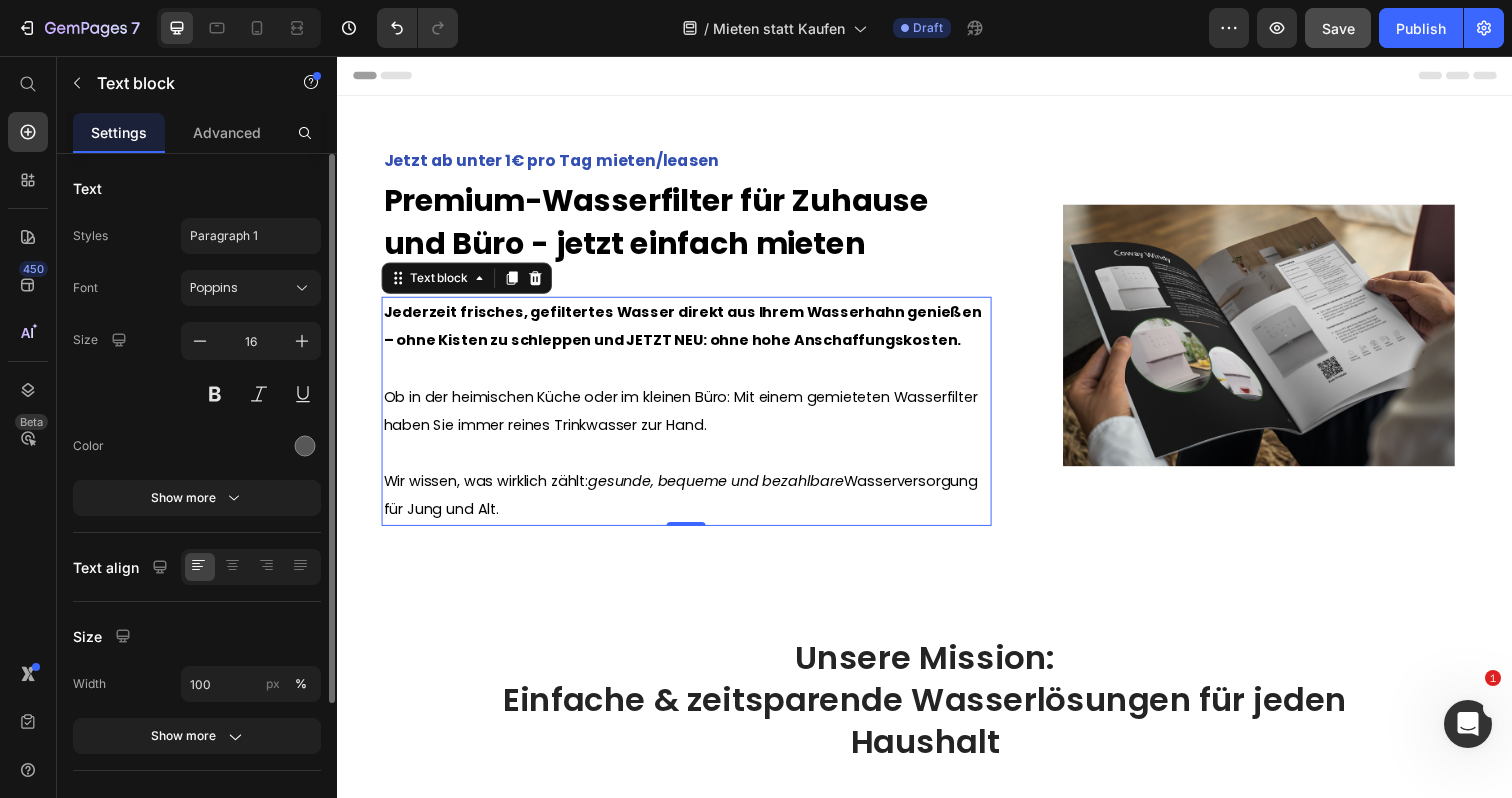 click on "Styles Paragraph 1 Font Poppins Size 16 Color Show more" 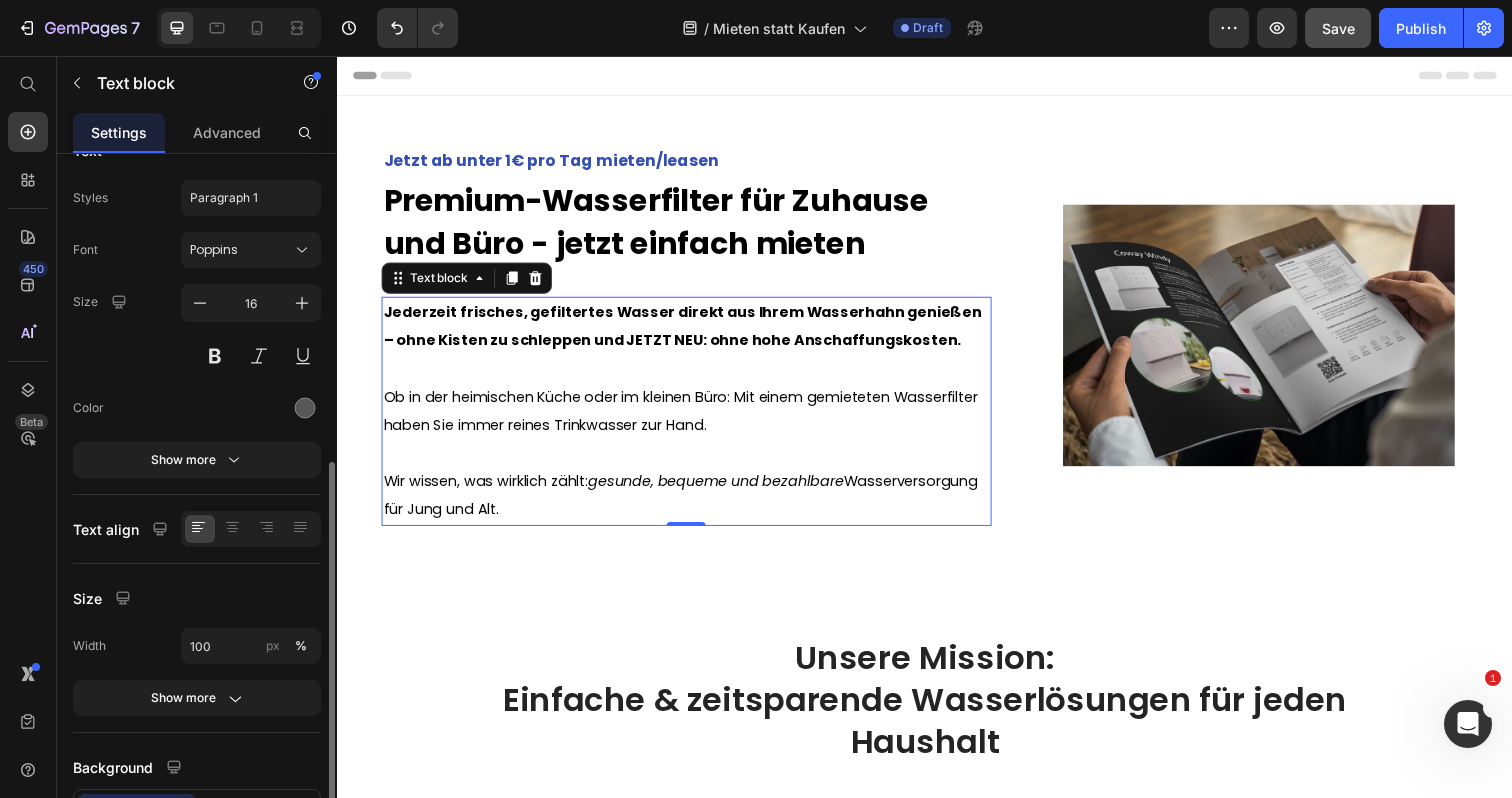 scroll, scrollTop: 194, scrollLeft: 0, axis: vertical 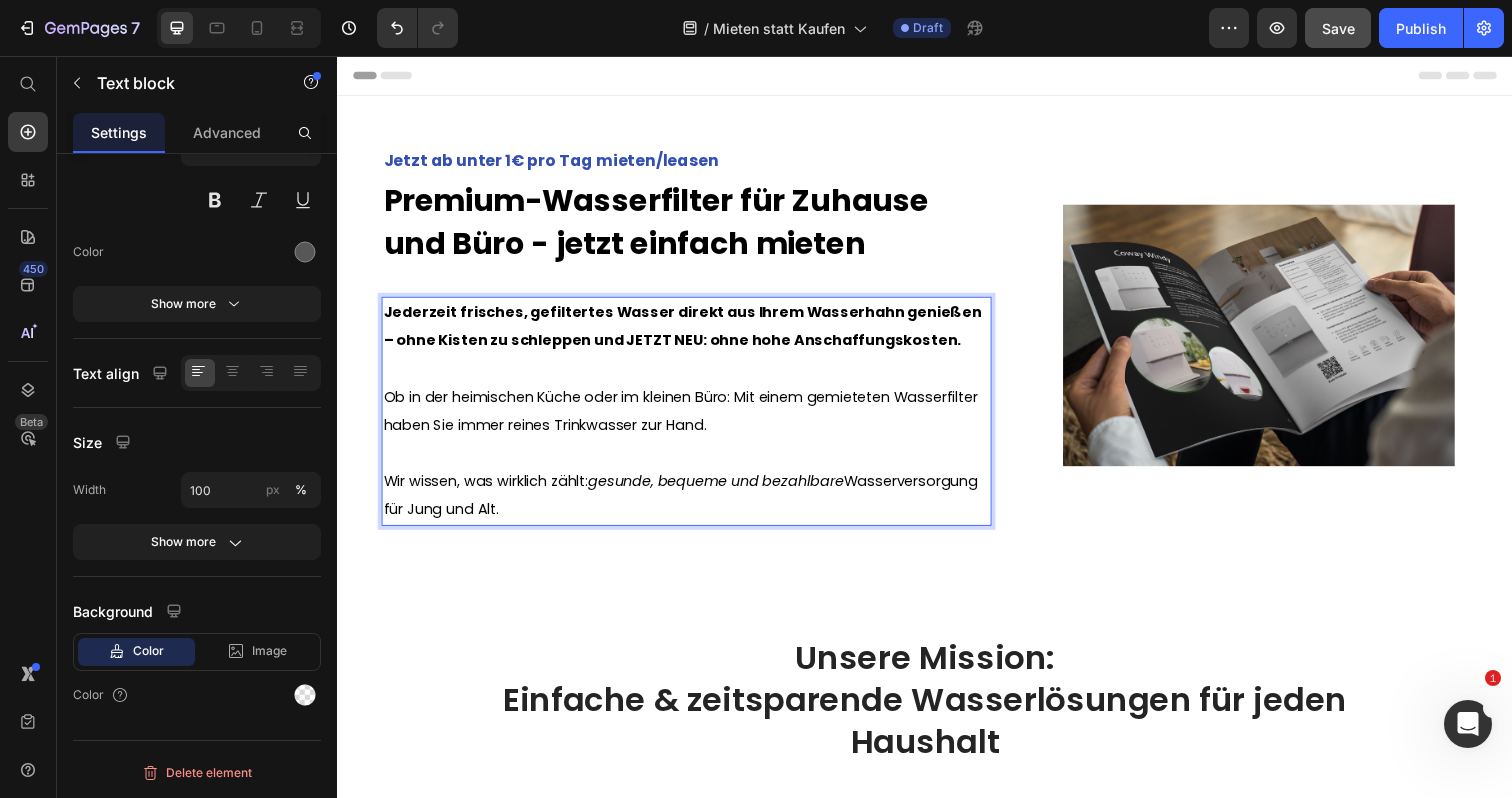 click on "Ob in der heimischen Küche oder im kleinen Büro: Mit einem gemieteten Wasserfilter haben Sie immer reines Trinkwasser zur Hand." at bounding box center [693, 419] 